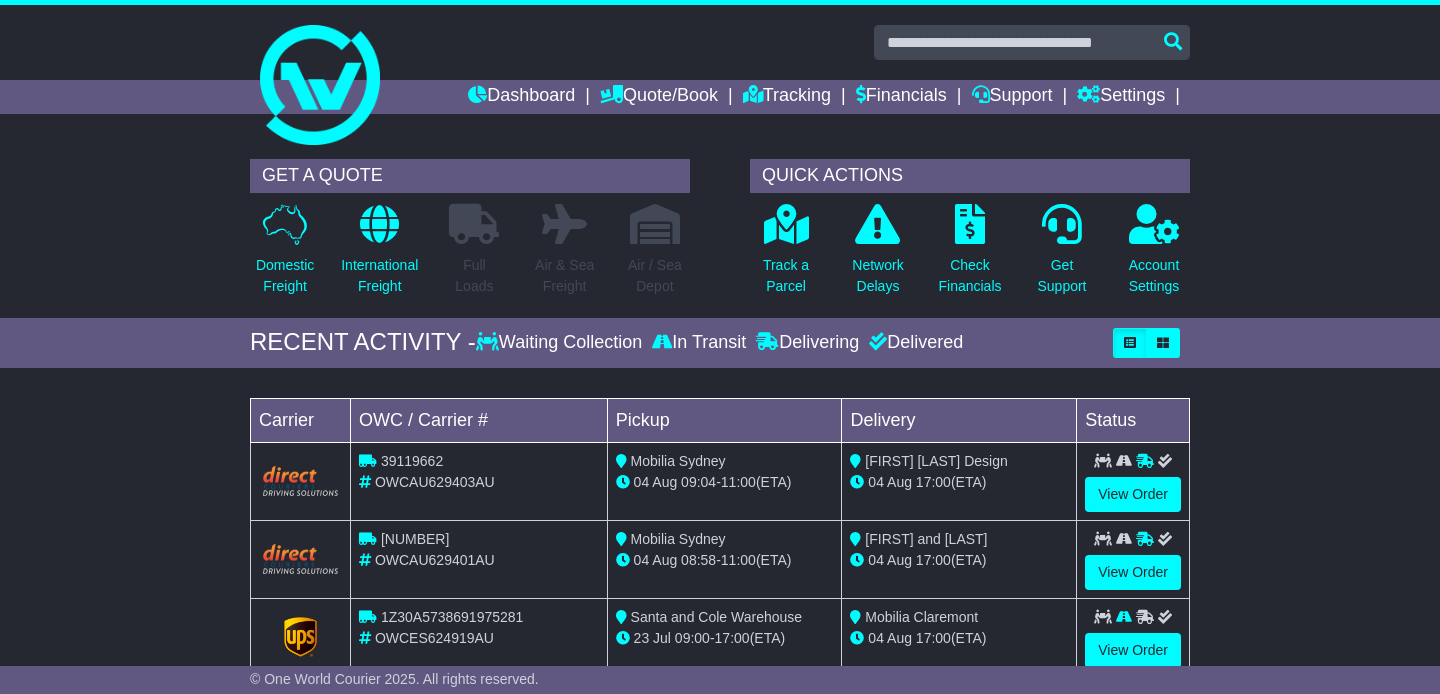 scroll, scrollTop: 165, scrollLeft: 0, axis: vertical 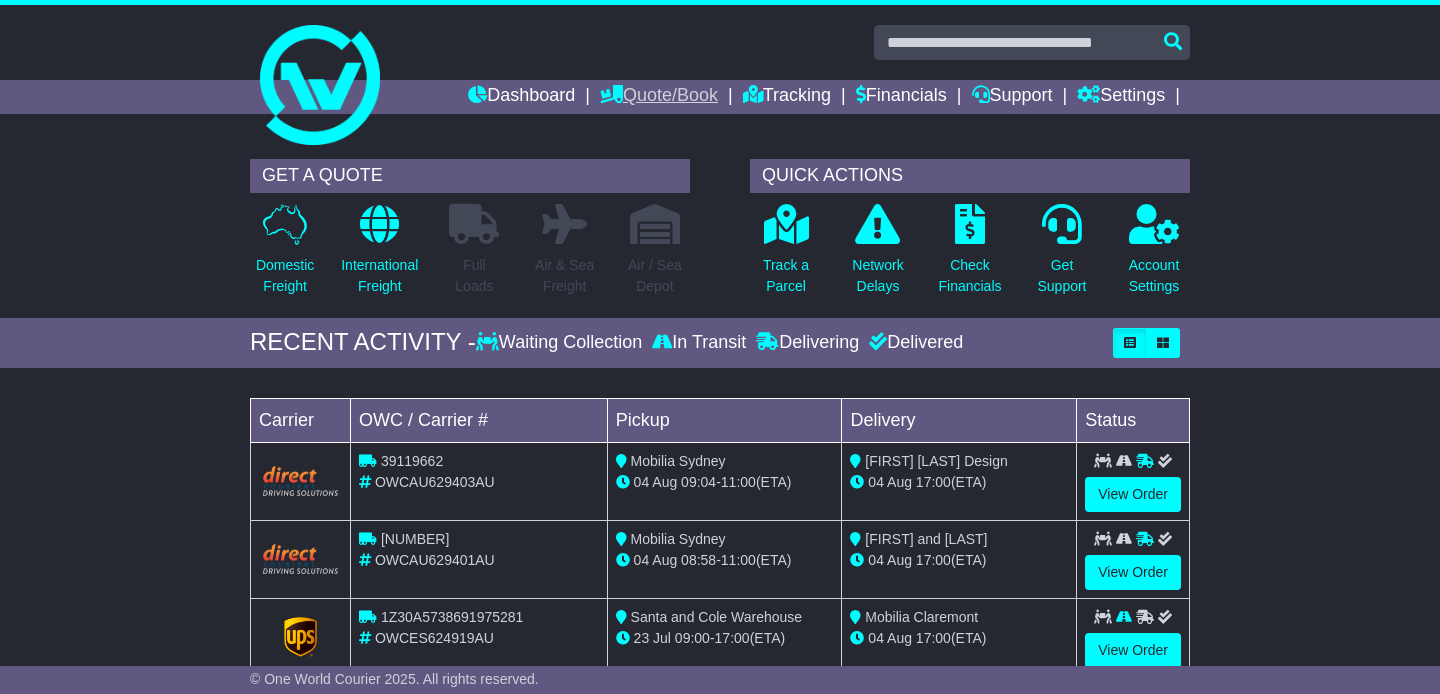 click on "Quote/Book" at bounding box center [659, 97] 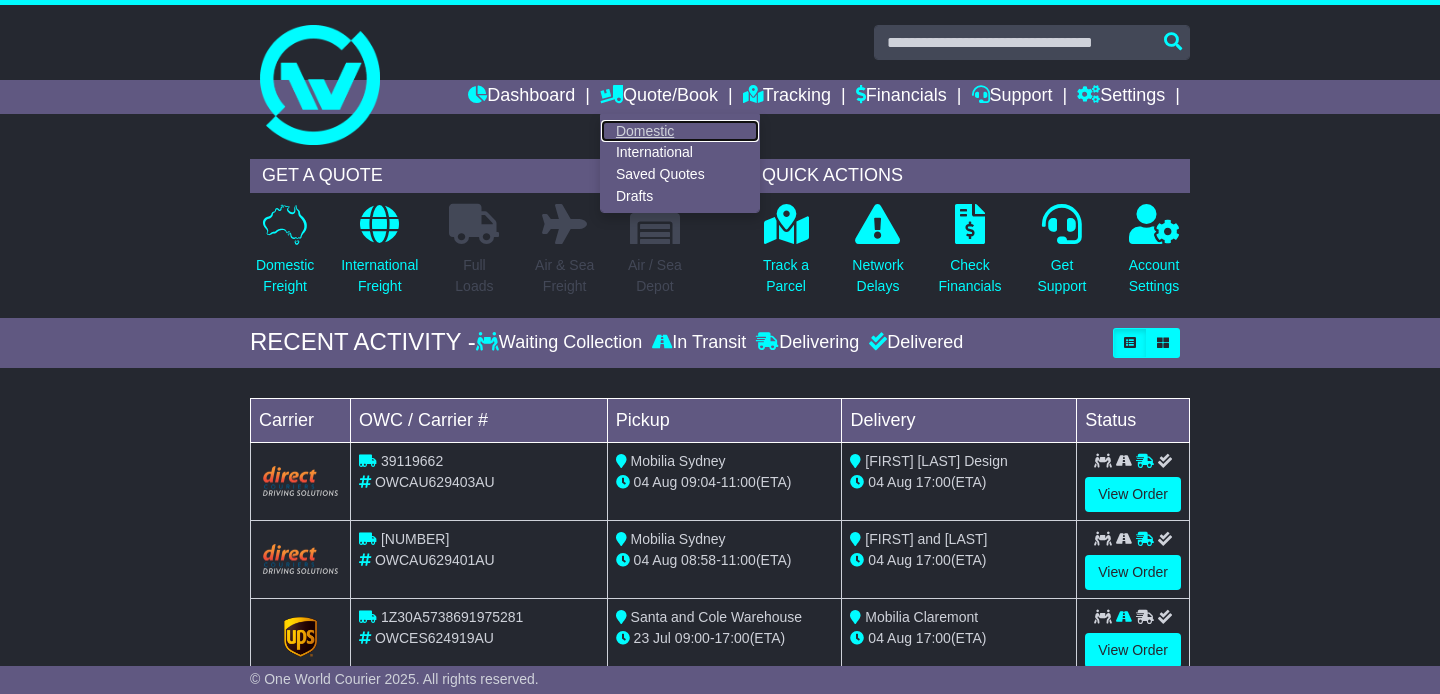 click on "Domestic" at bounding box center (680, 131) 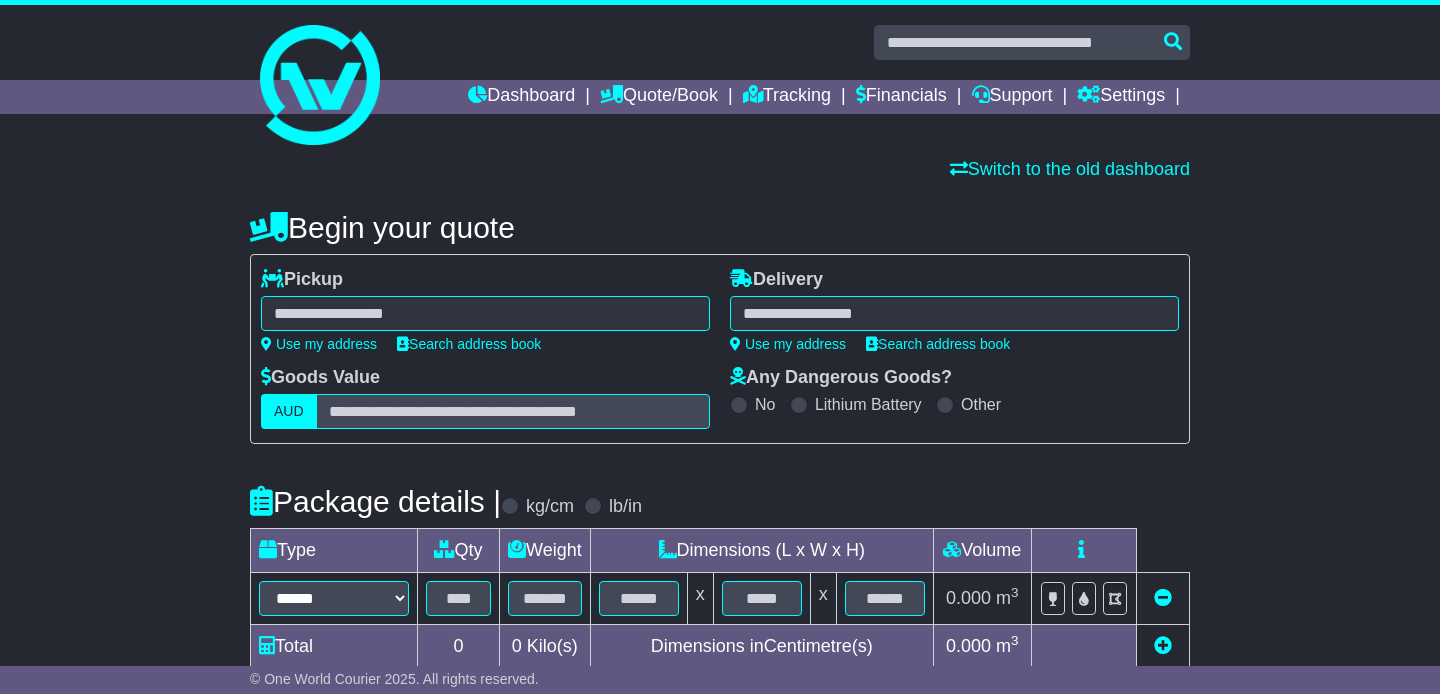 scroll, scrollTop: 0, scrollLeft: 0, axis: both 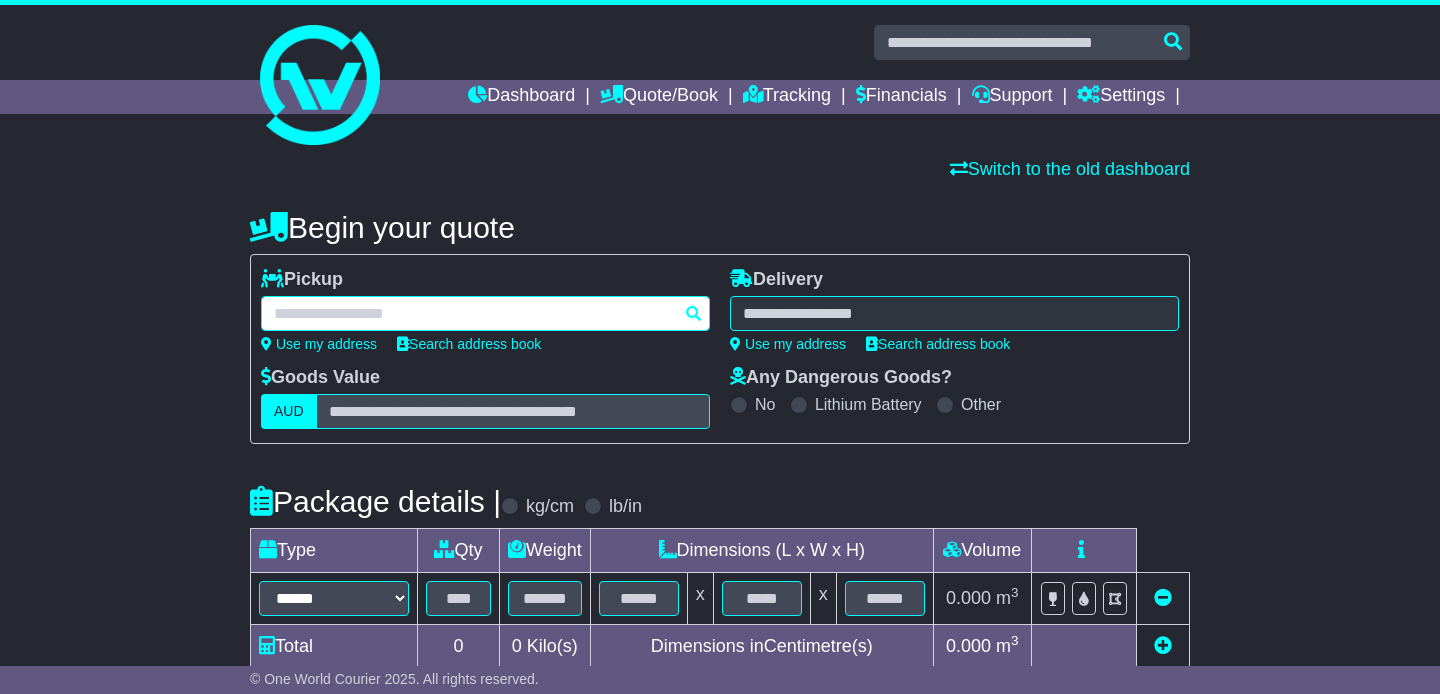 click at bounding box center [485, 313] 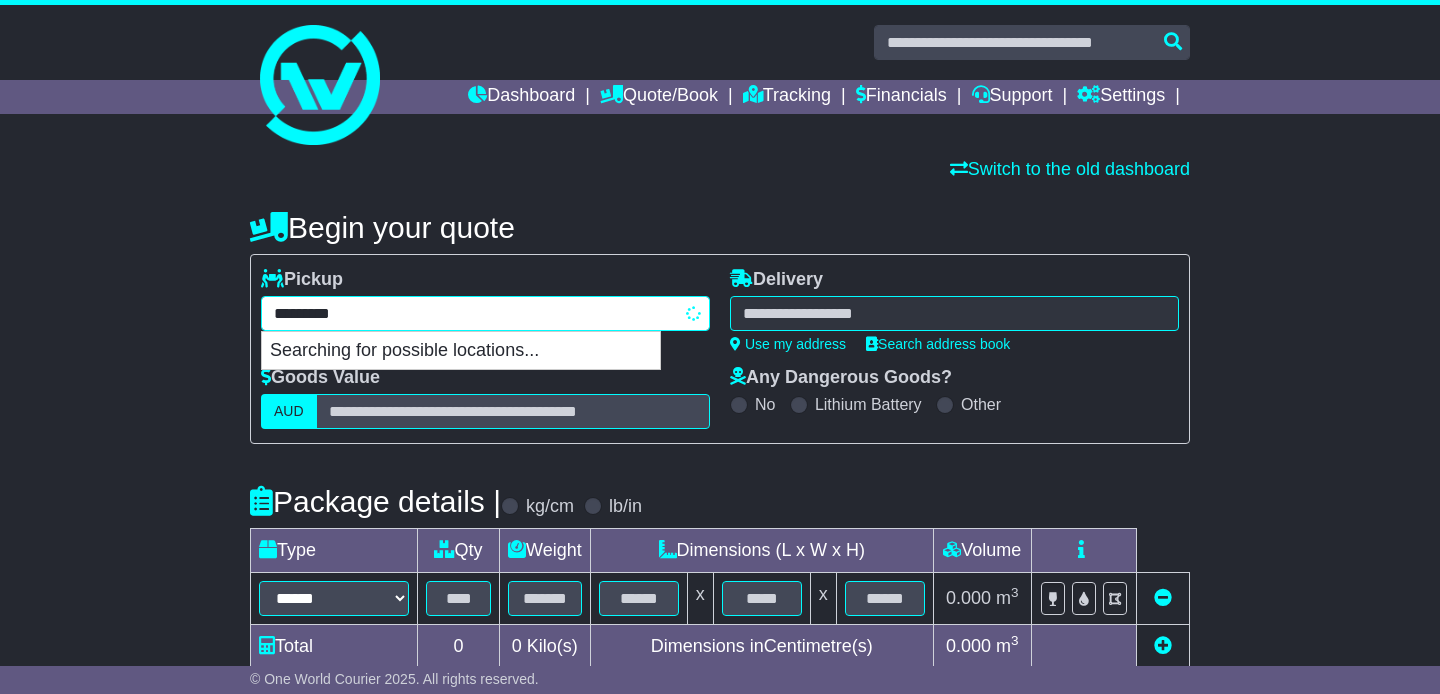 type on "********" 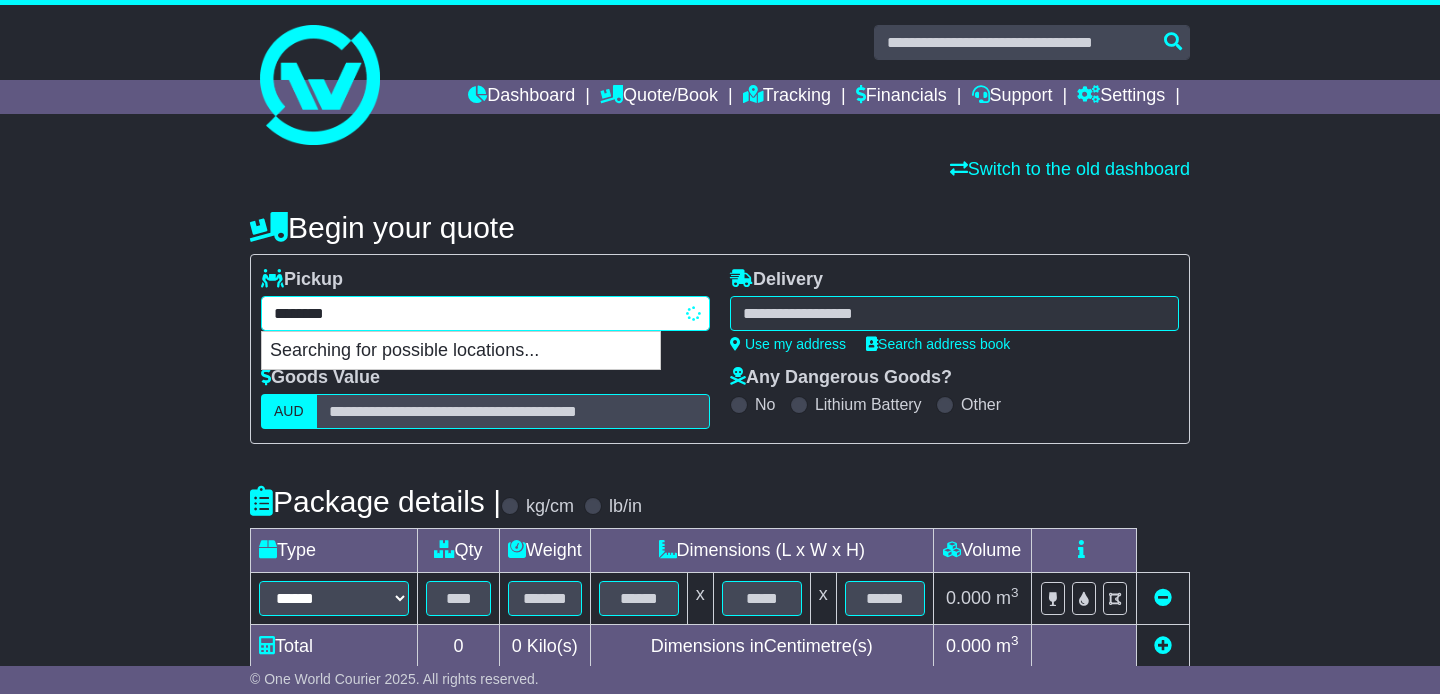 type on "*********" 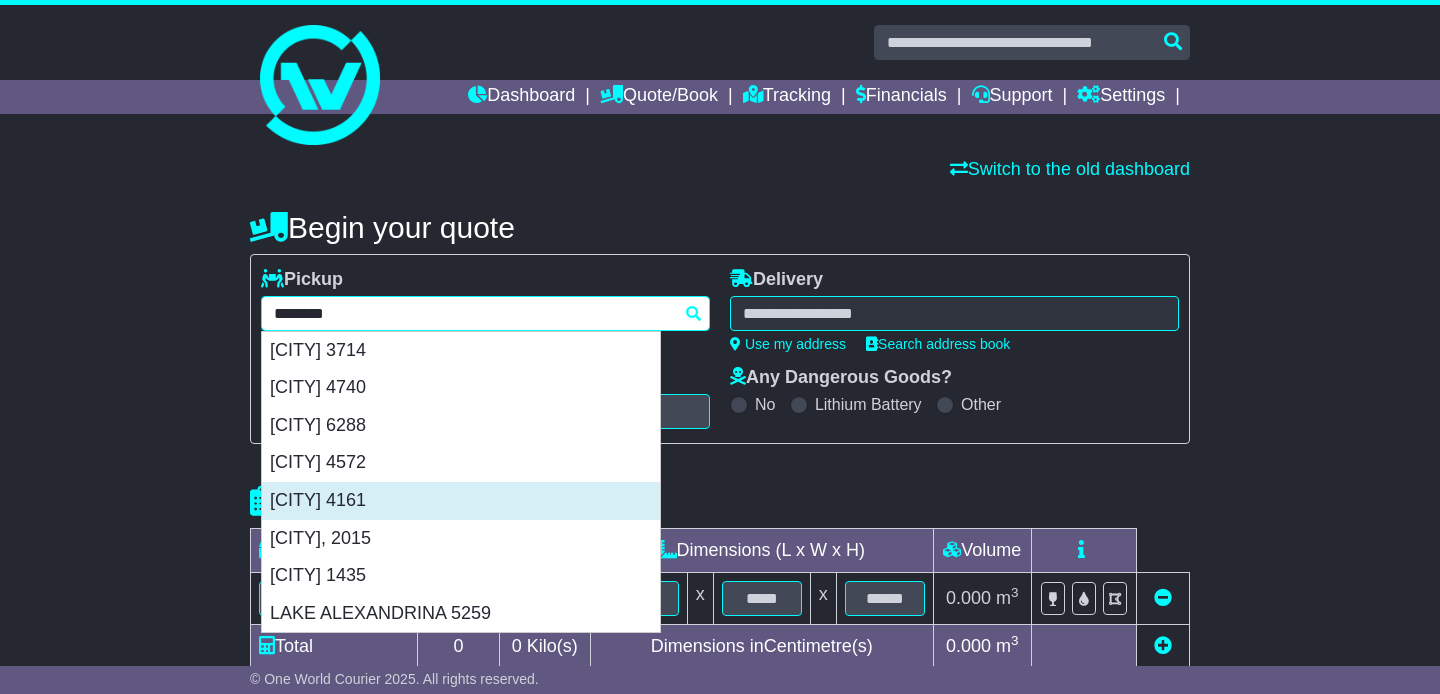 click on "ALEXANDRA HILLS 4161" at bounding box center [461, 501] 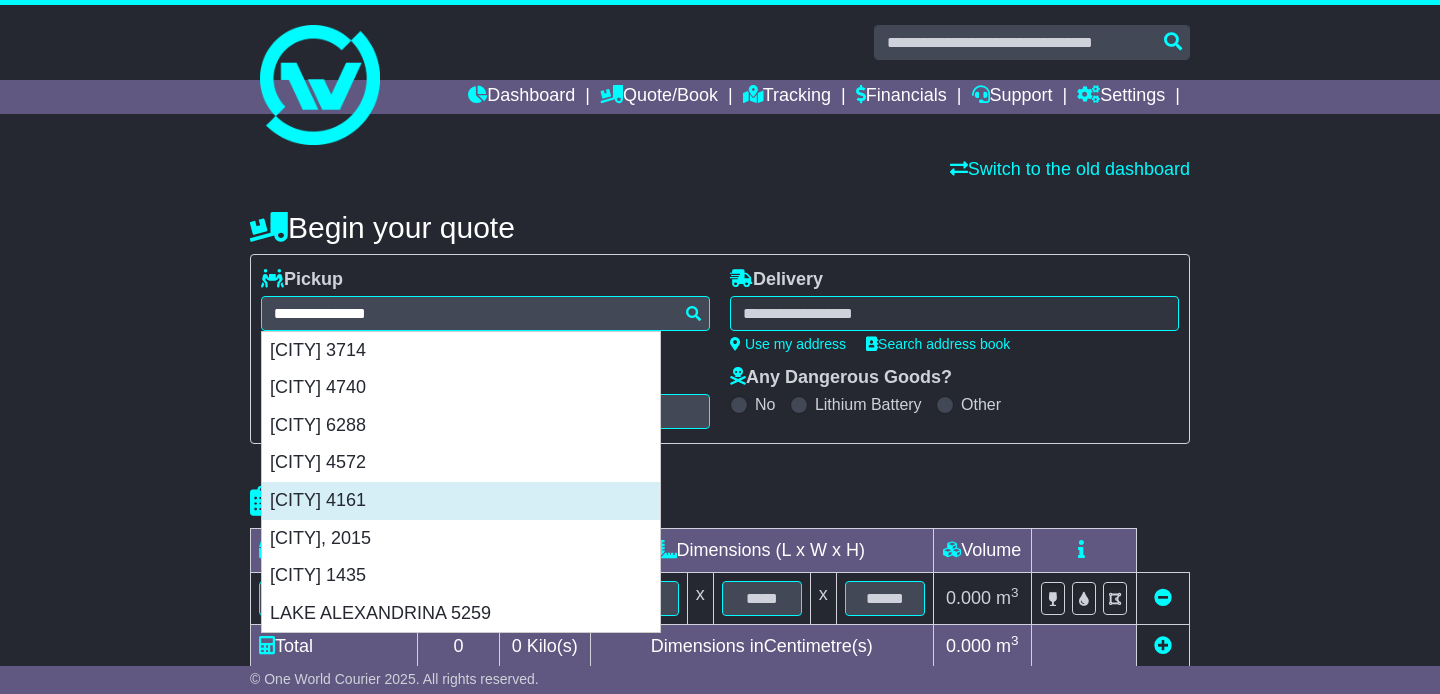 type 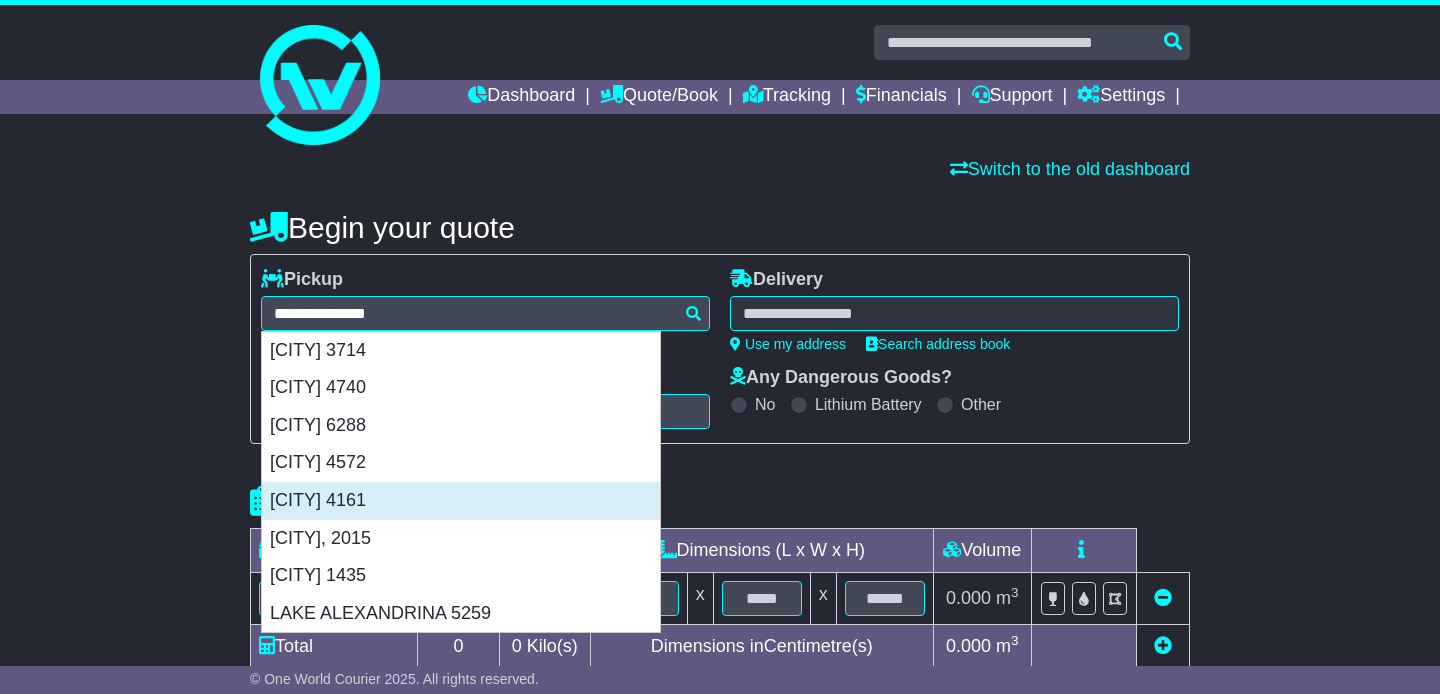 type on "**********" 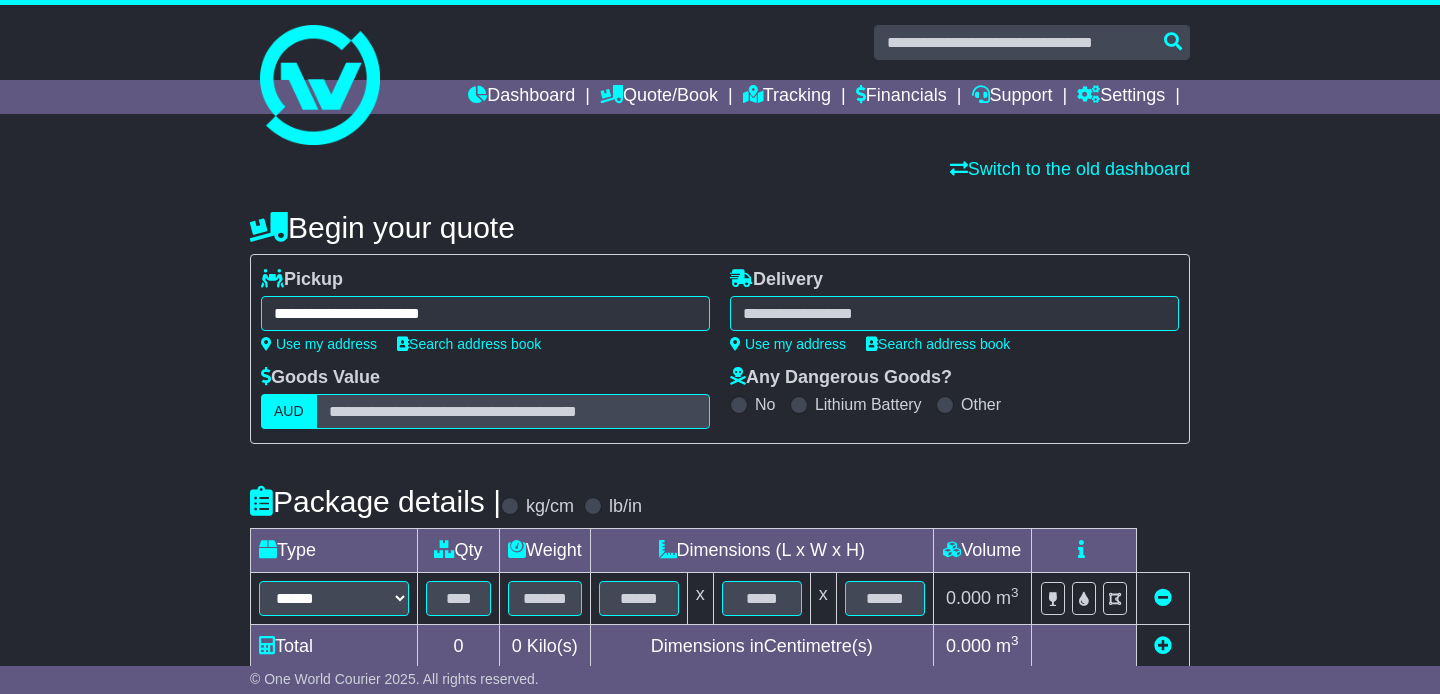 click on "**********" at bounding box center [485, 313] 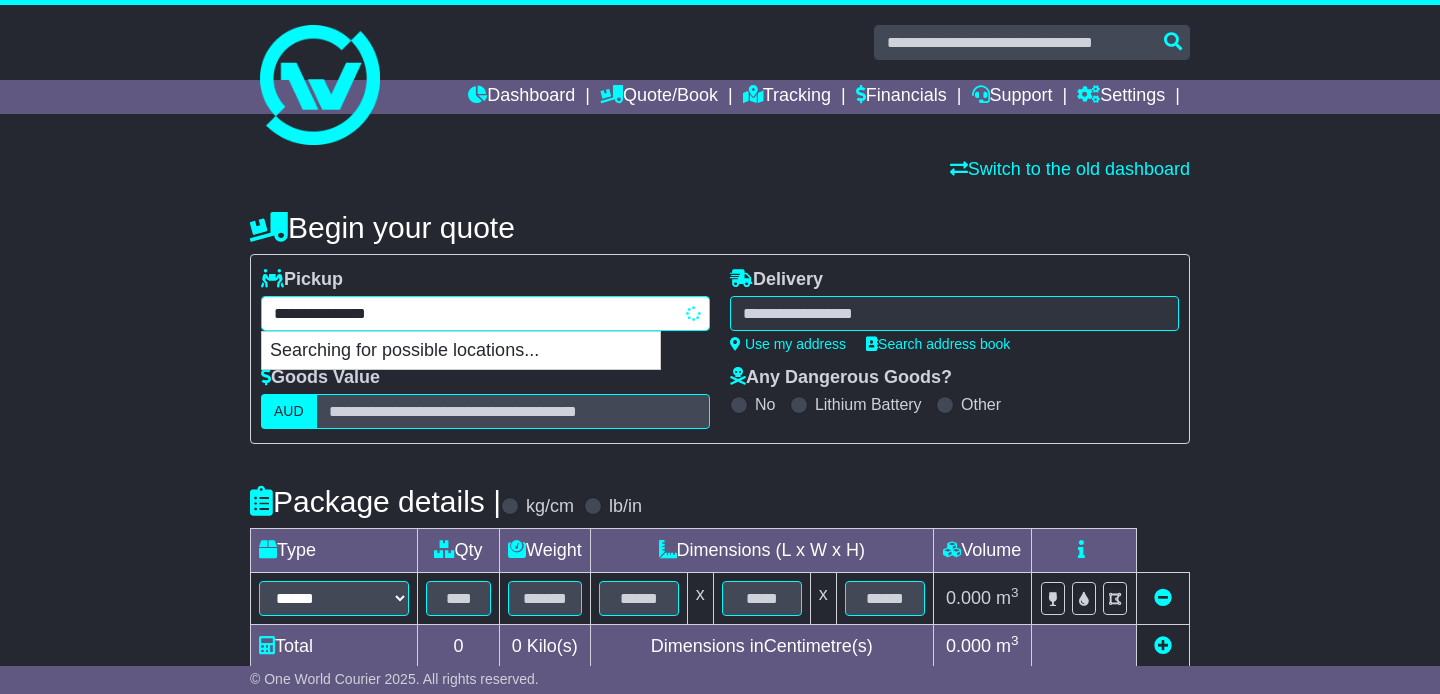 click on "**********" at bounding box center [485, 313] 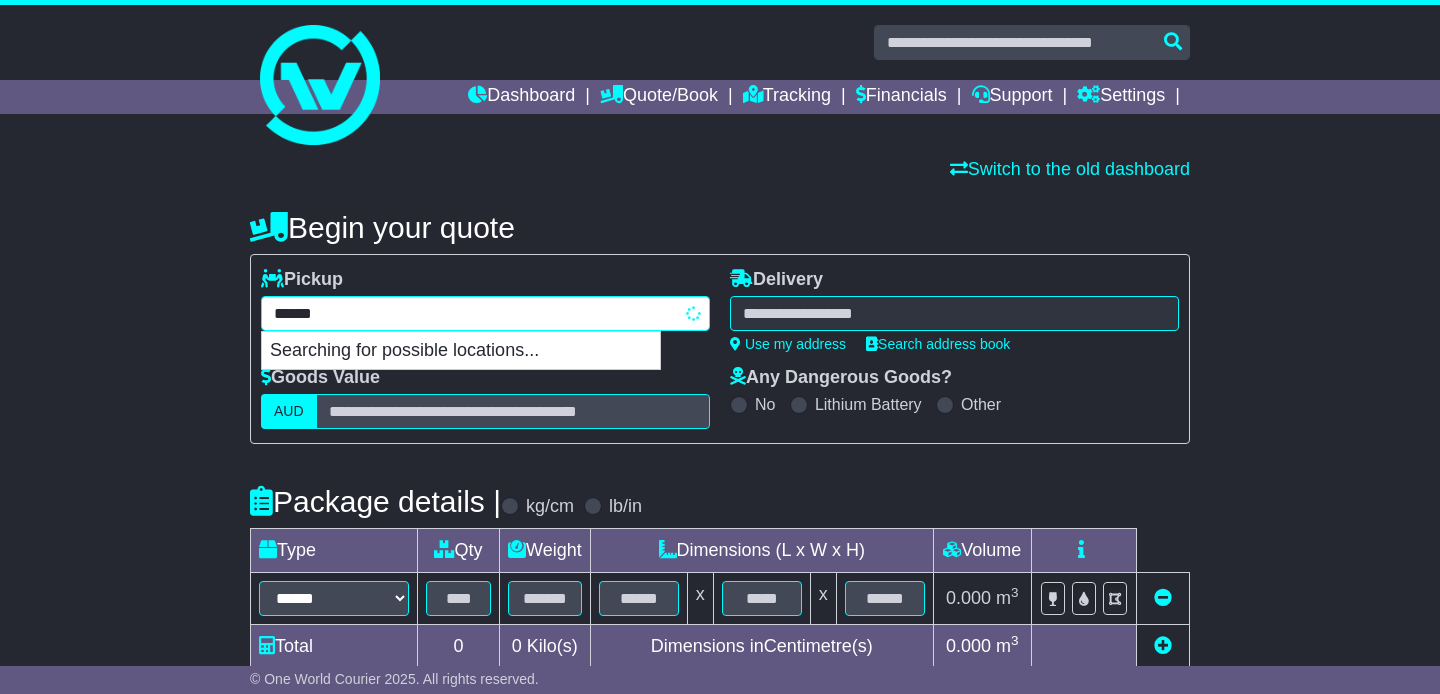 type on "*******" 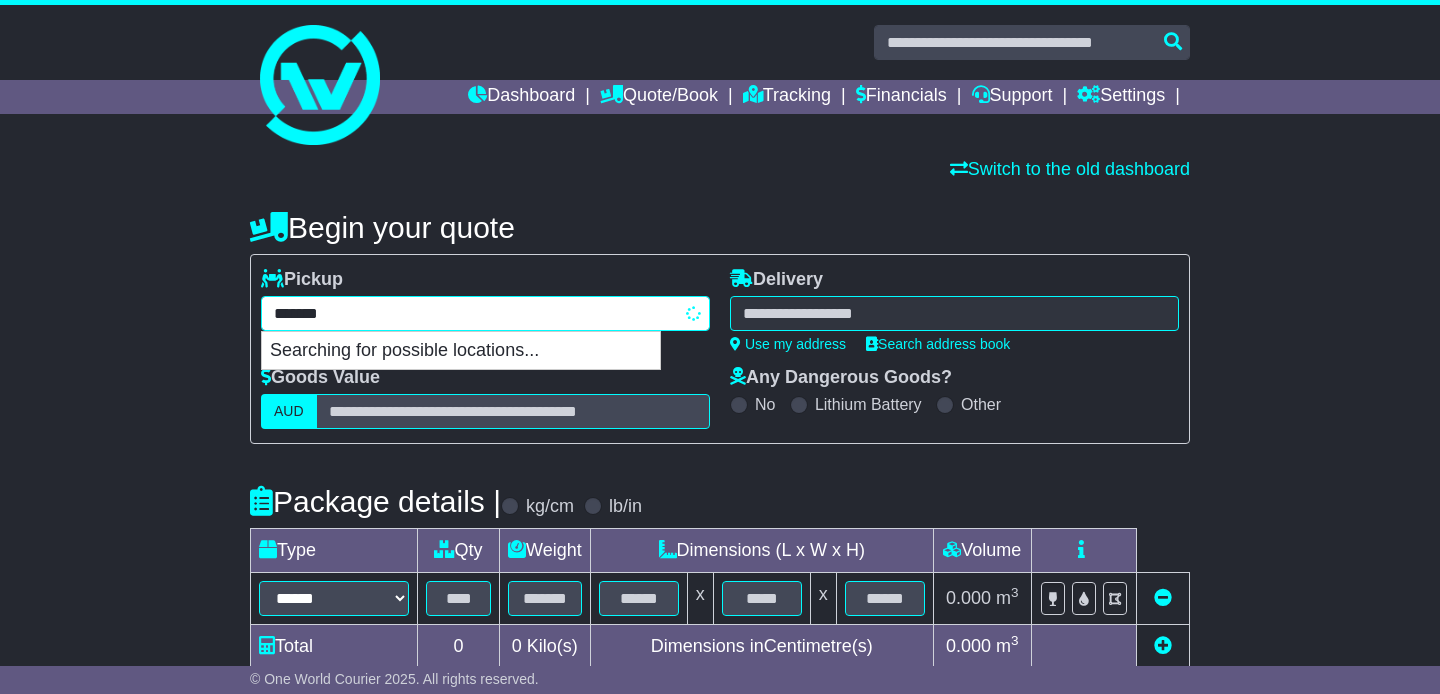 type on "*********" 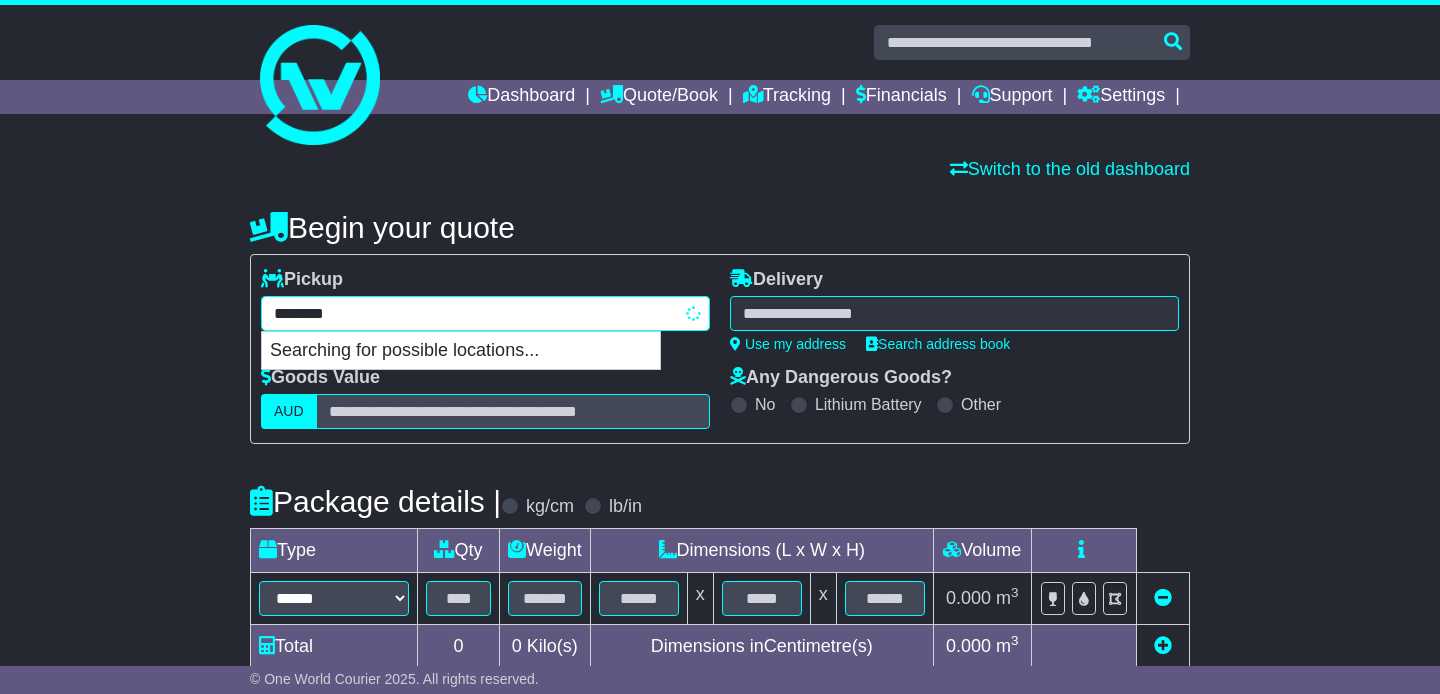 type 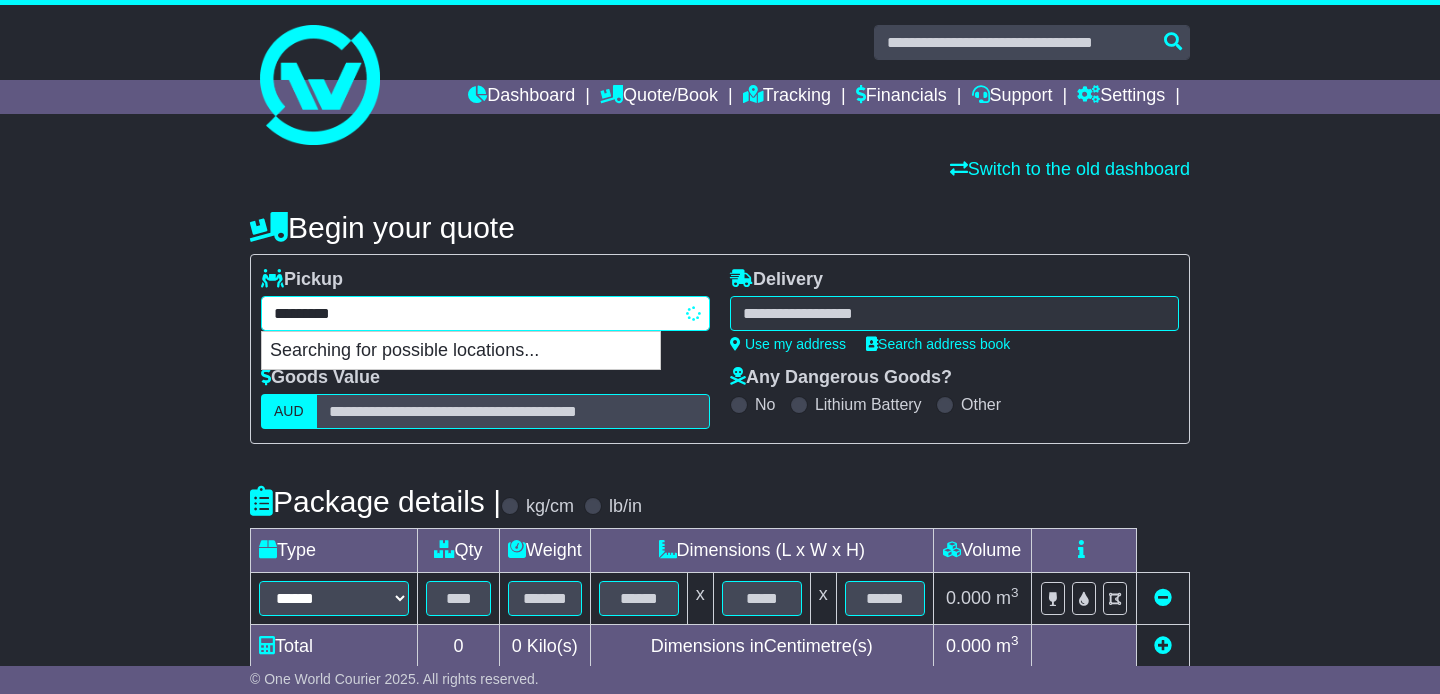 type on "**********" 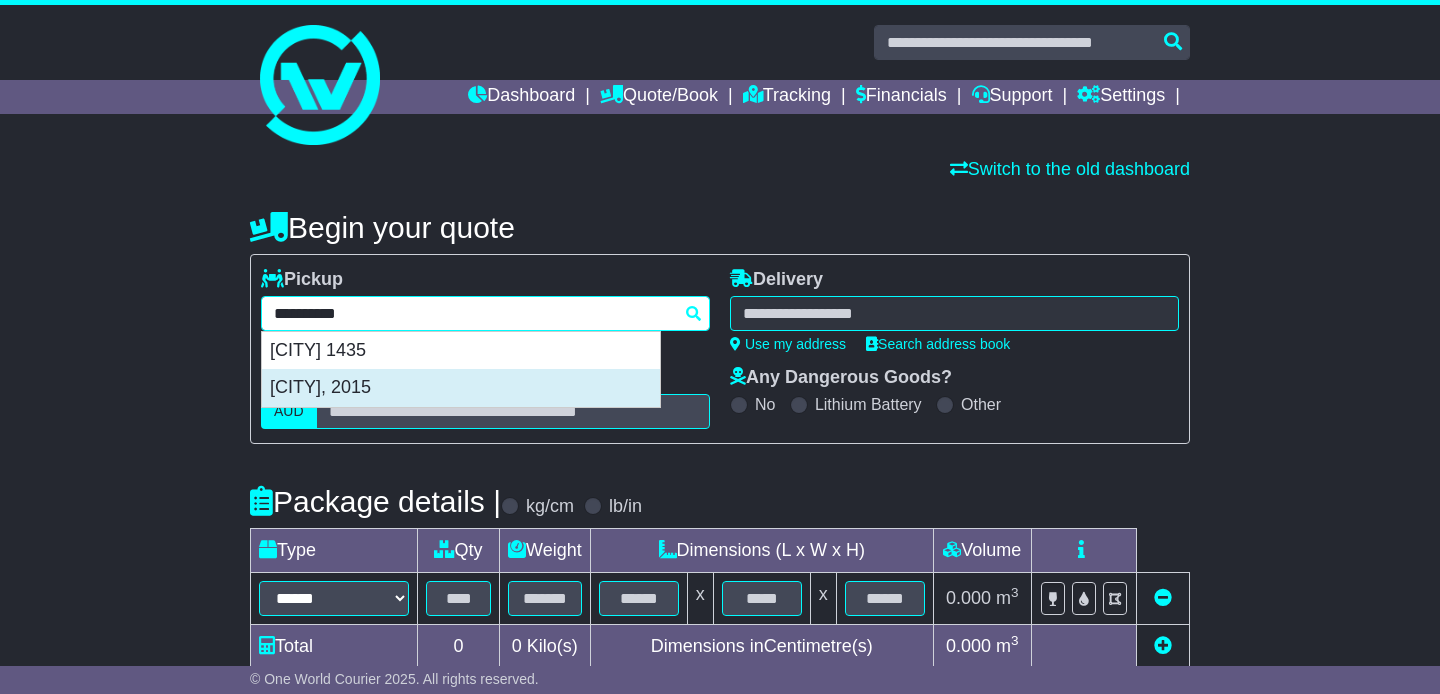 click on "ALEXANDRIA 2015" at bounding box center [461, 388] 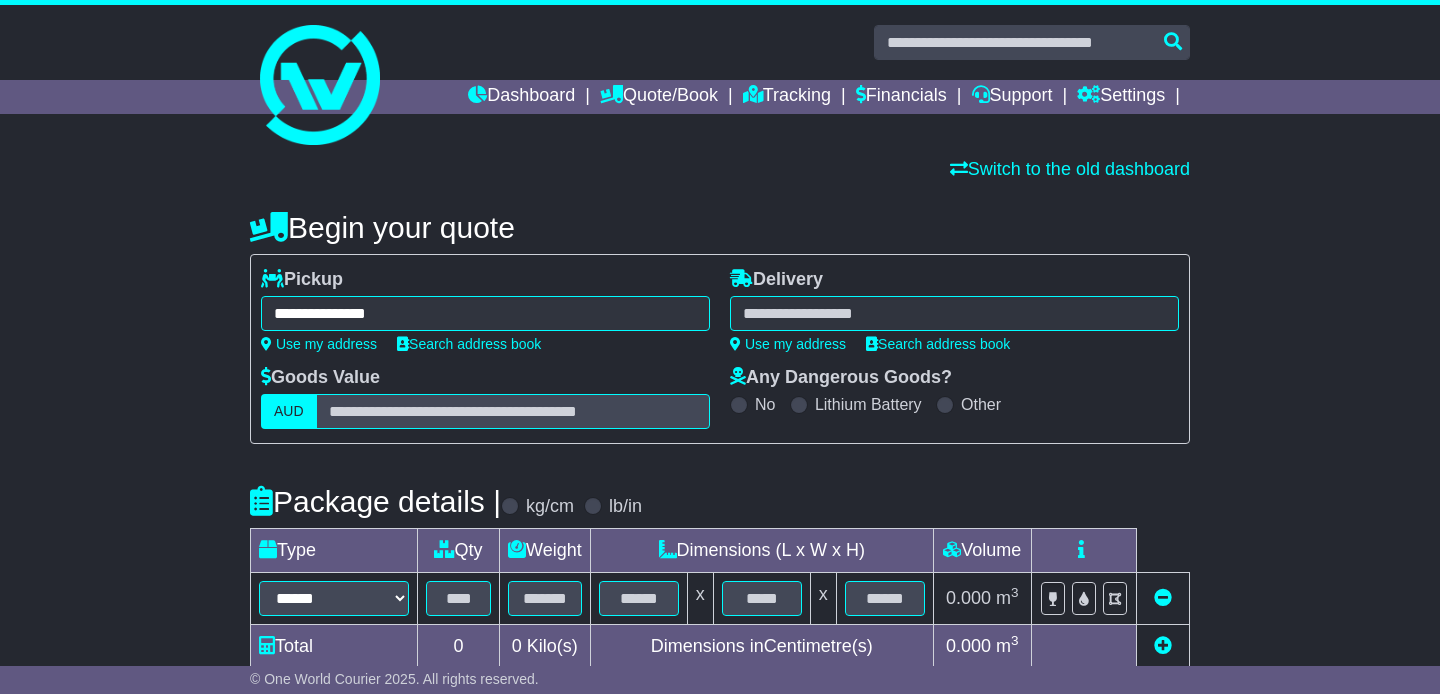 type on "**********" 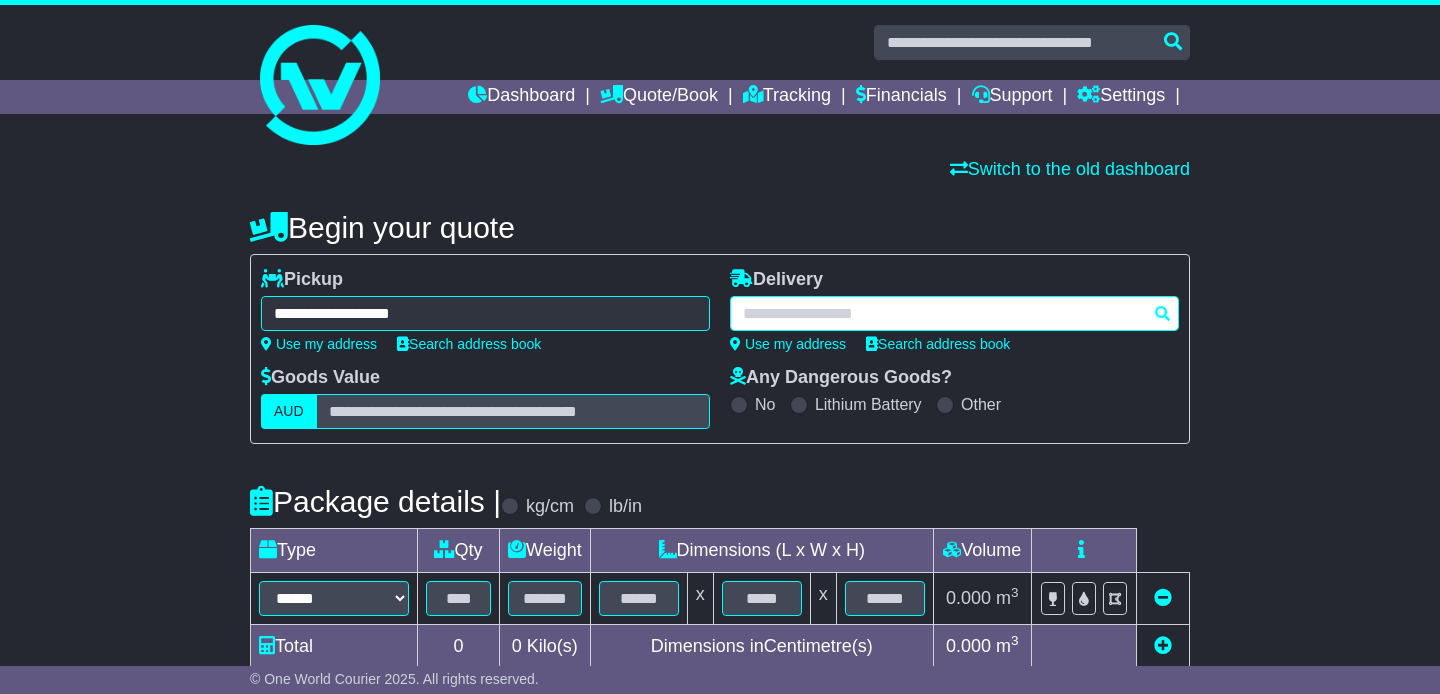 click at bounding box center [954, 313] 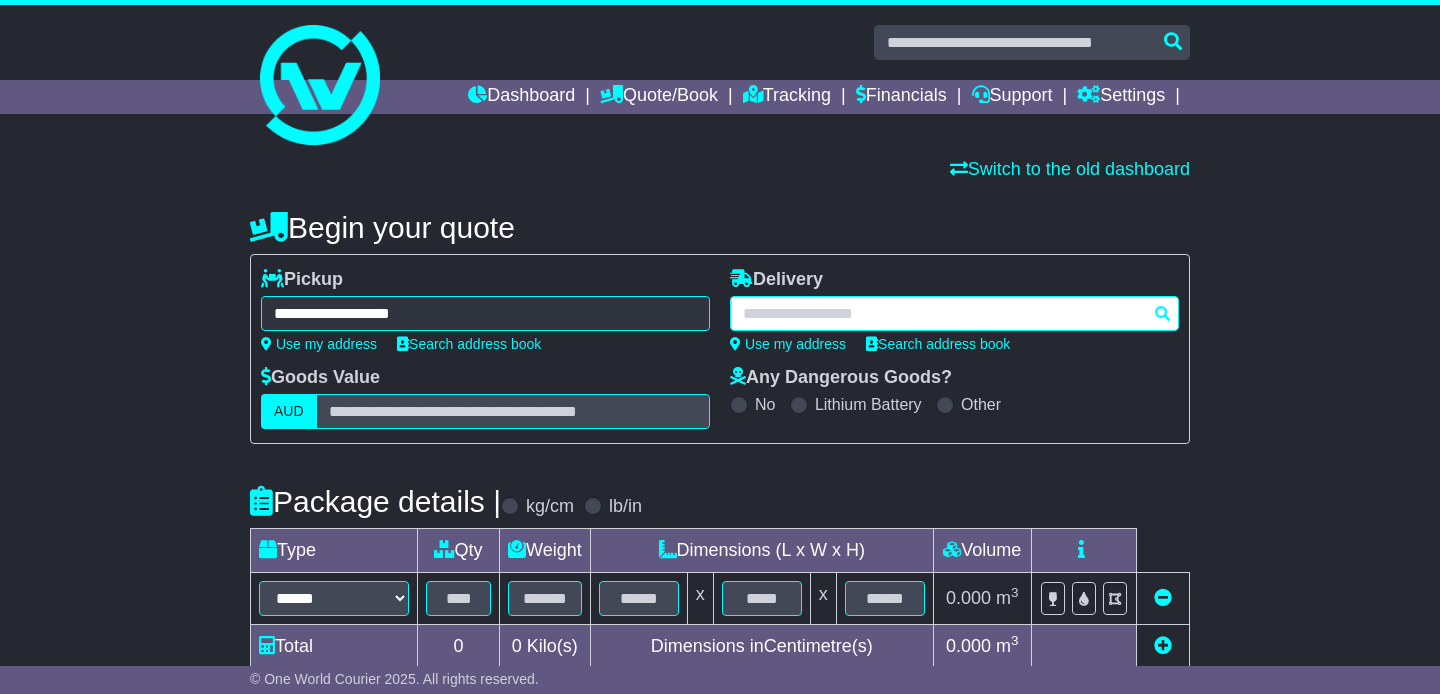 click at bounding box center (954, 313) 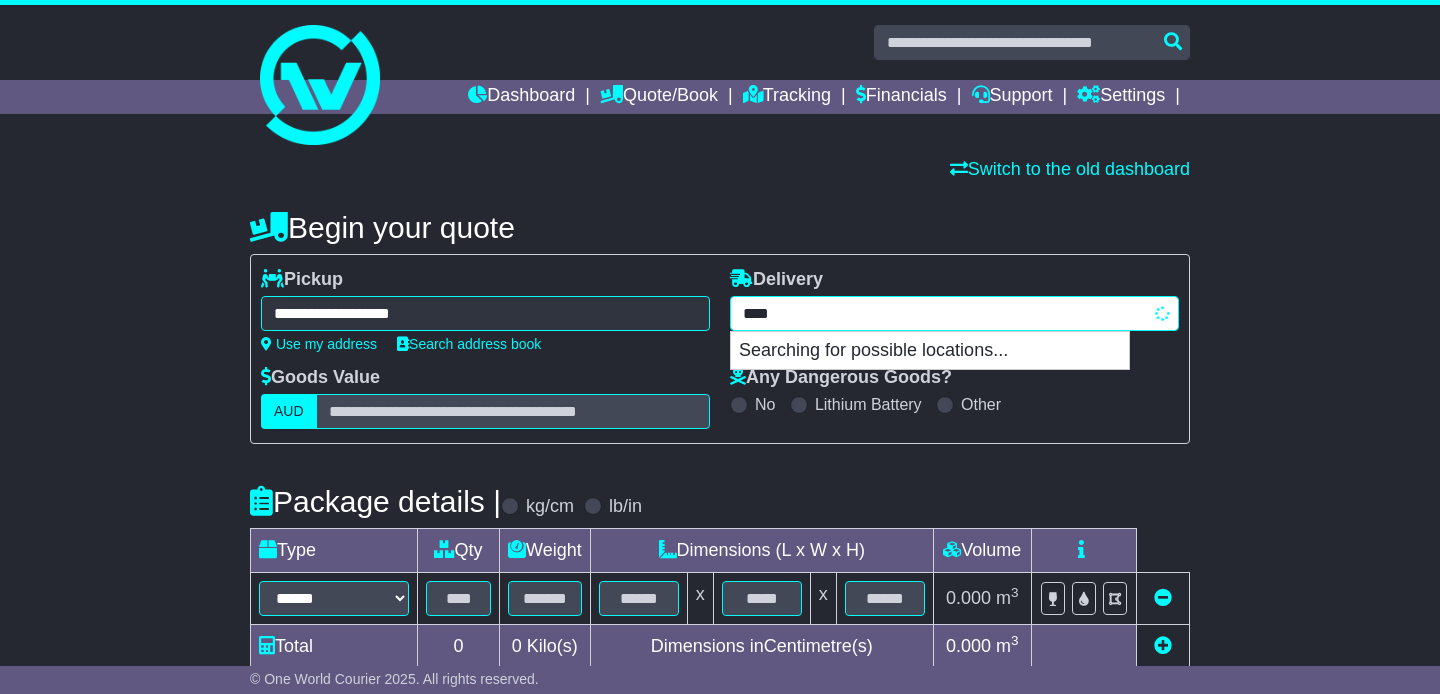 type on "*****" 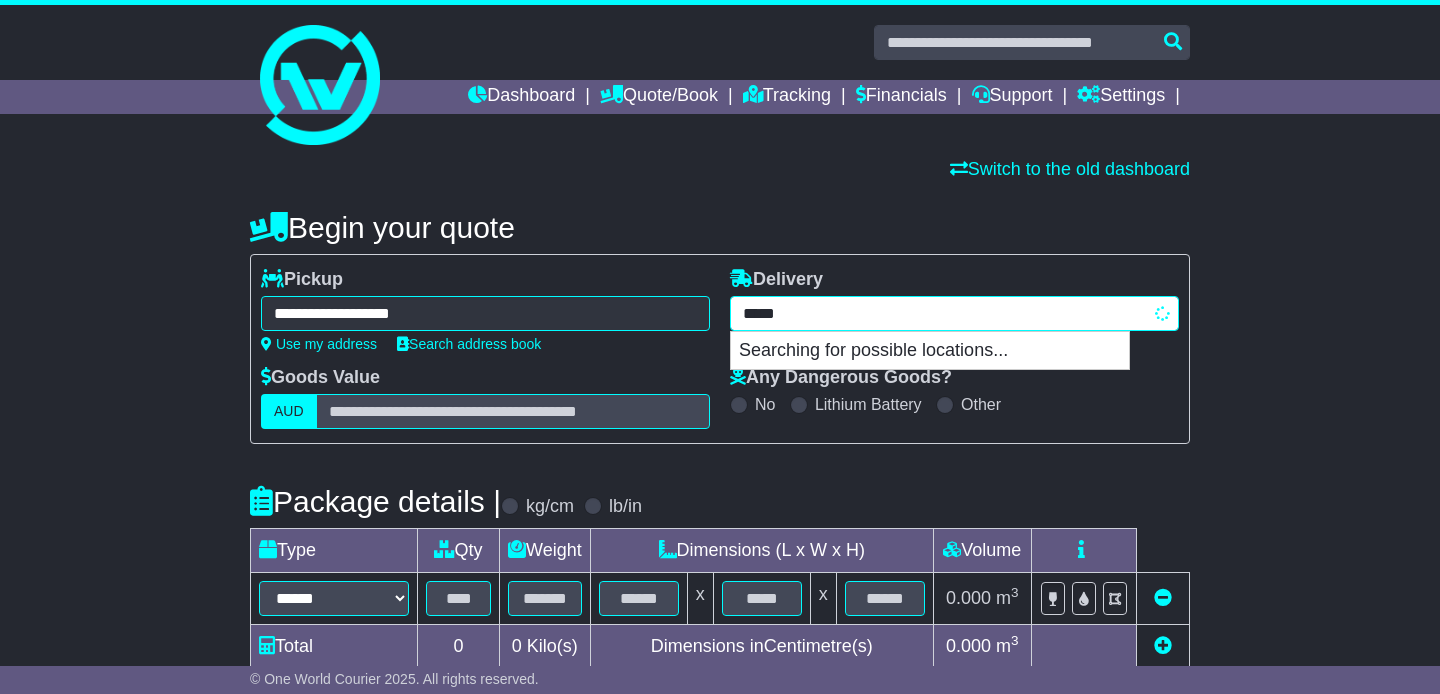 type on "**********" 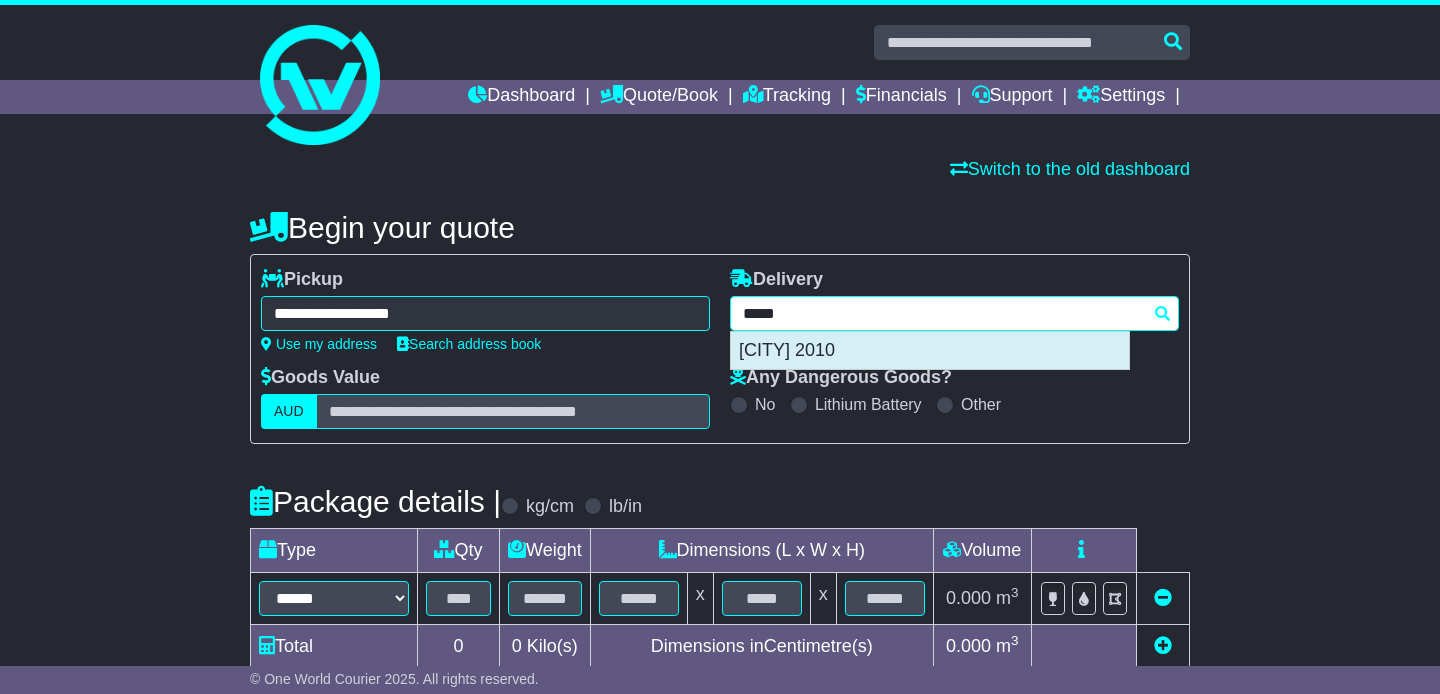click on "SURRY HILLS 2010" at bounding box center [930, 351] 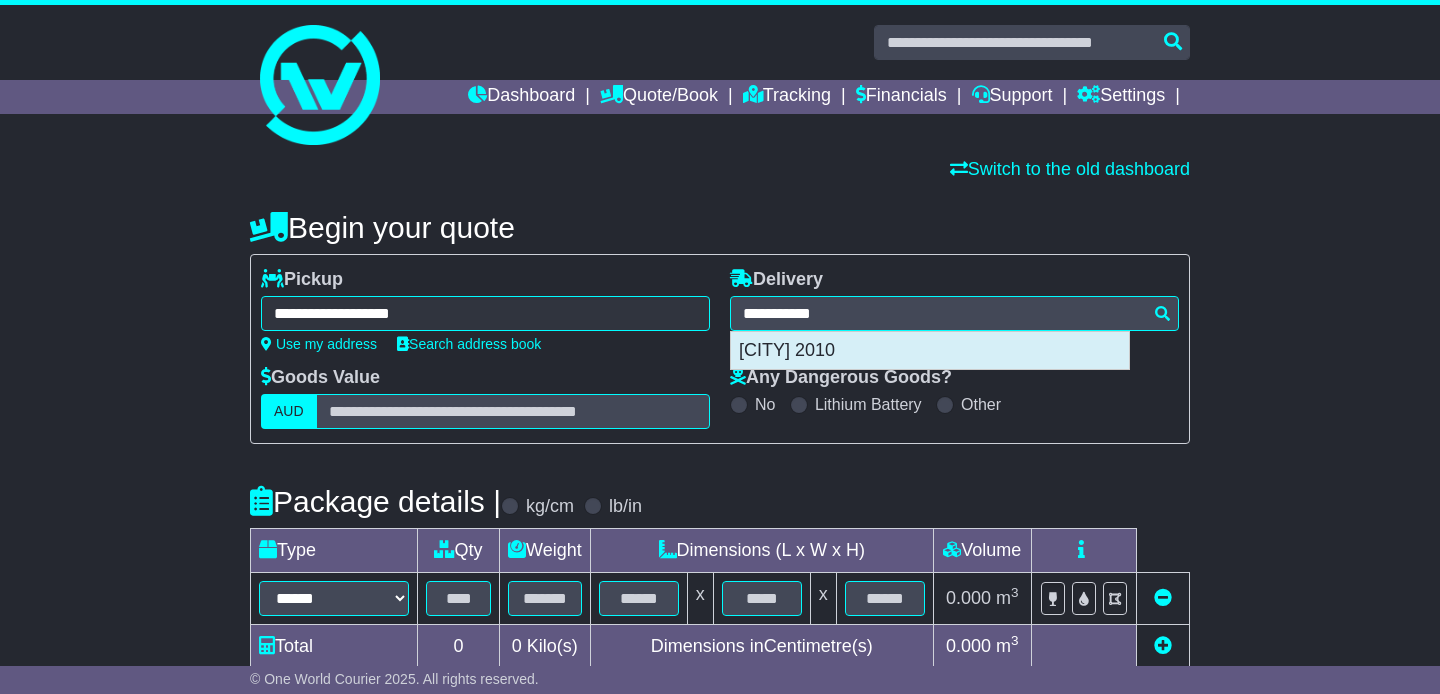 type on "**********" 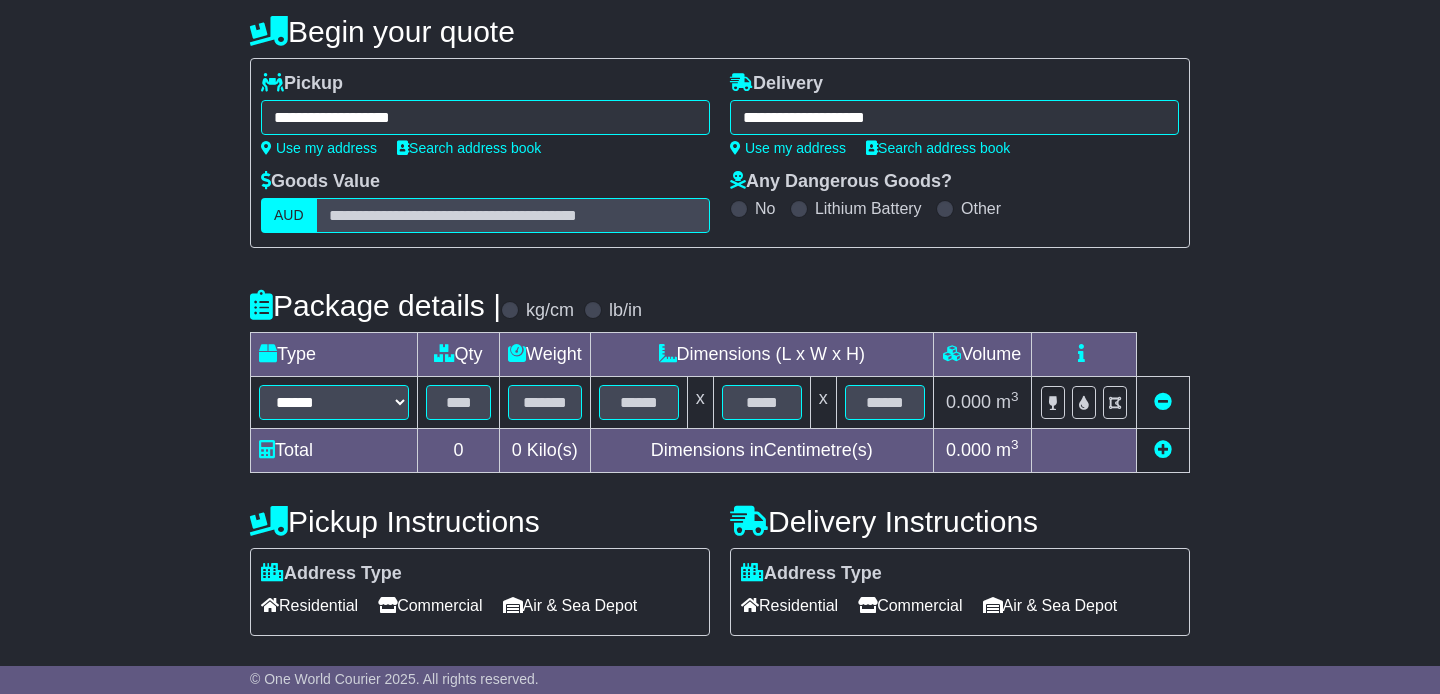 scroll, scrollTop: 200, scrollLeft: 0, axis: vertical 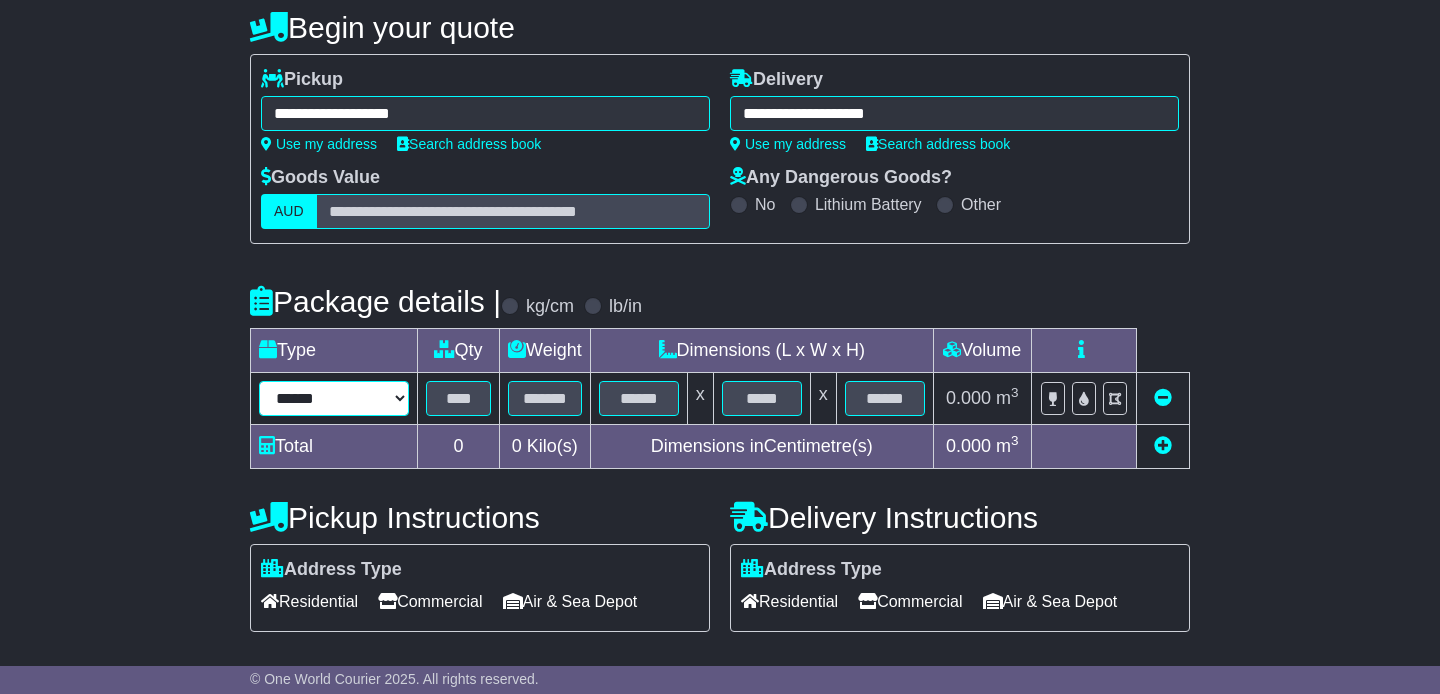 click on "****** ****** *** ******** ***** **** **** ****** *** *******" at bounding box center (334, 398) 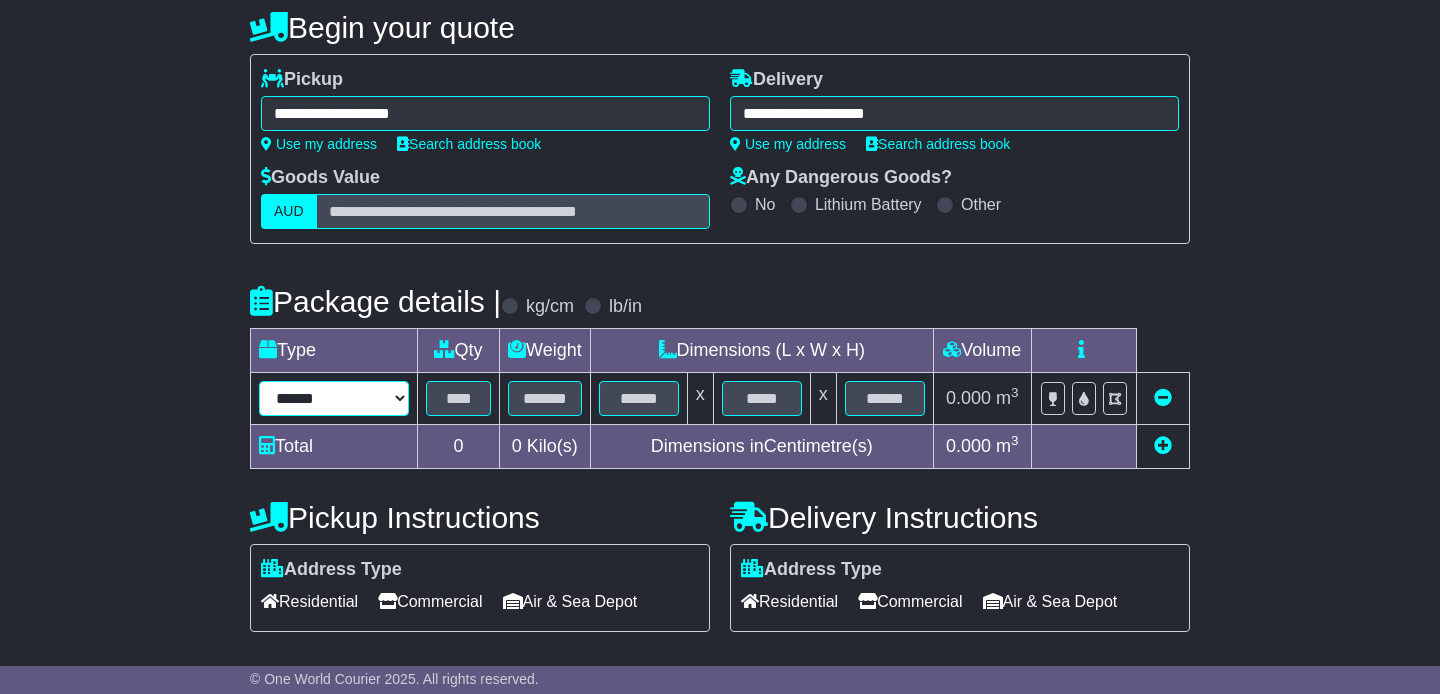 select on "*****" 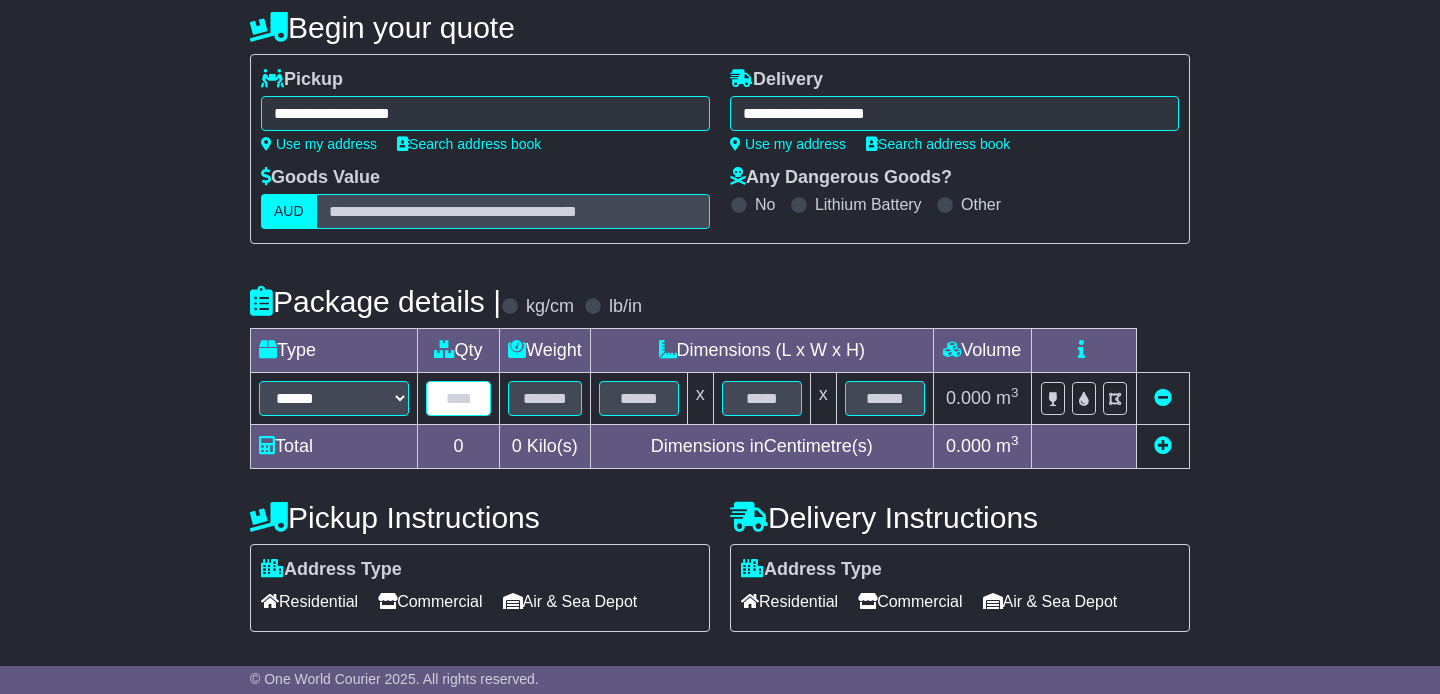 click at bounding box center [458, 398] 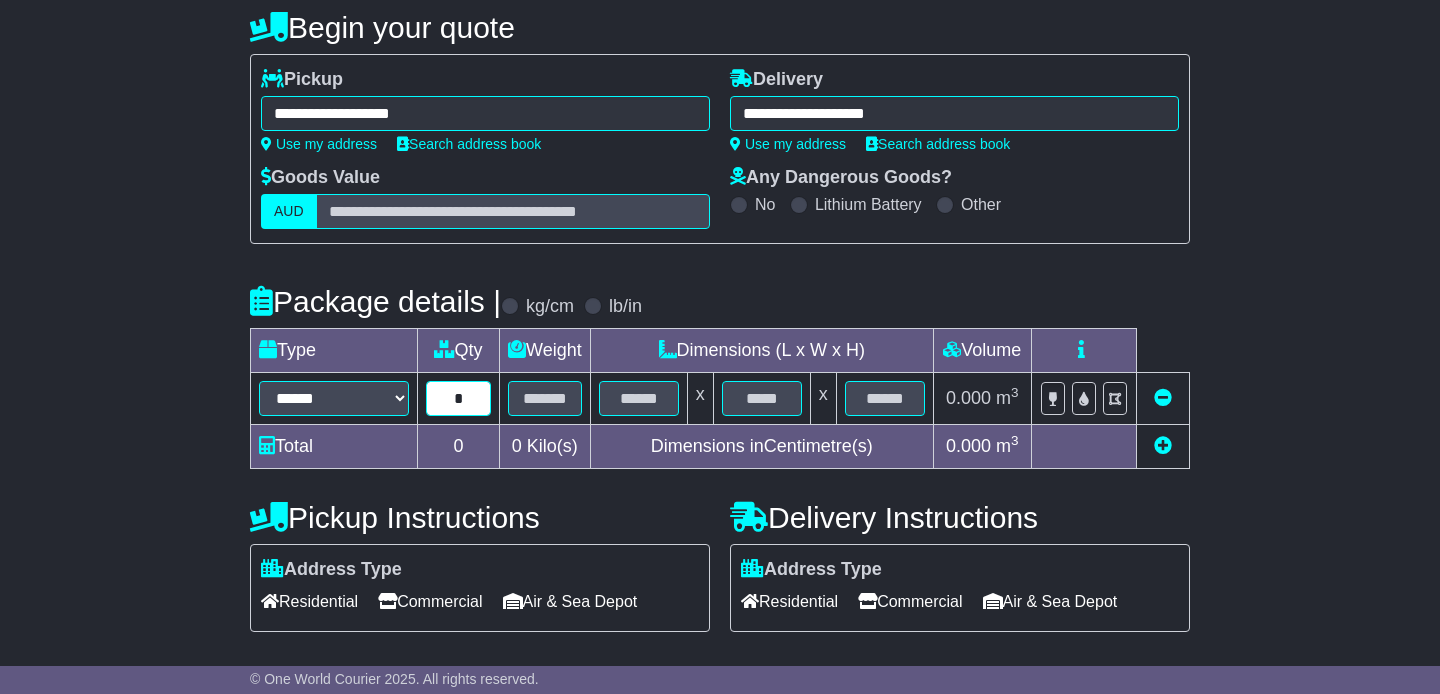 type on "*" 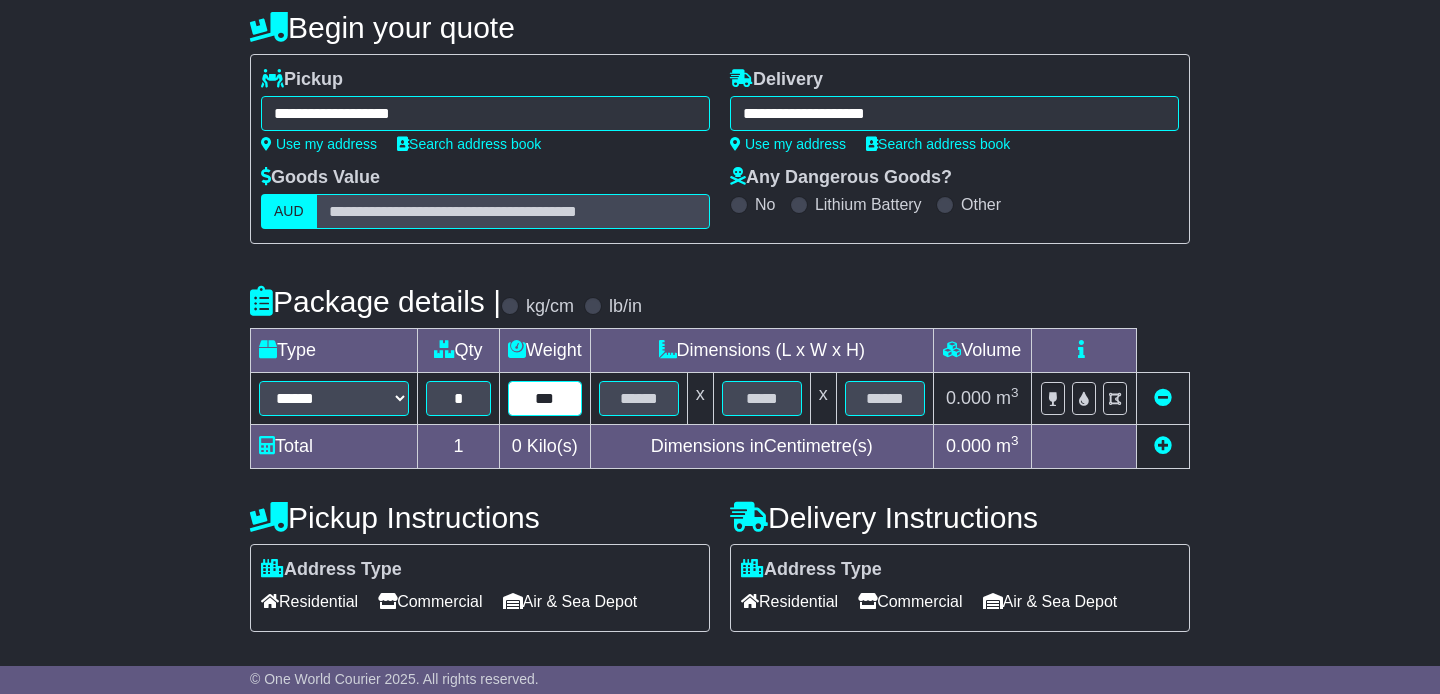 type on "***" 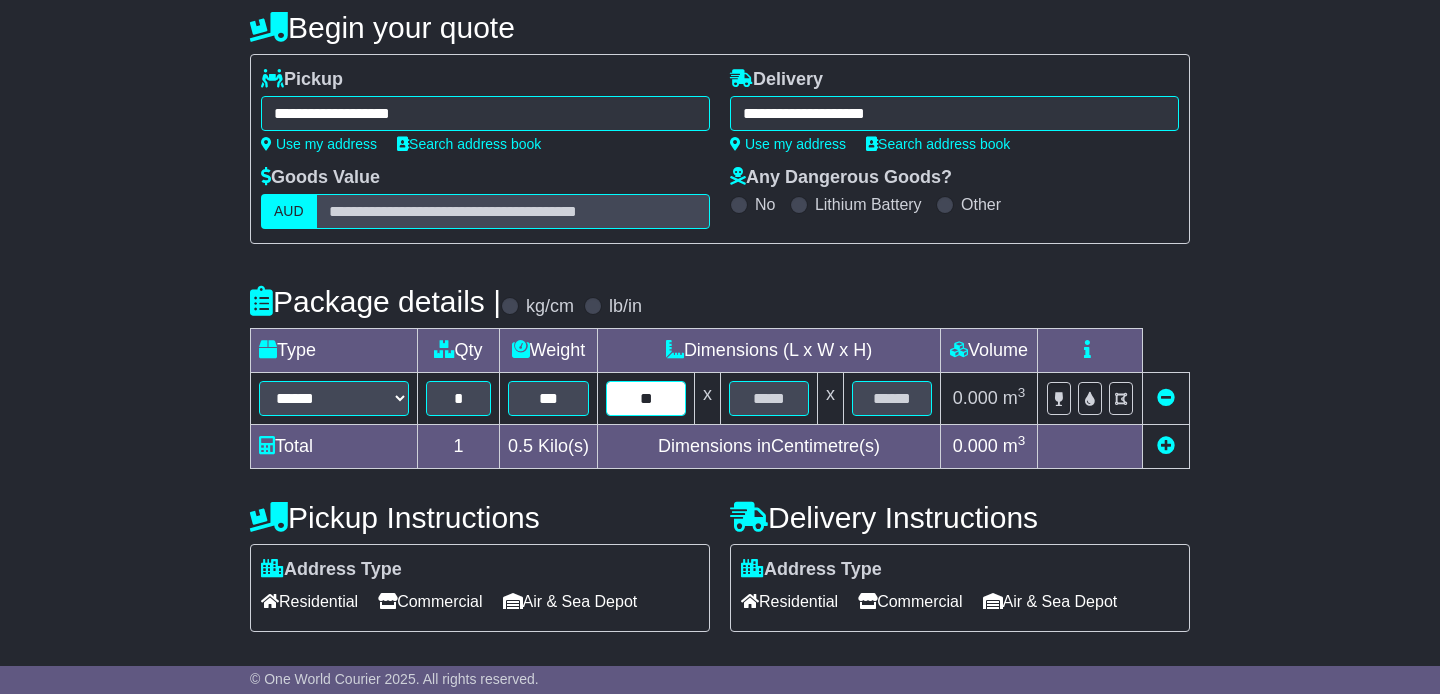 type on "**" 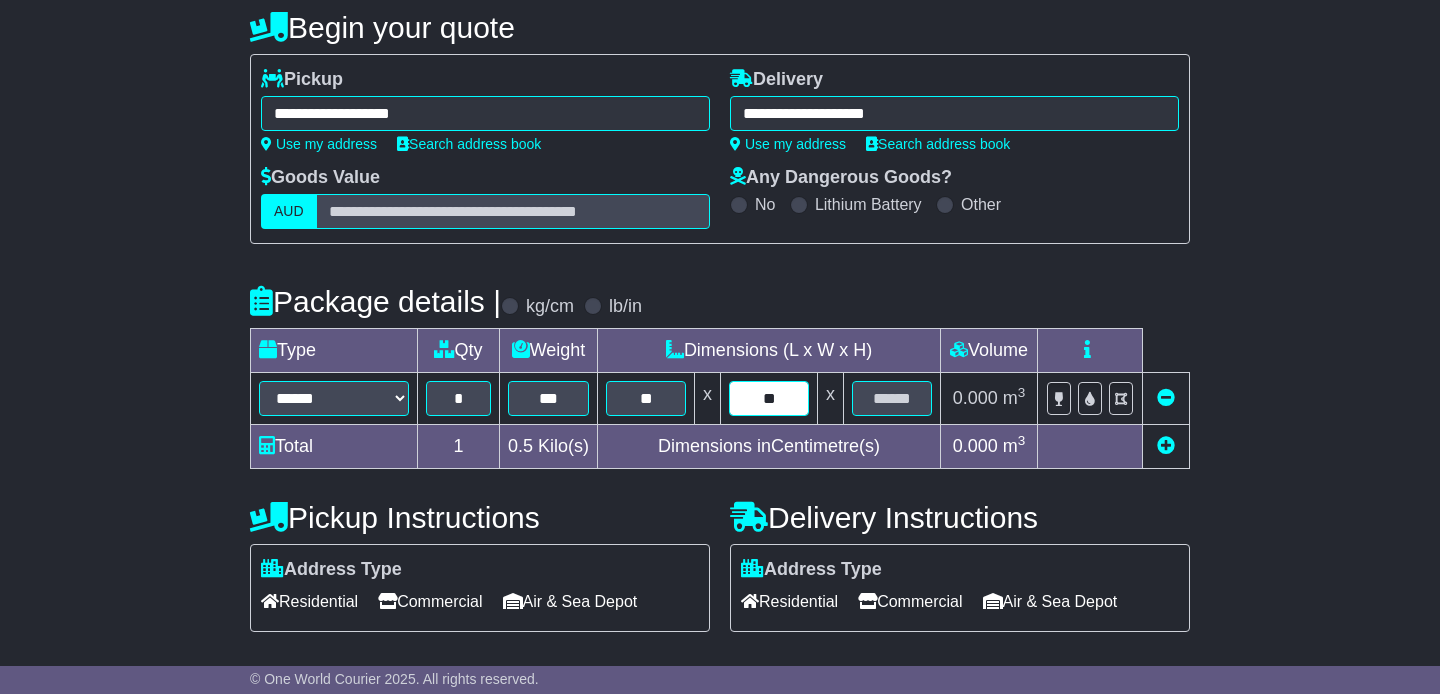 type on "**" 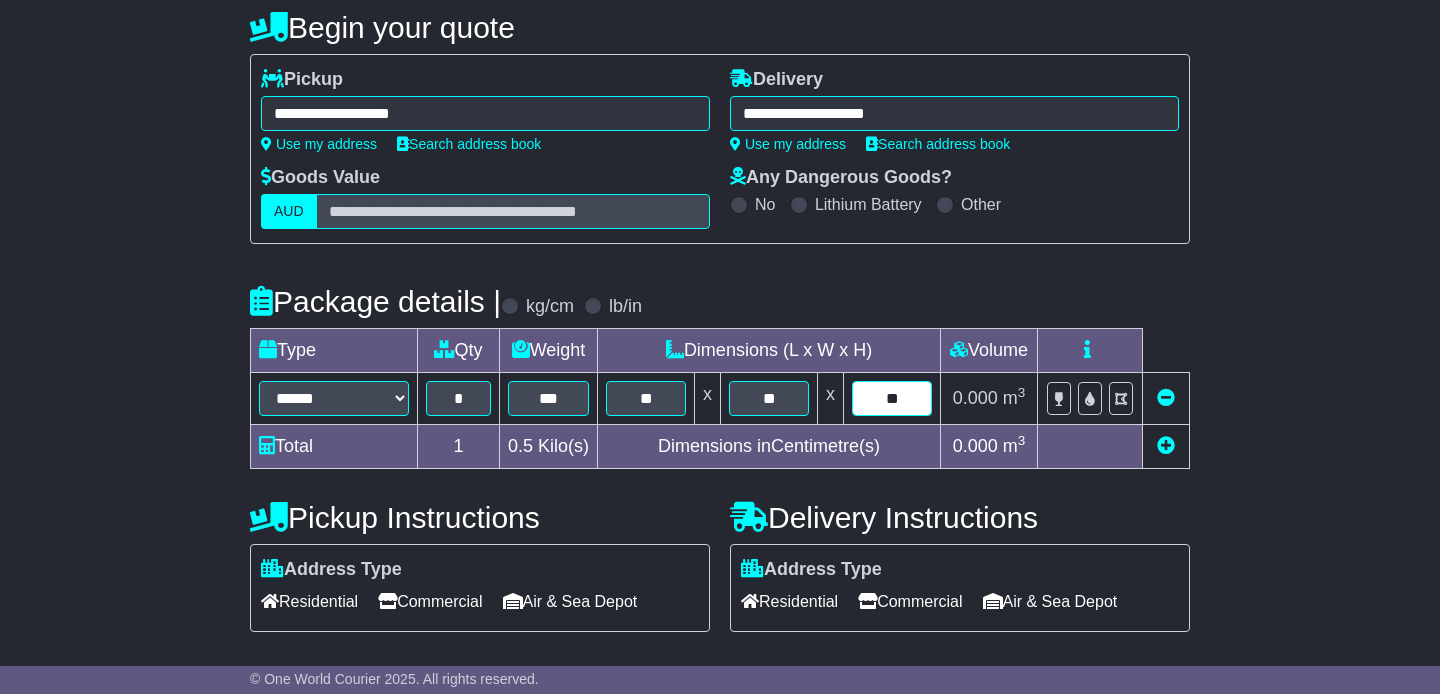 scroll, scrollTop: 363, scrollLeft: 0, axis: vertical 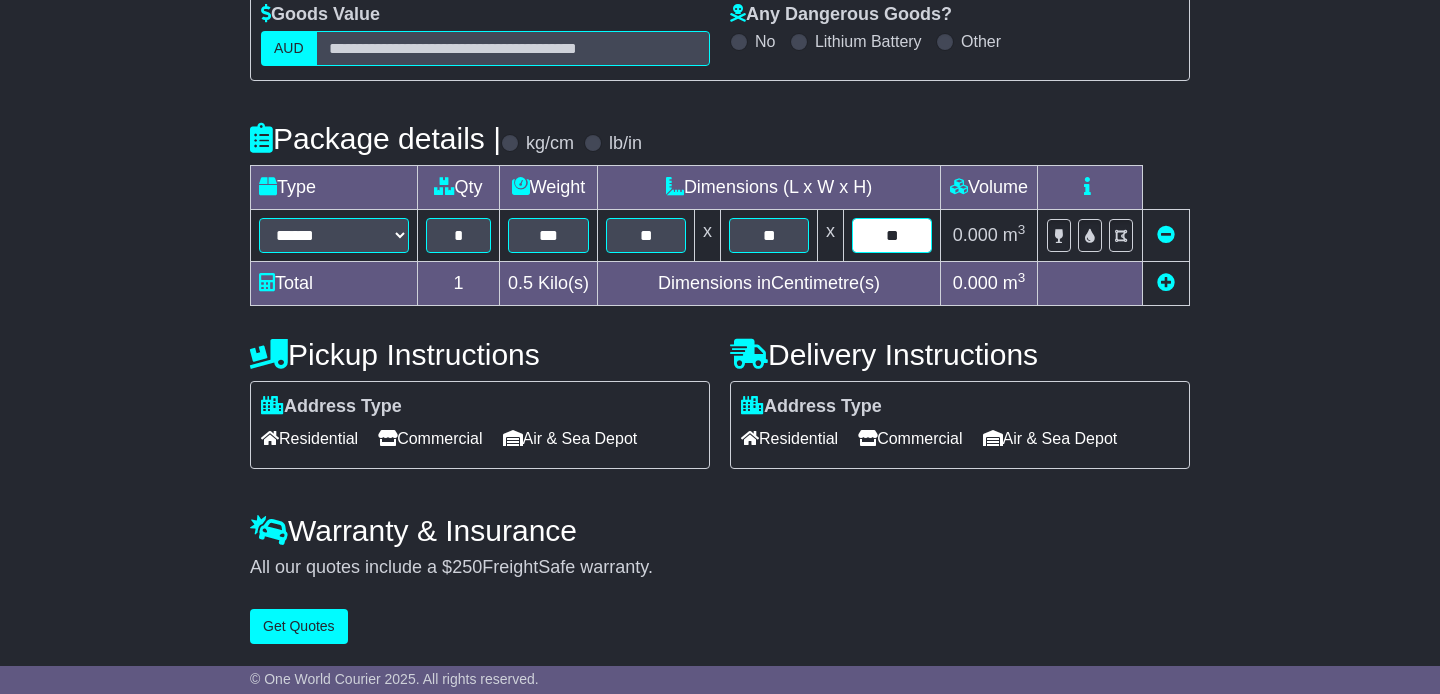 type on "**" 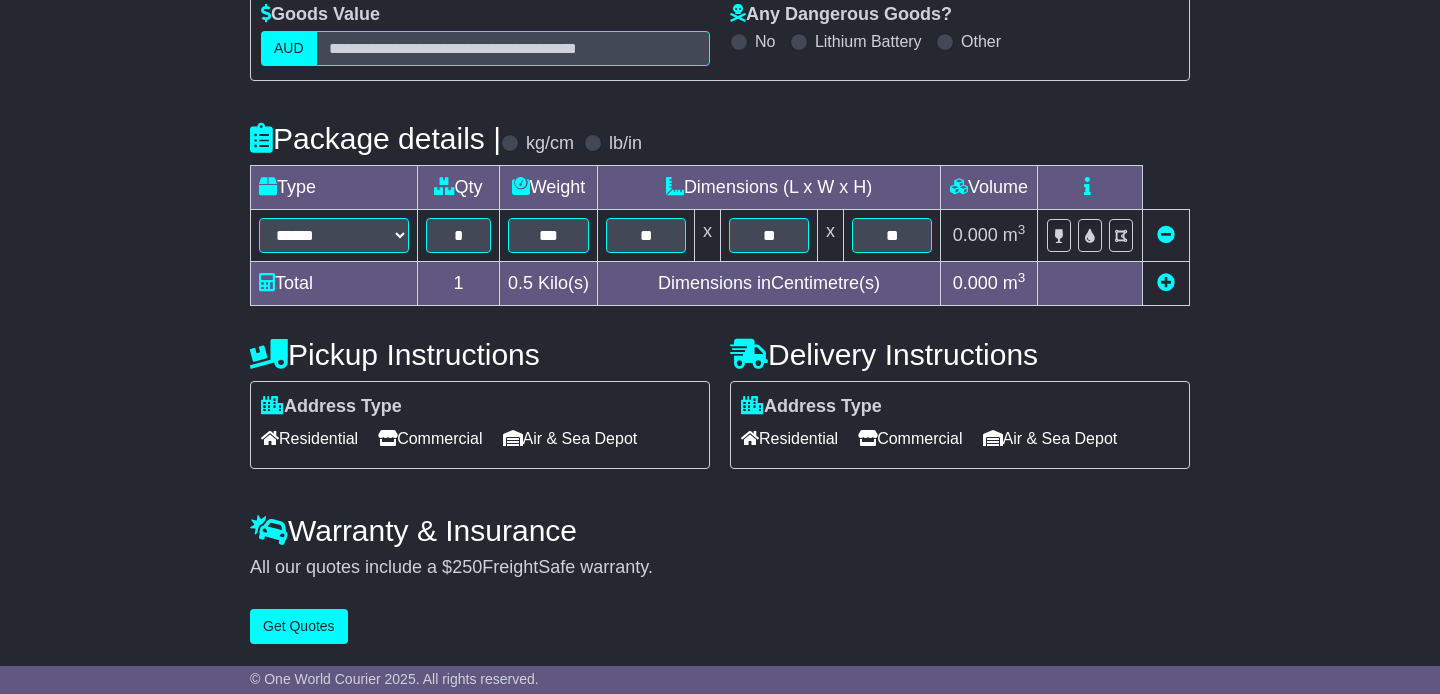 click on "Commercial" at bounding box center [430, 438] 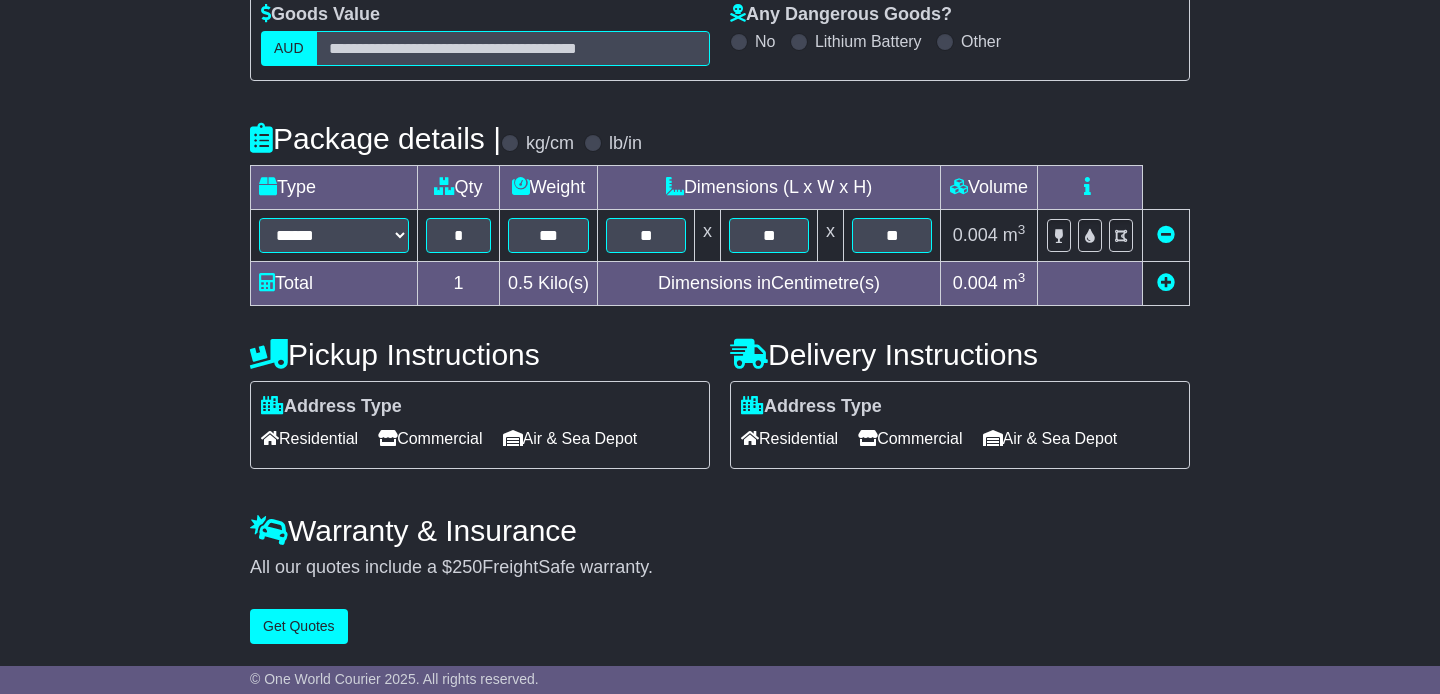 click on "Commercial" at bounding box center (910, 438) 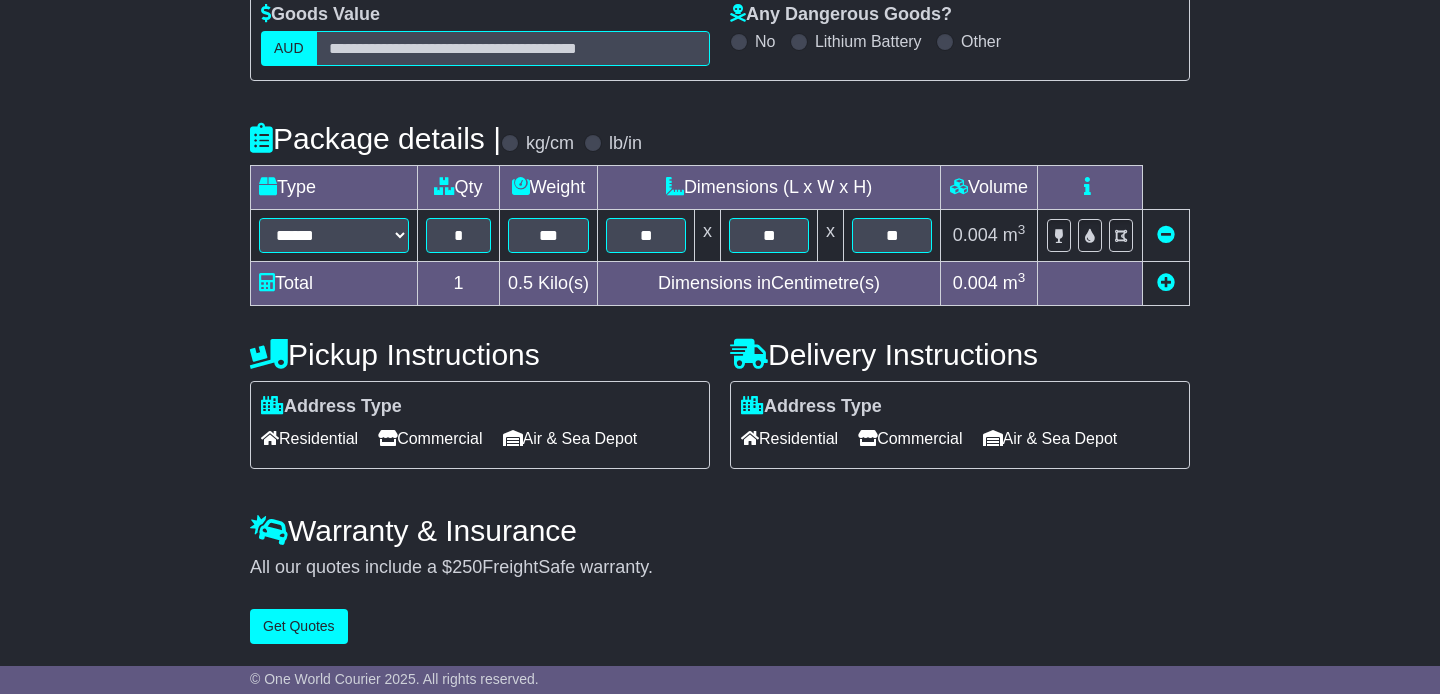 click on "**********" at bounding box center [720, 241] 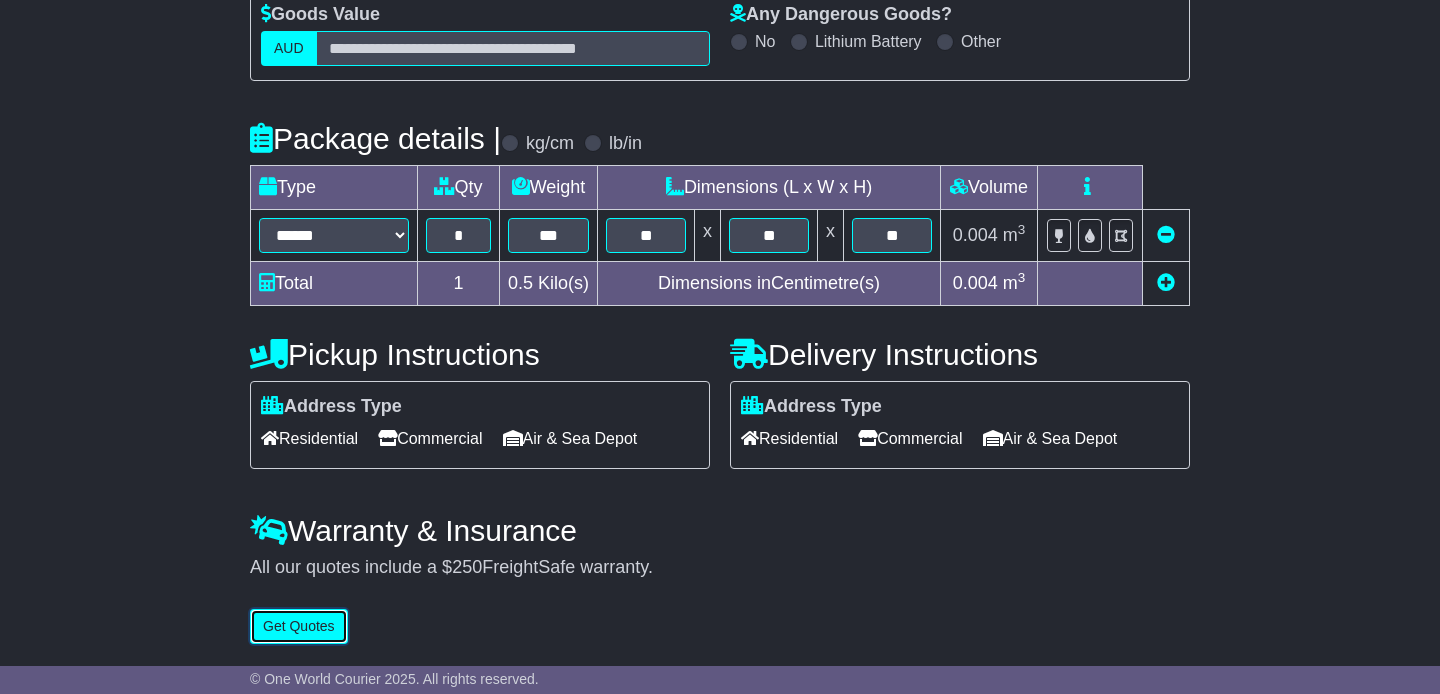 click on "Get Quotes" at bounding box center [299, 626] 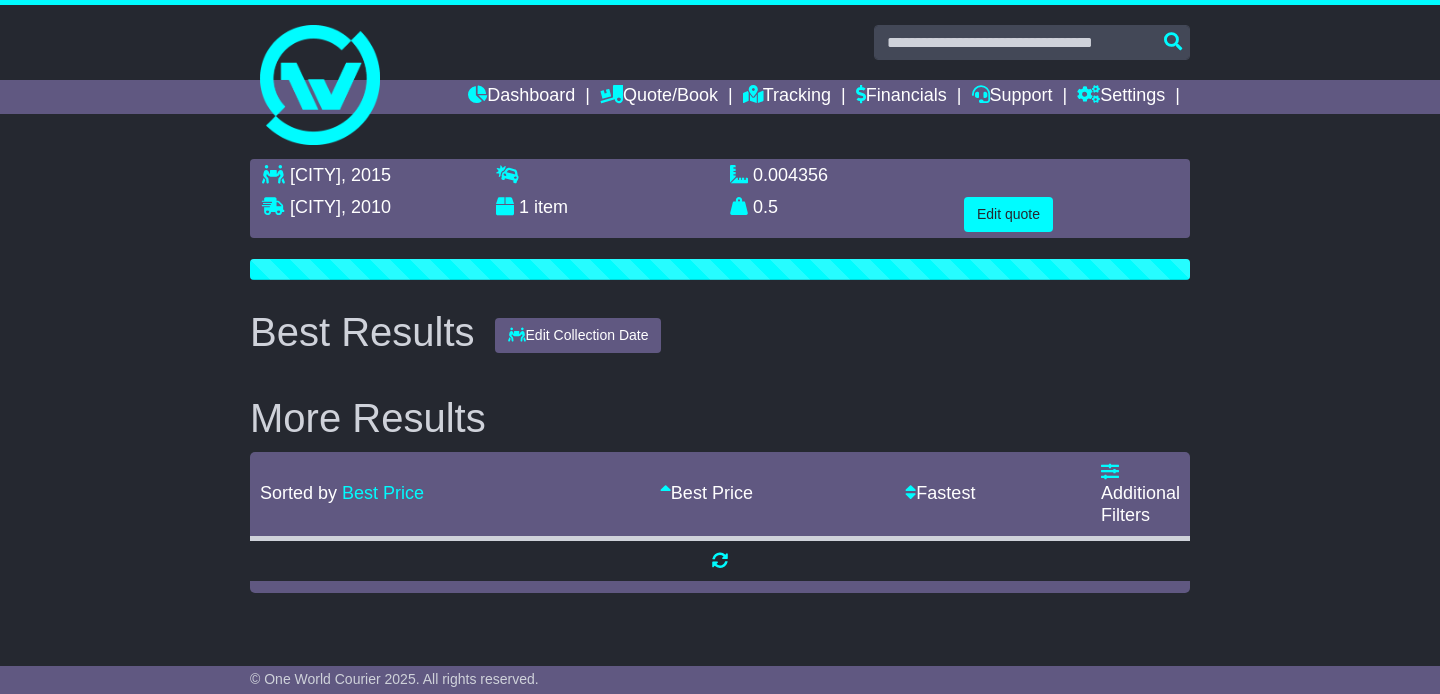 scroll, scrollTop: 0, scrollLeft: 0, axis: both 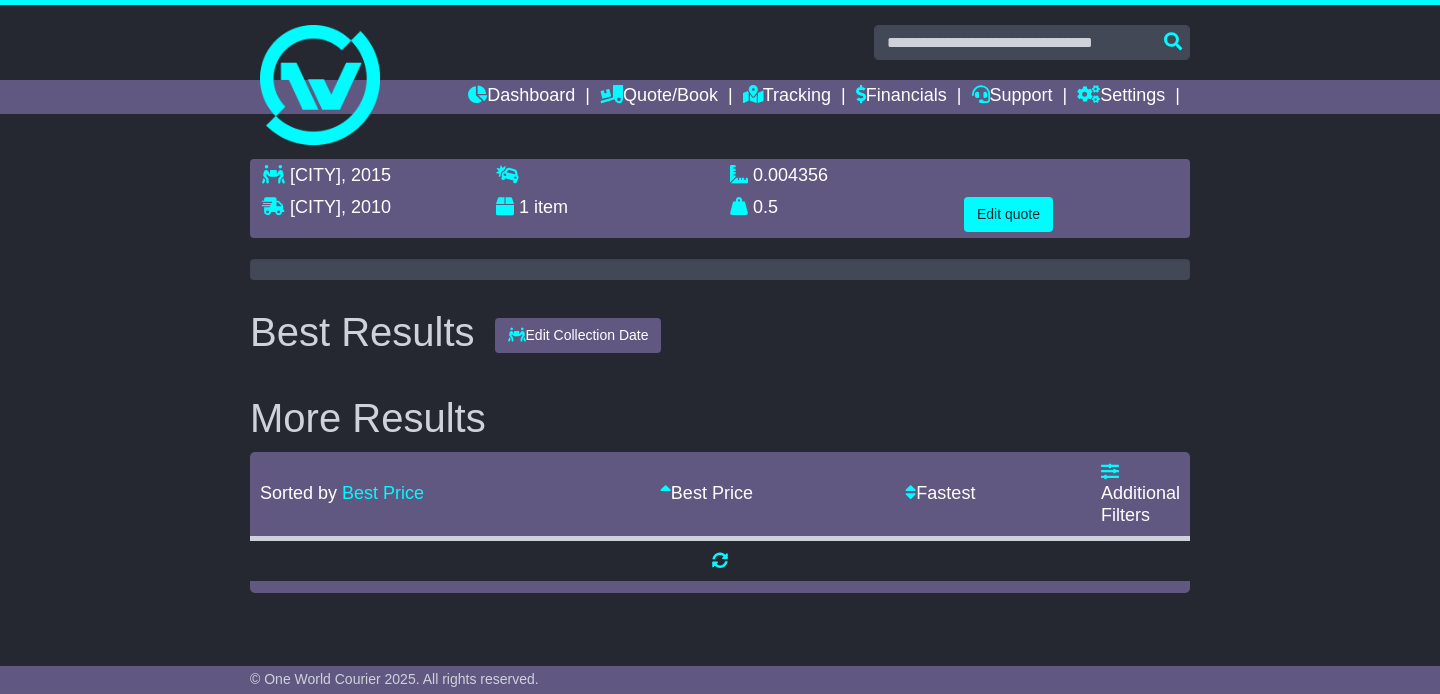 click on "ALEXANDRIA , 2015
SURRY HILLS , 2010
1   item
0.004356
m 3
in 3
0.5  kg(s)  lb(s)" at bounding box center (720, 376) 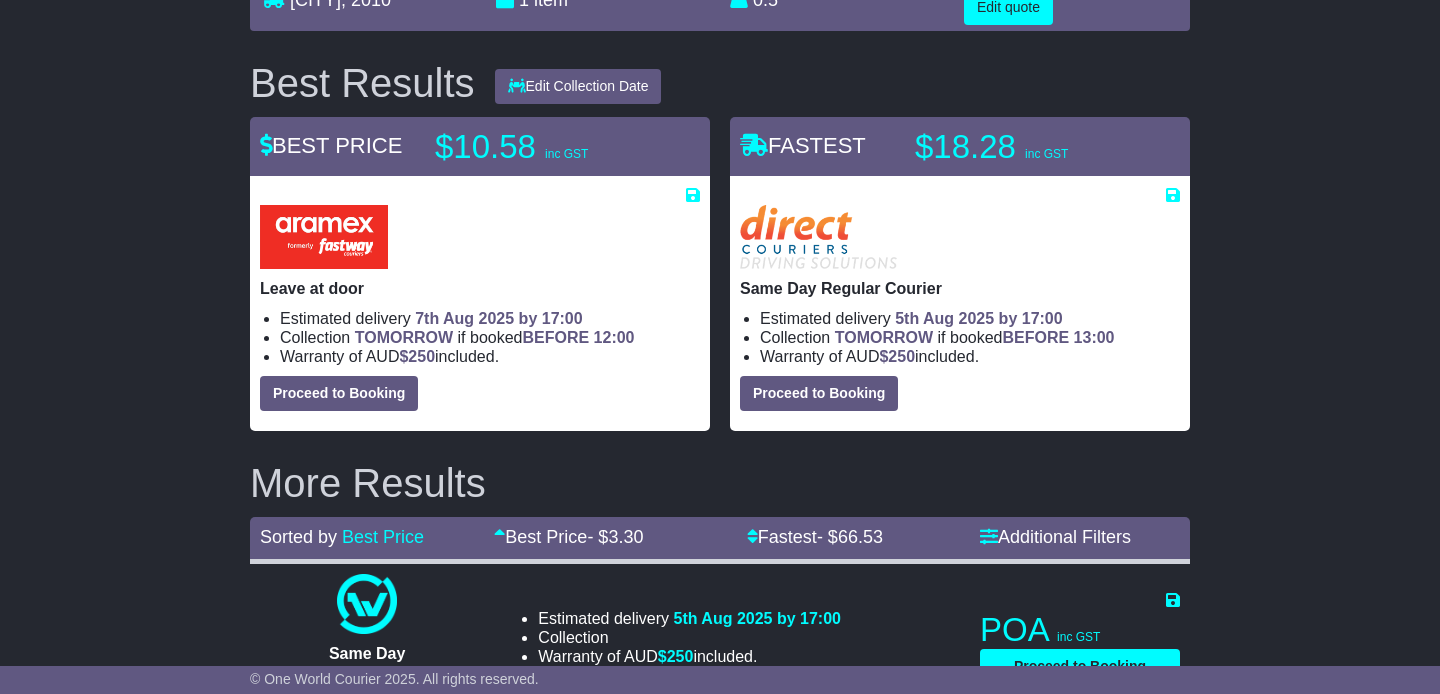 scroll, scrollTop: 210, scrollLeft: 0, axis: vertical 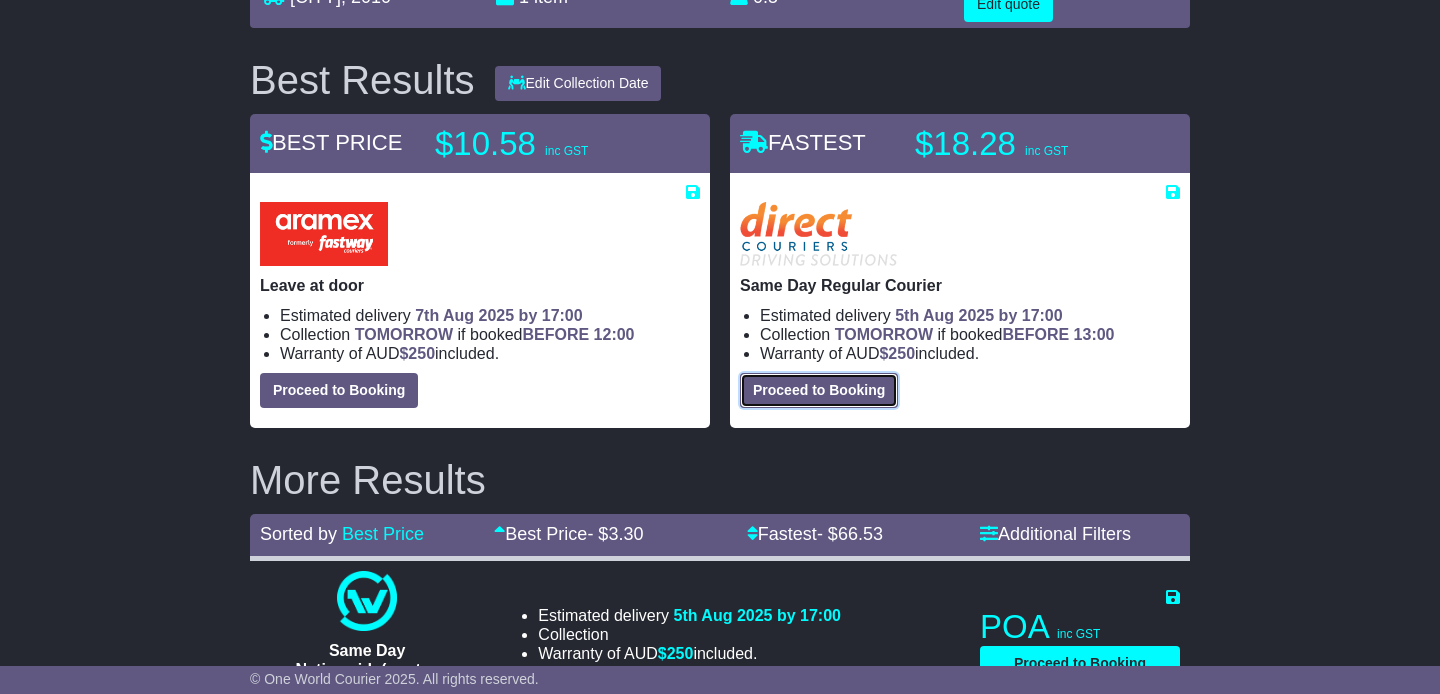 click on "Proceed to Booking" at bounding box center [819, 390] 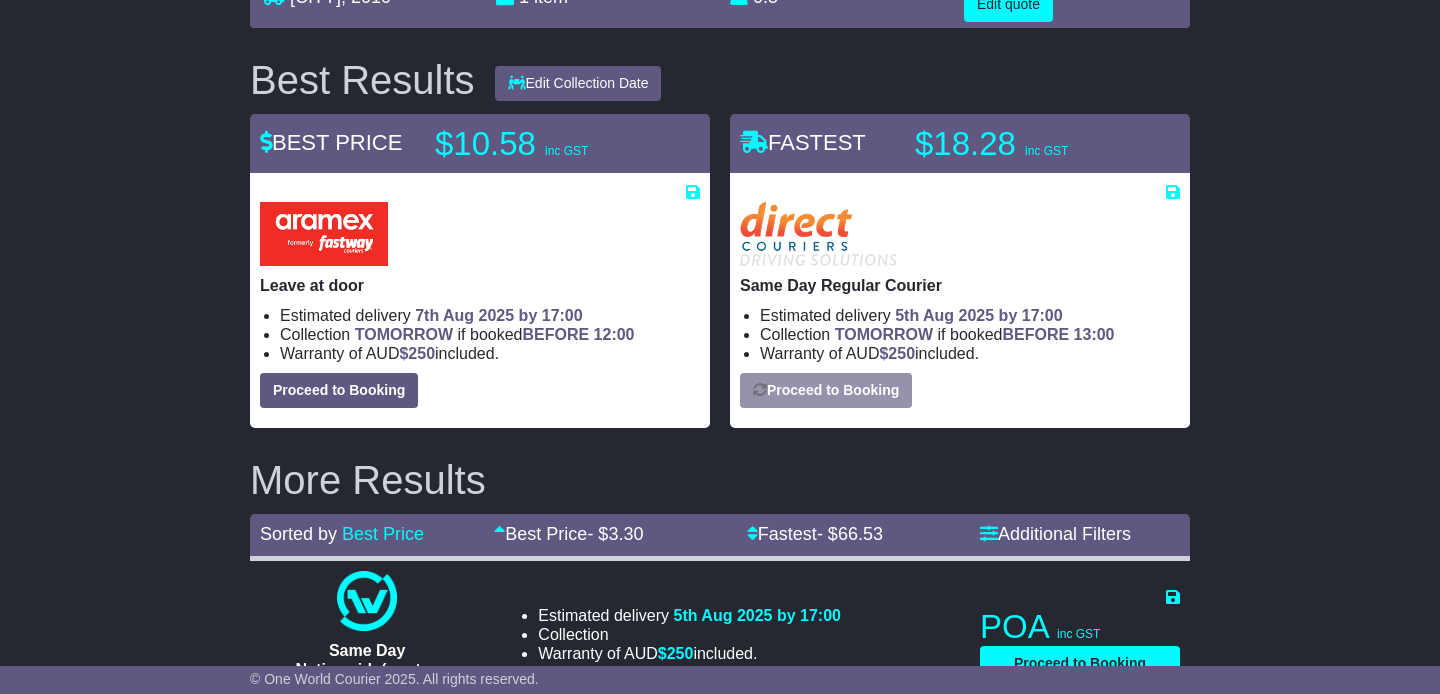 select on "*****" 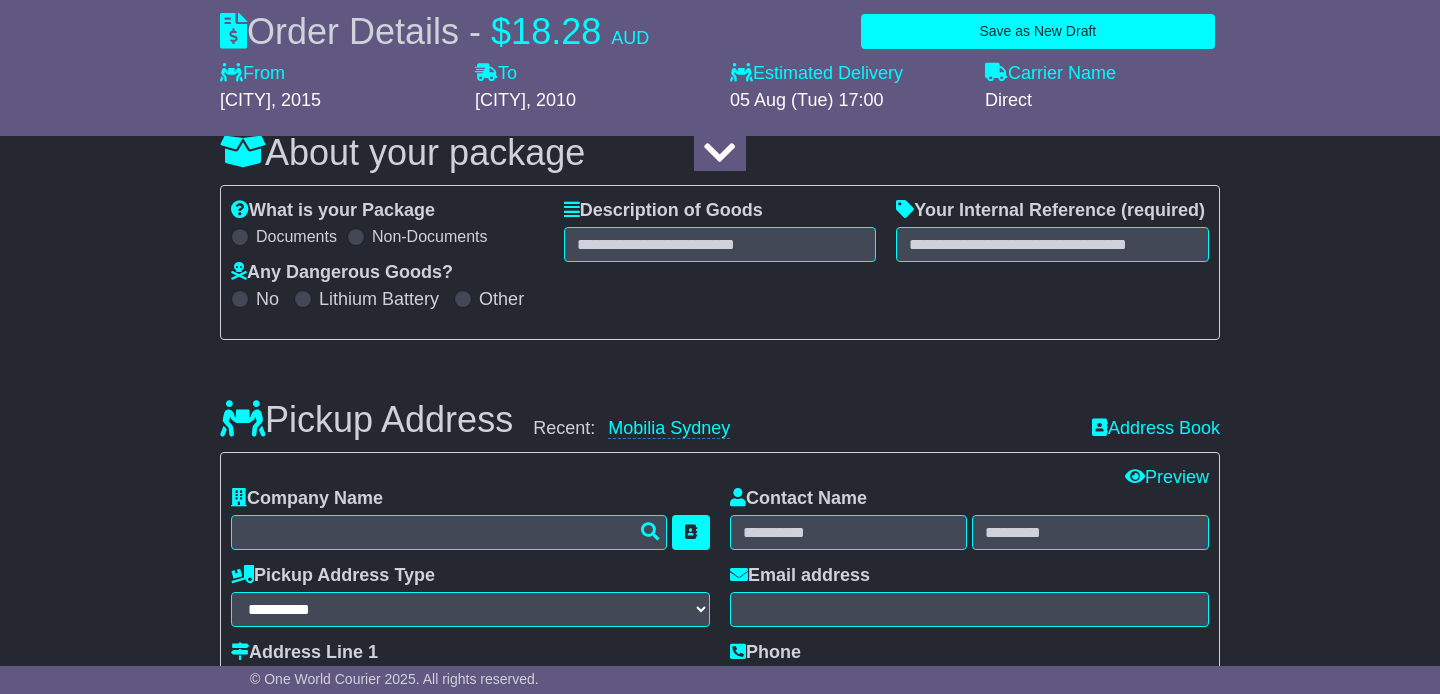 scroll, scrollTop: 47, scrollLeft: 0, axis: vertical 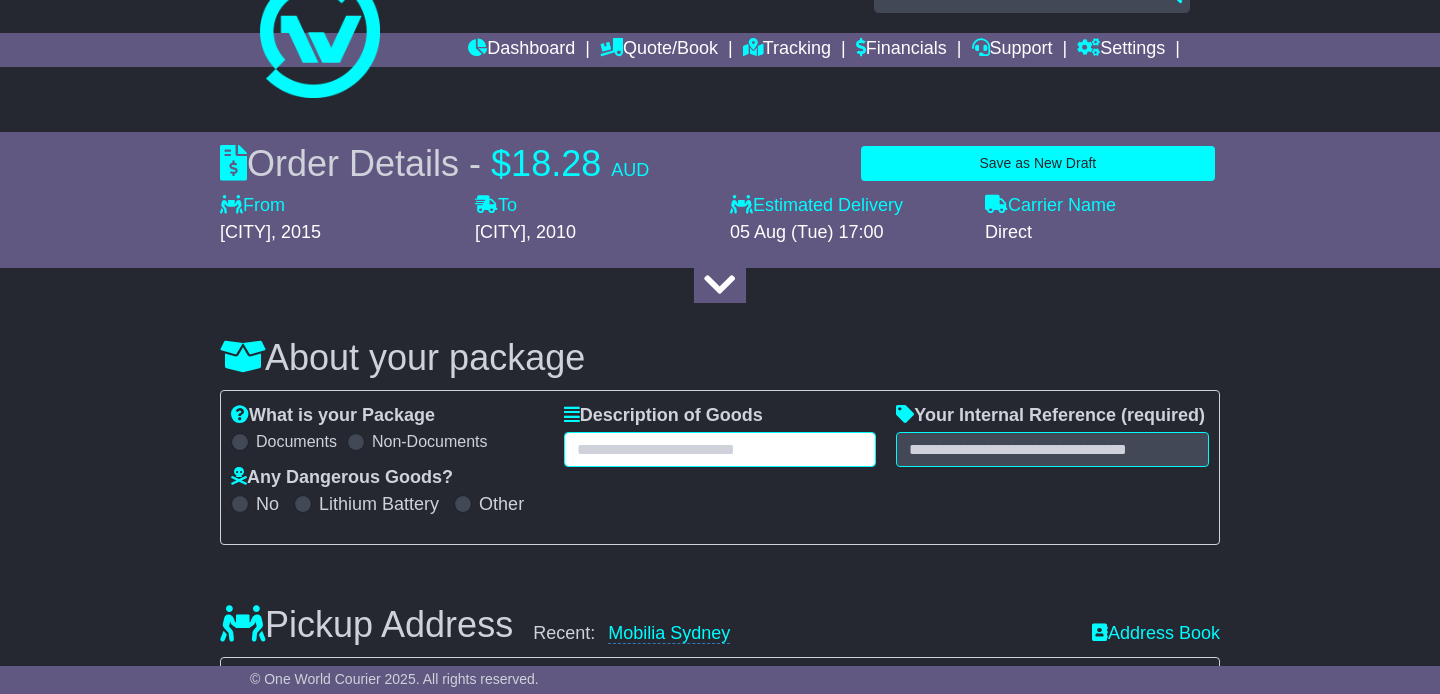 click at bounding box center [720, 449] 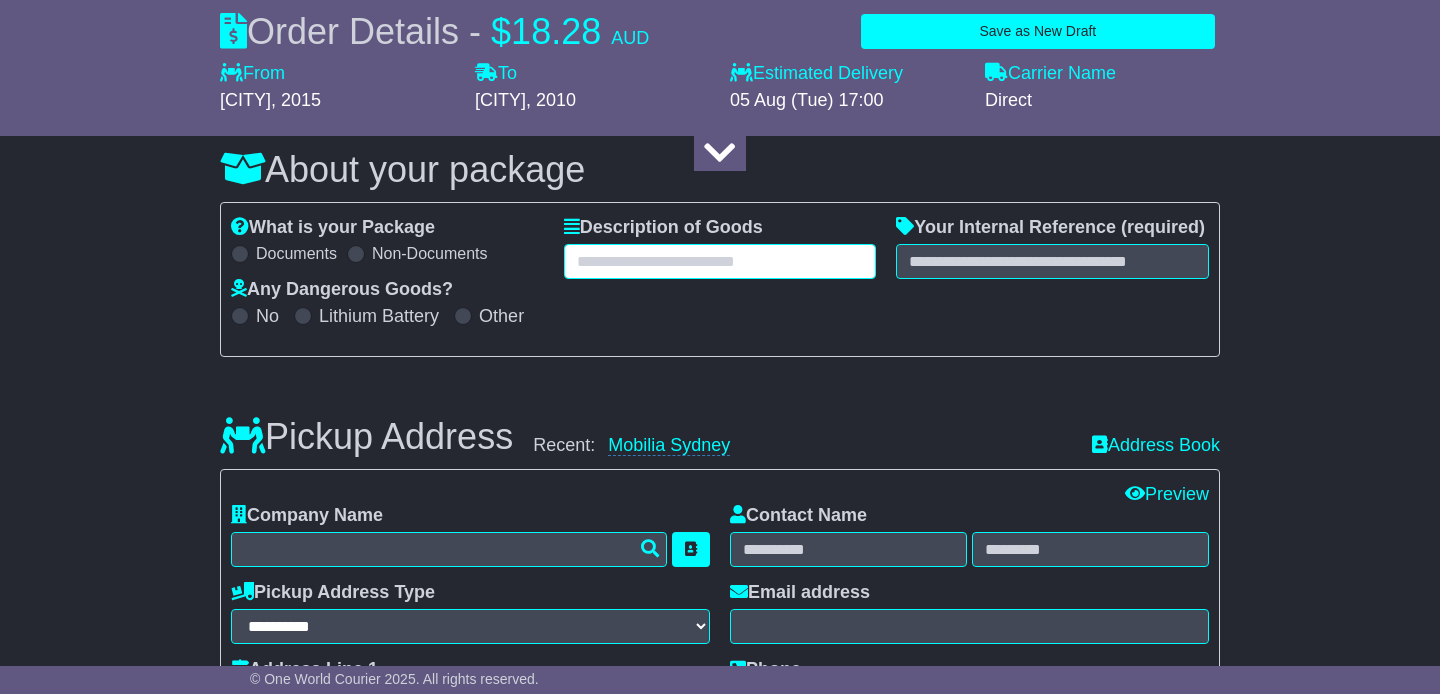 scroll, scrollTop: 237, scrollLeft: 0, axis: vertical 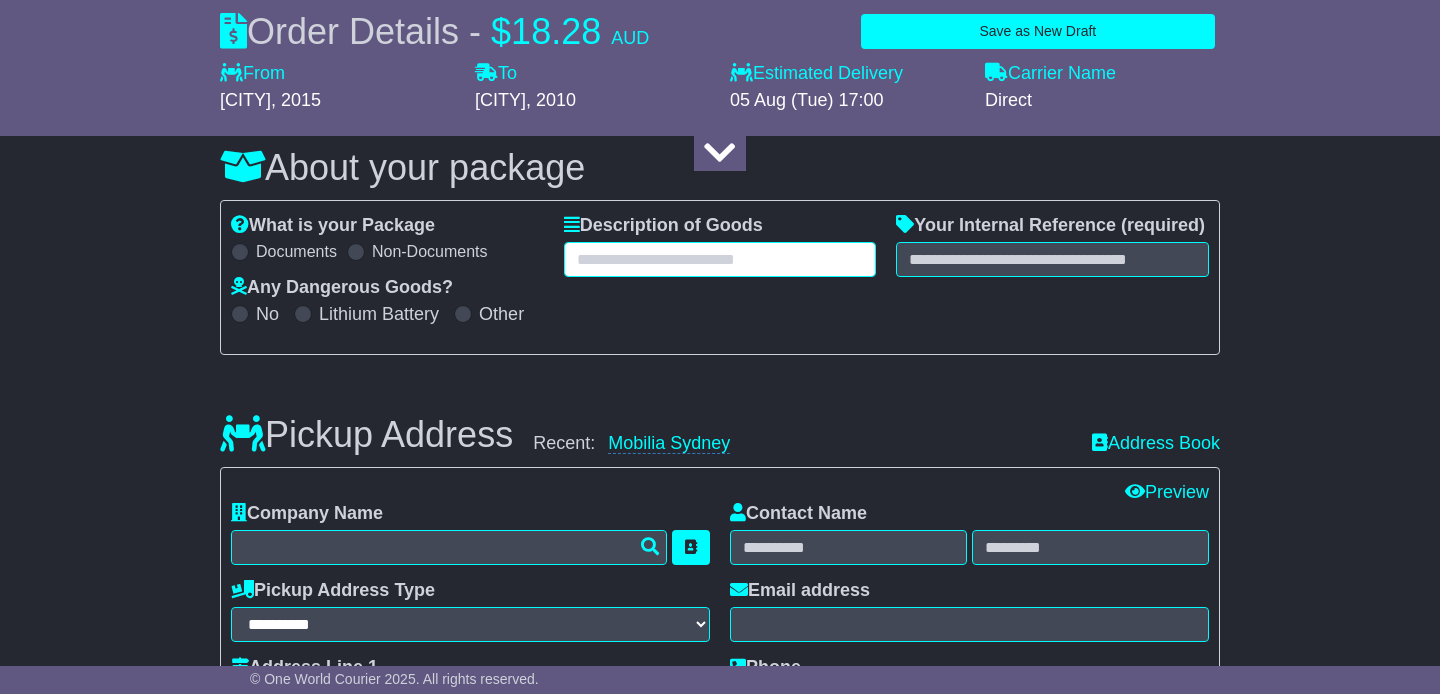 click at bounding box center [720, 259] 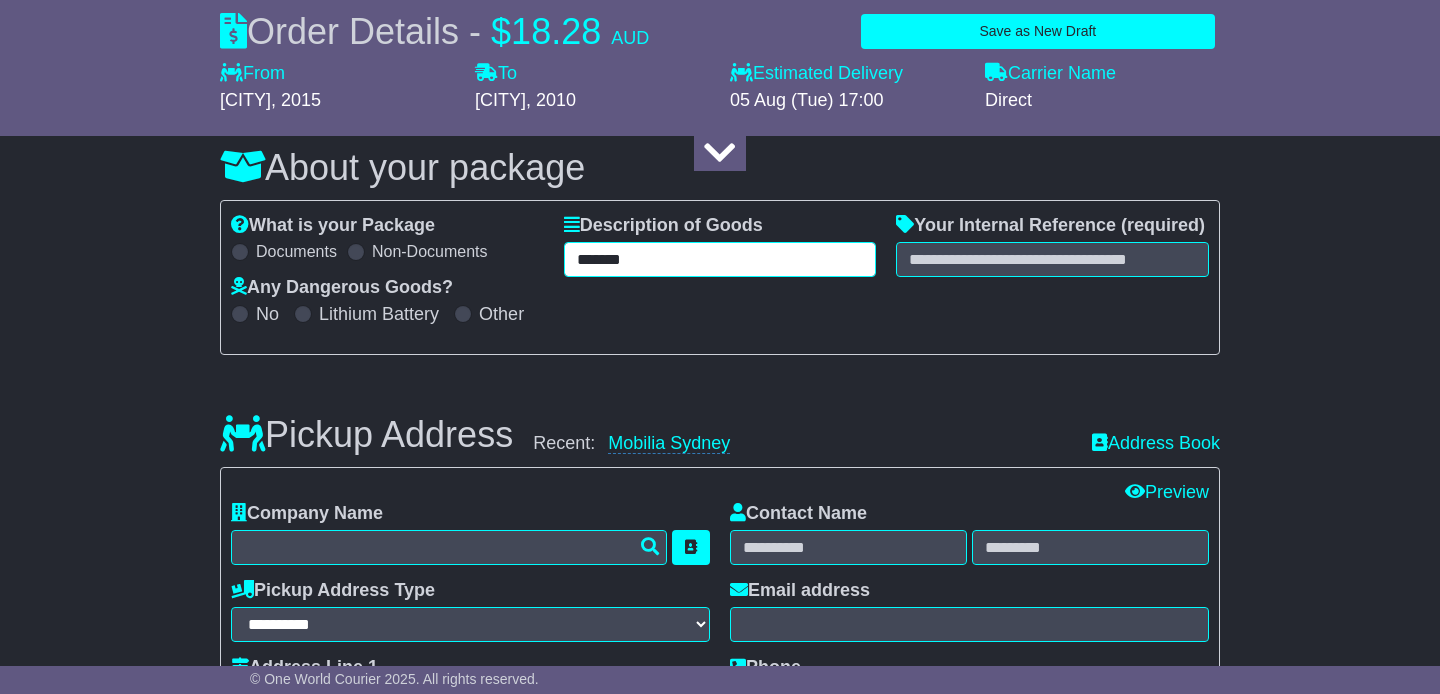 type on "*******" 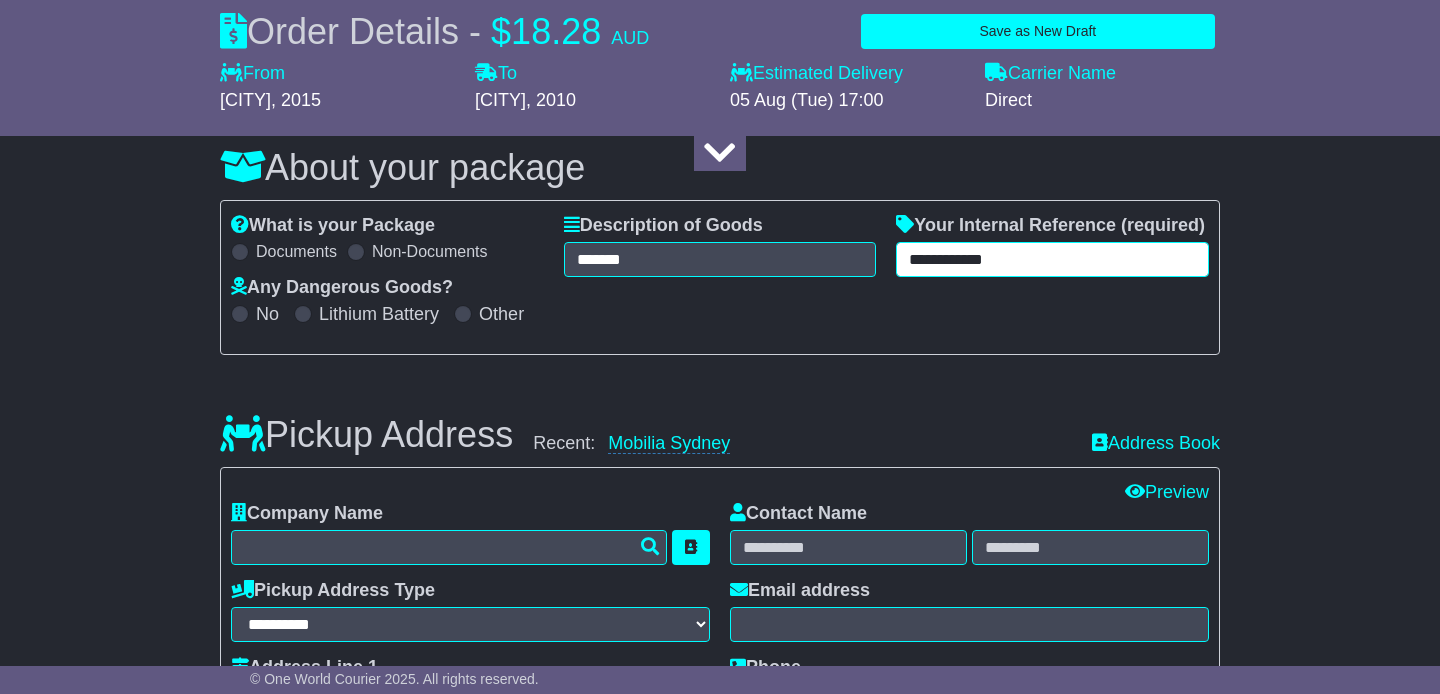 type on "**********" 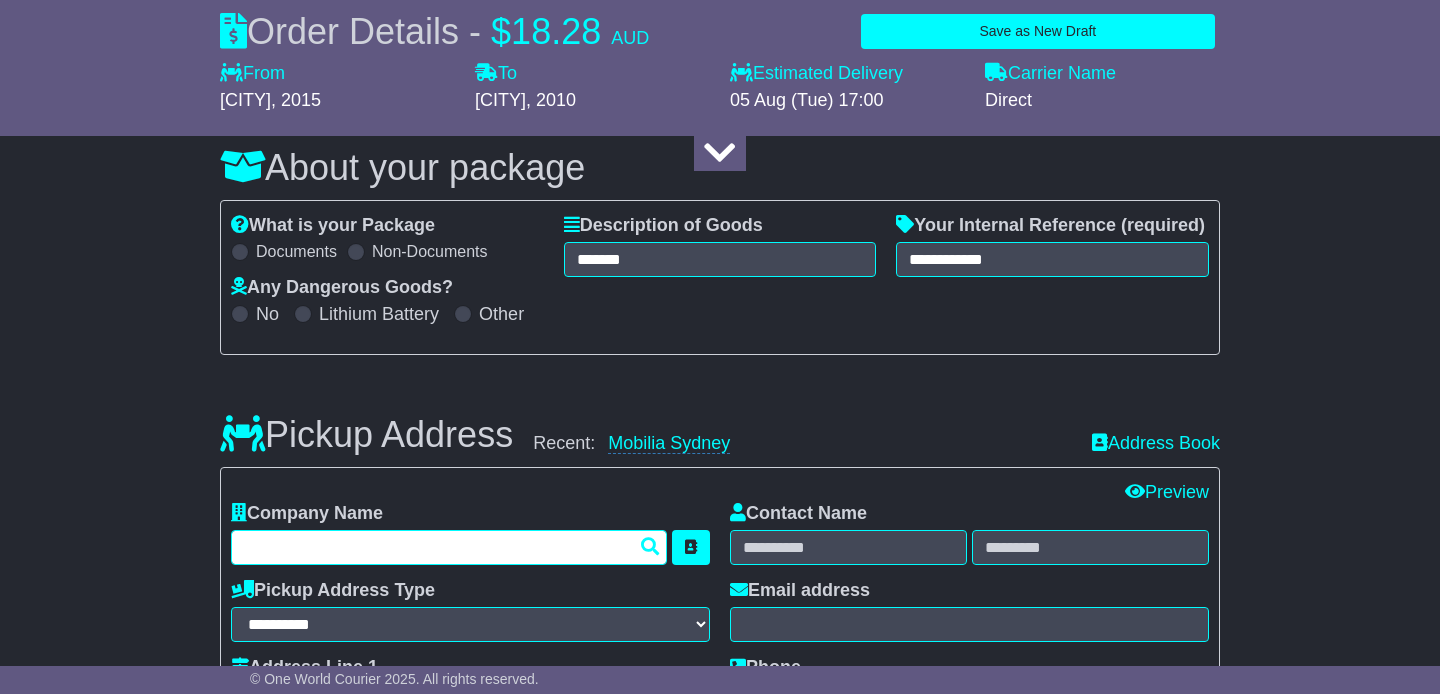 click at bounding box center [449, 547] 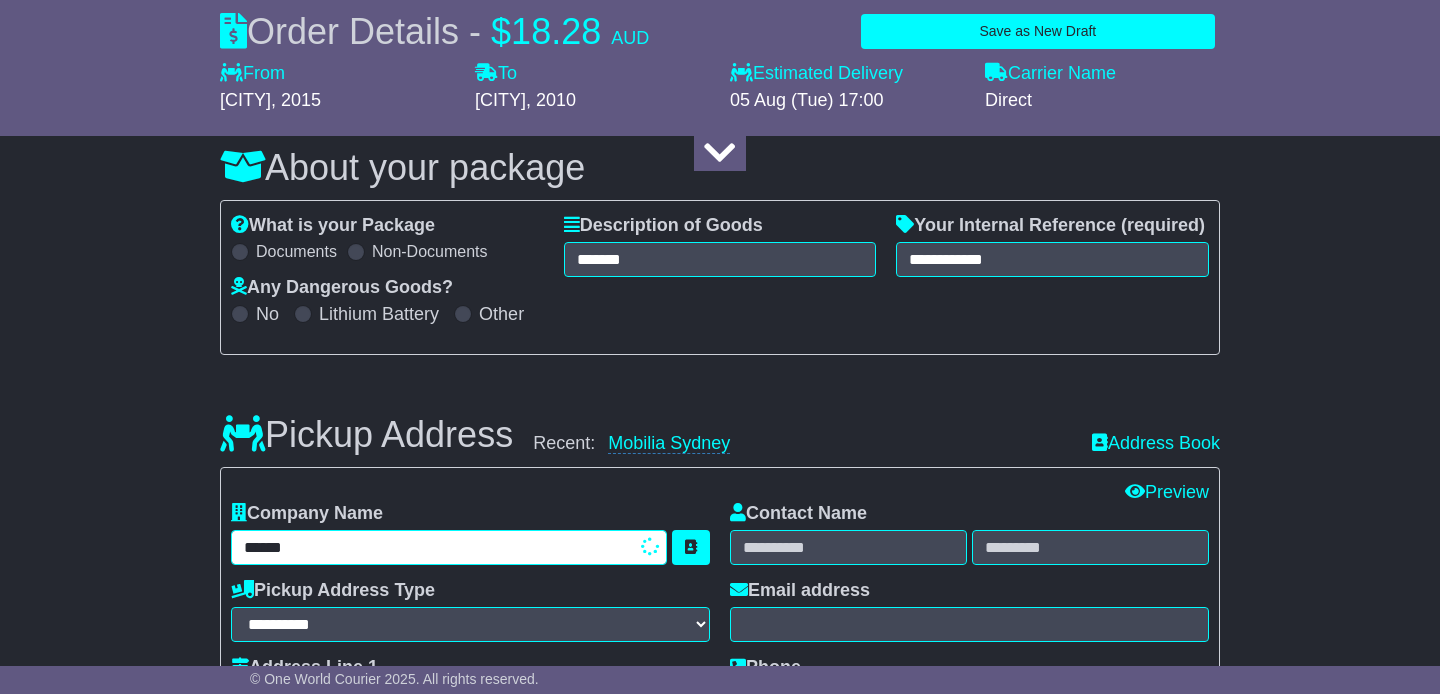 type on "*******" 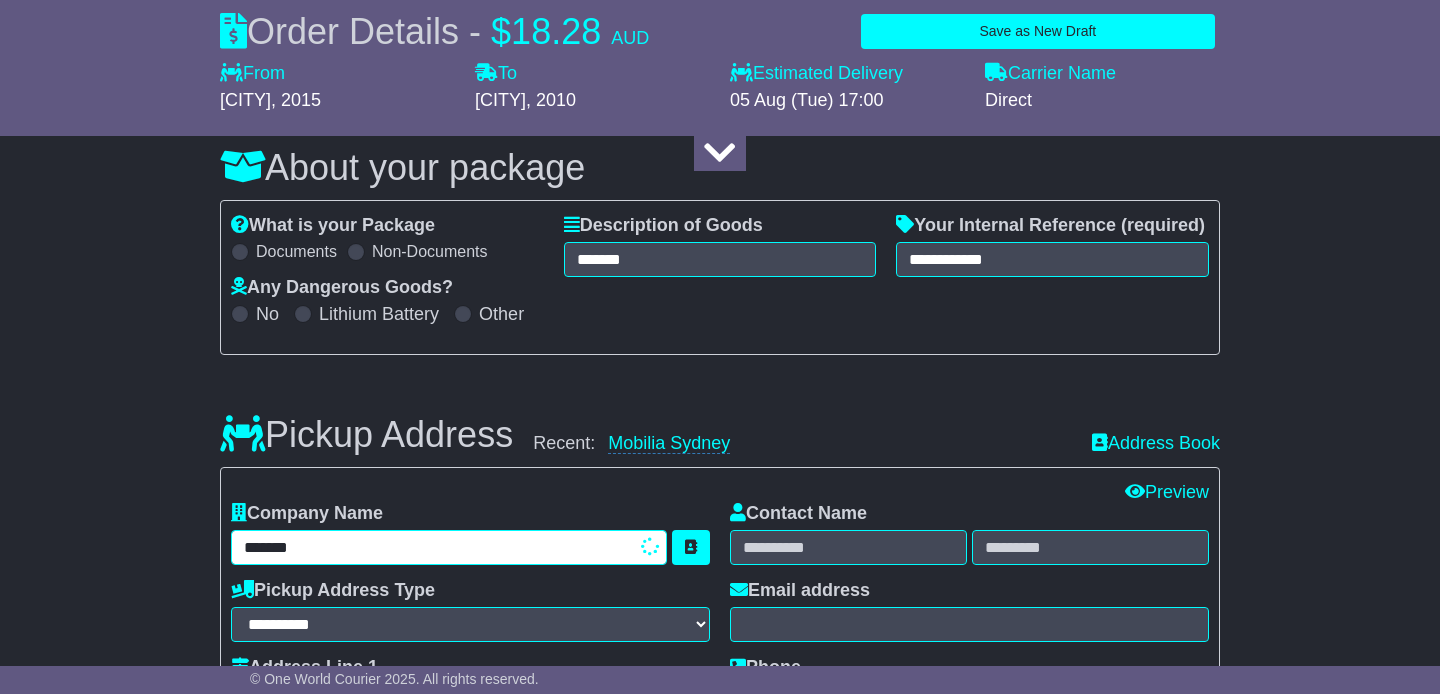 type on "**********" 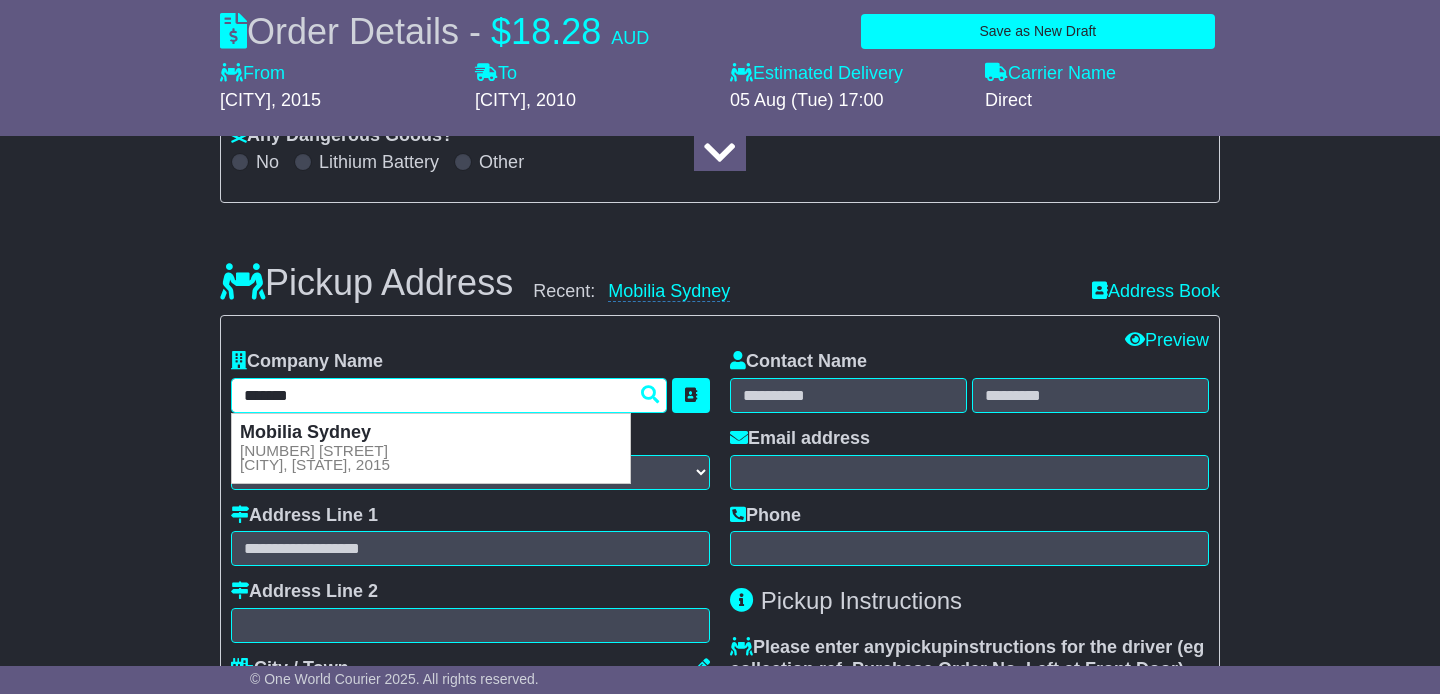 scroll, scrollTop: 399, scrollLeft: 0, axis: vertical 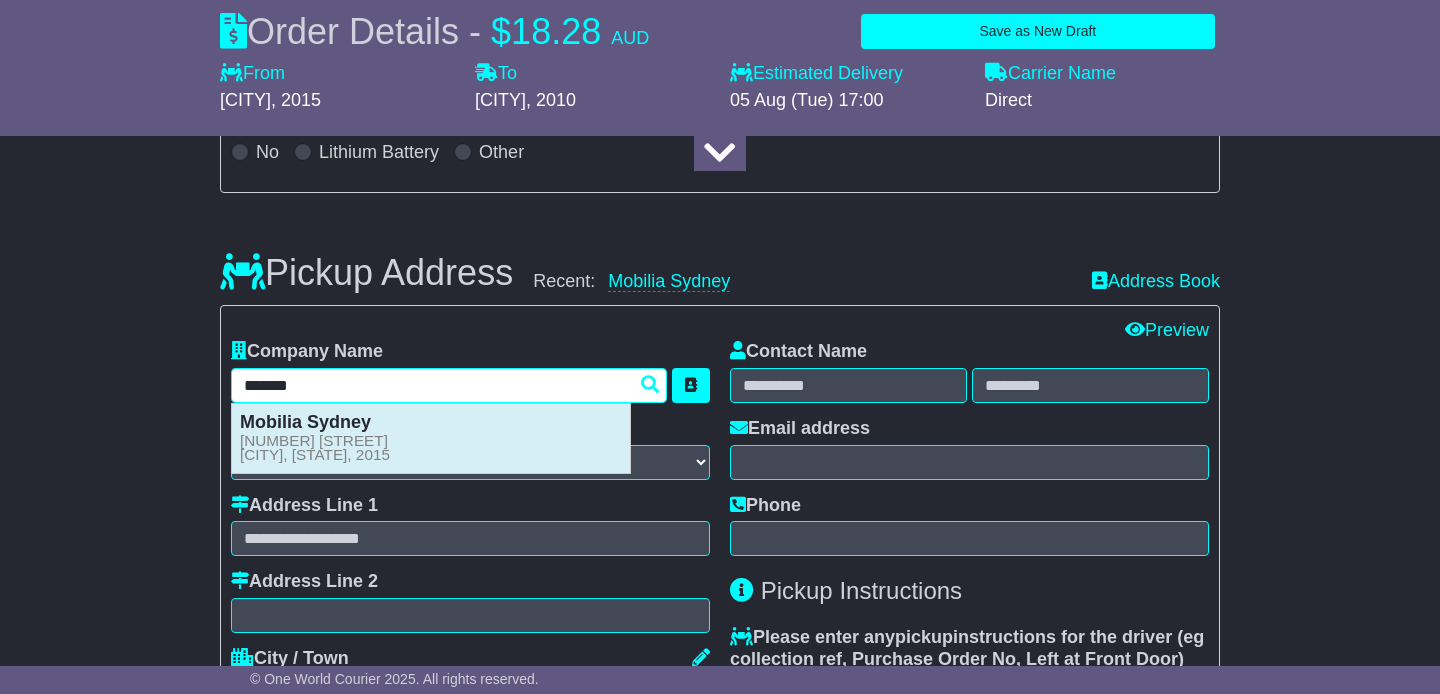 click on "Mobilia Sydney 25 Bourke Rd   ALEXANDRIA, NSW, 2015" at bounding box center (431, 438) 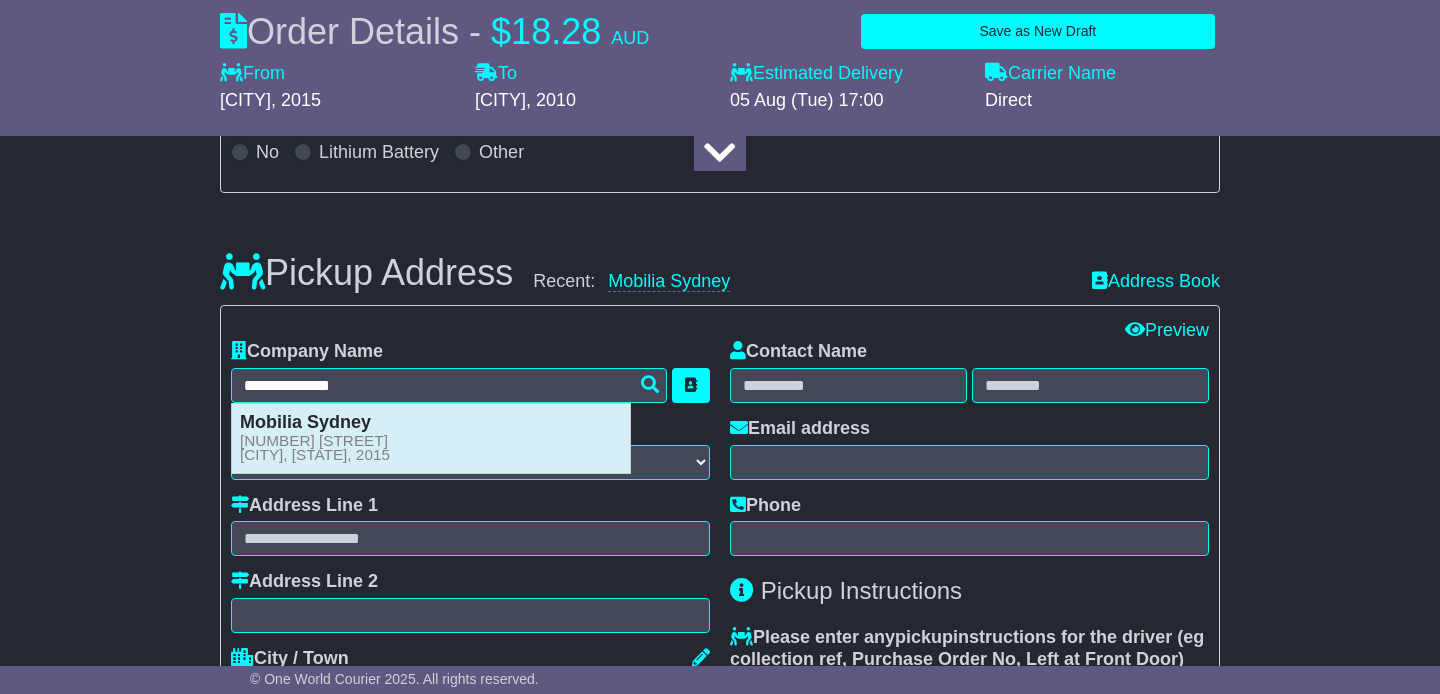 type 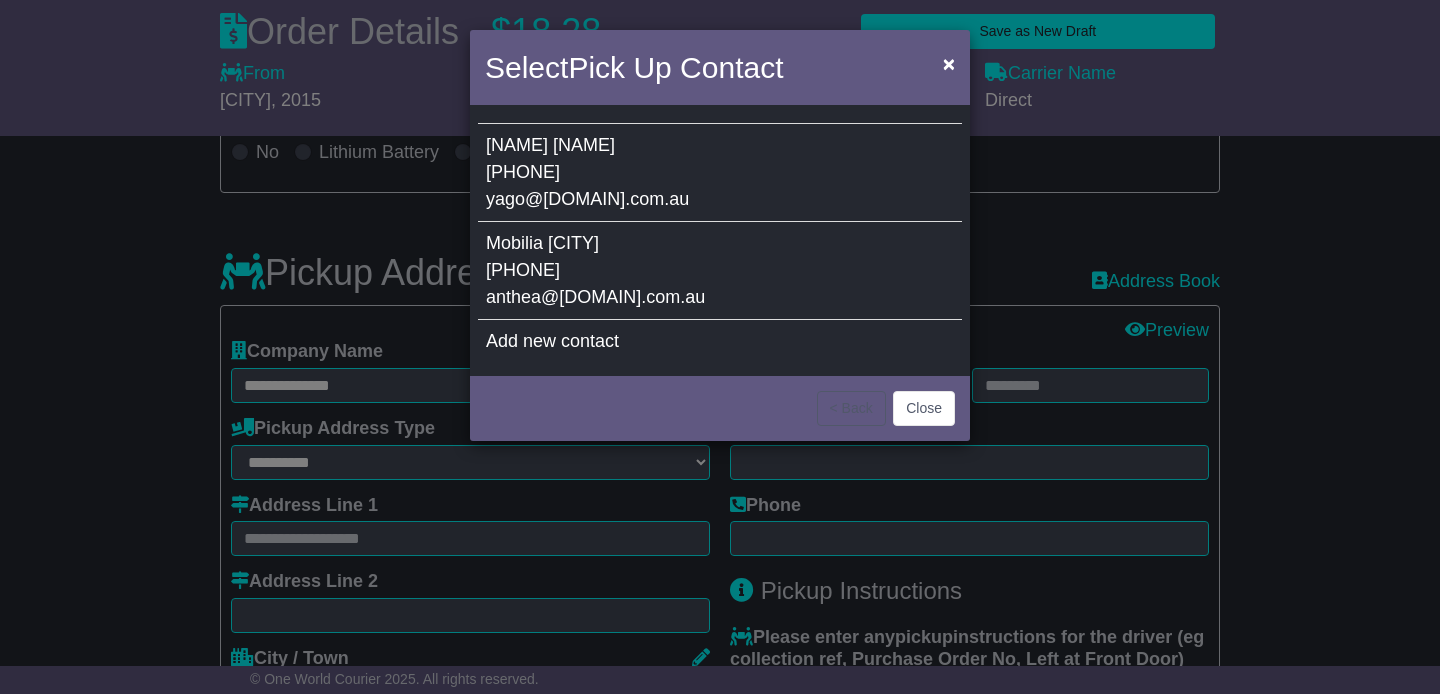 click on "Mobilia   Sydney
02 9188 0995
anthea@mobilia.com.au" at bounding box center (720, 271) 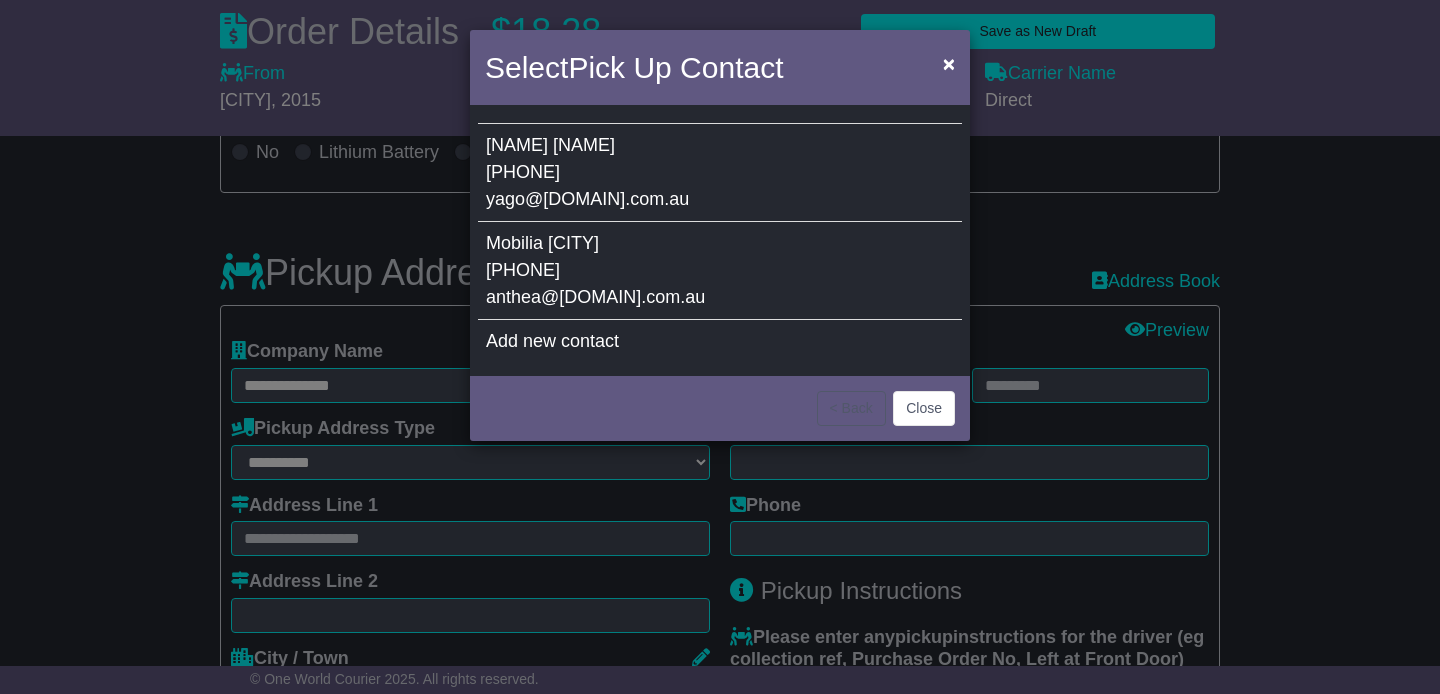 type on "**********" 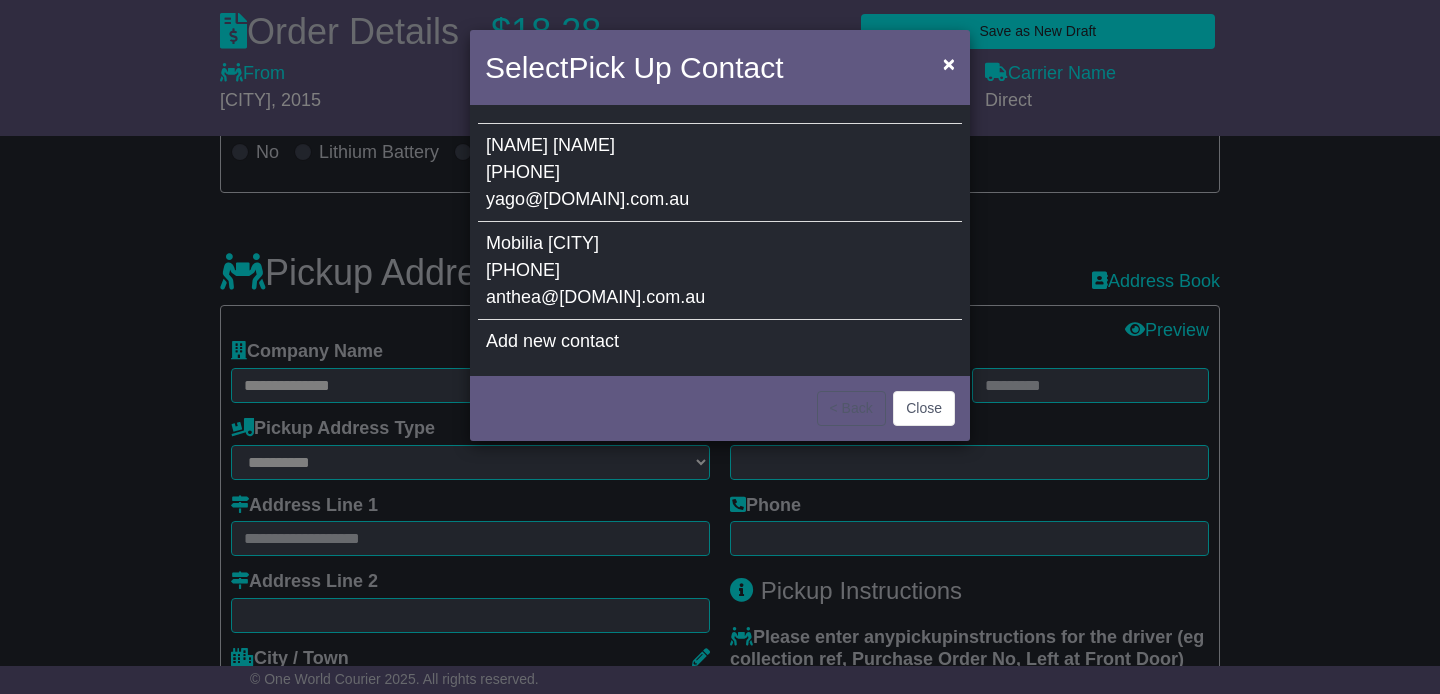 type on "**********" 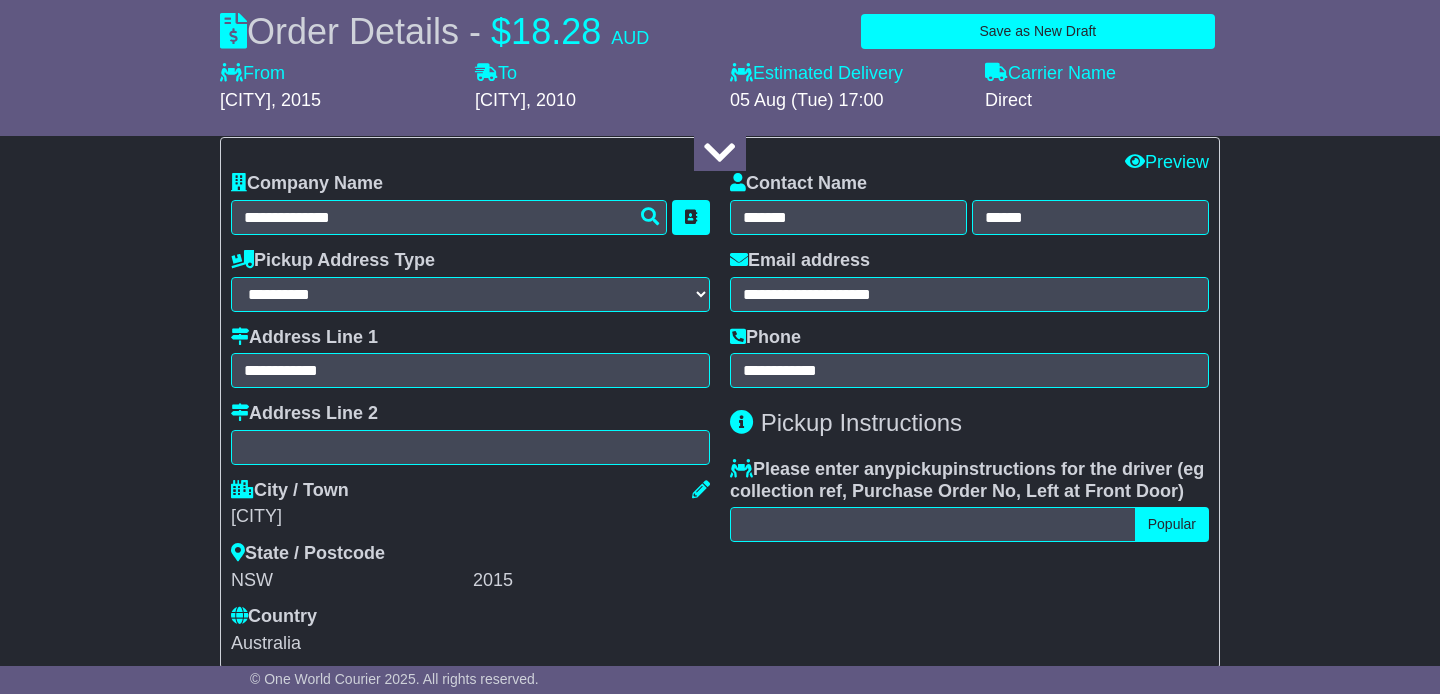 scroll, scrollTop: 568, scrollLeft: 0, axis: vertical 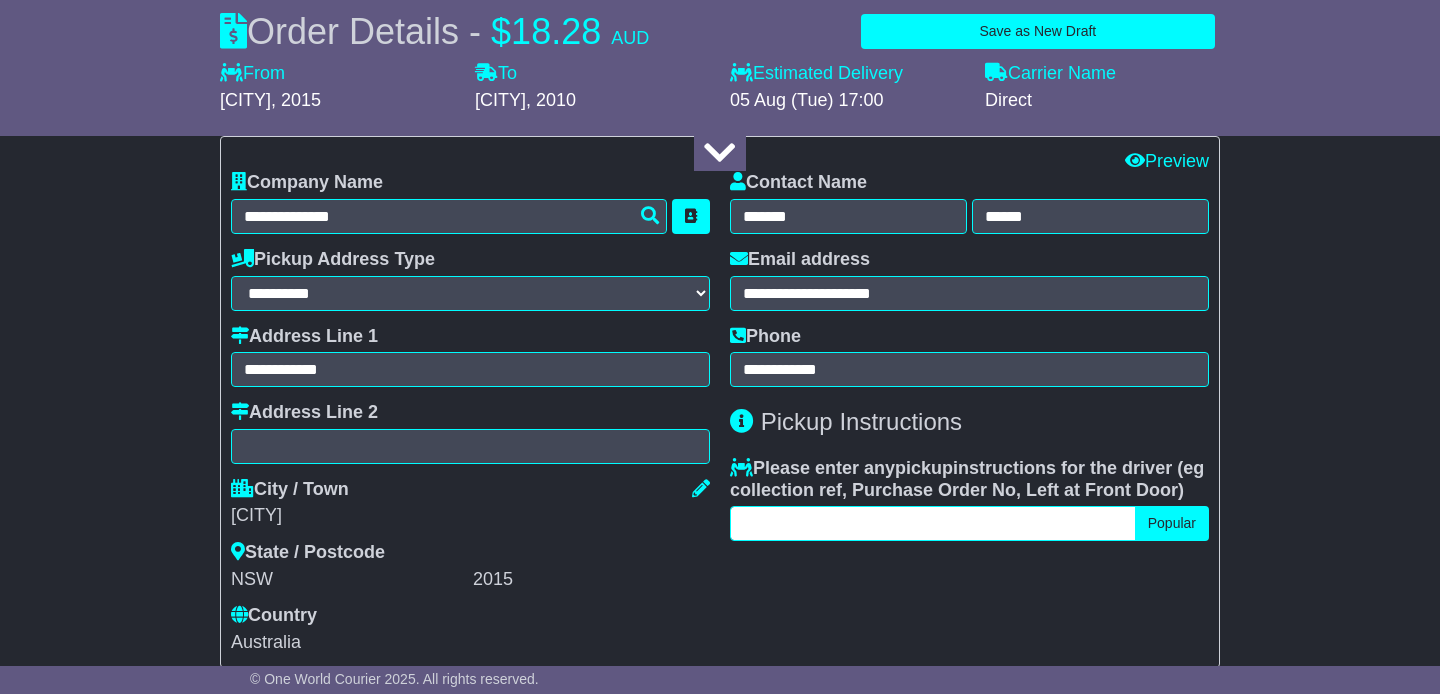 click at bounding box center (933, 523) 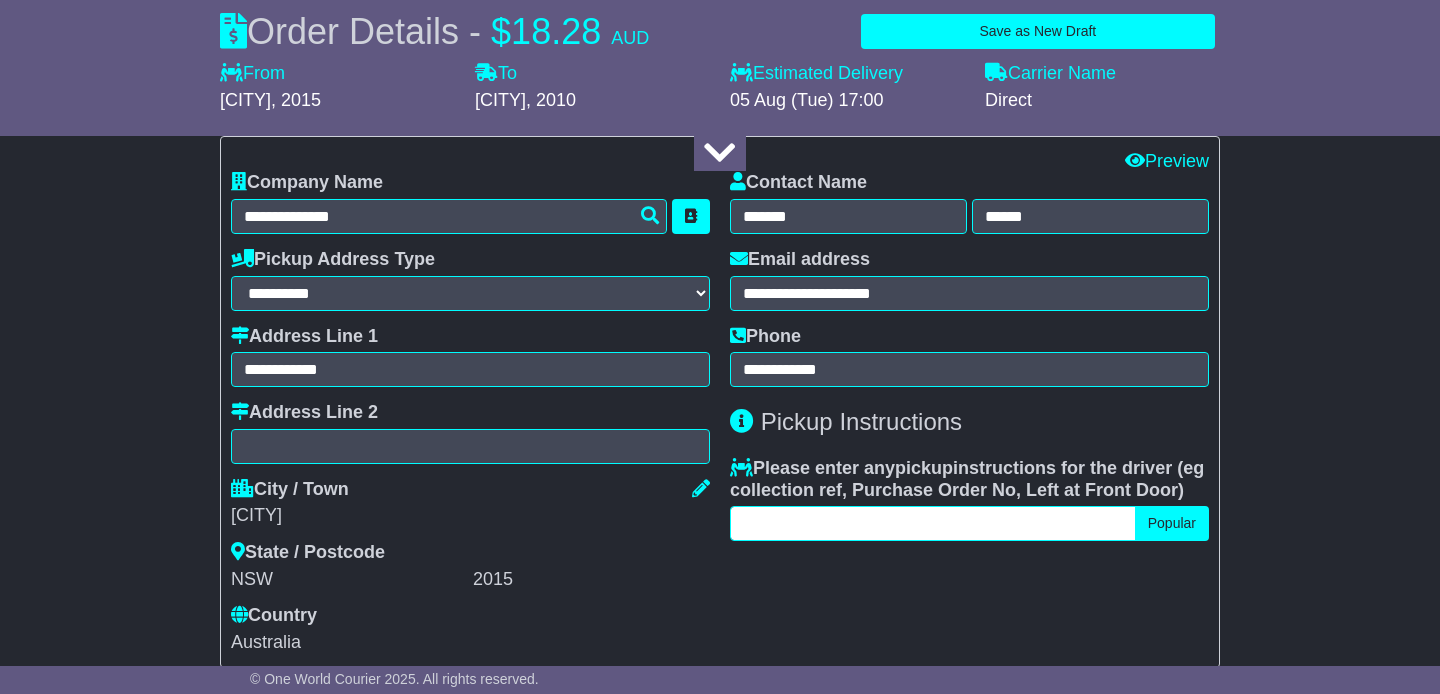 type on "*" 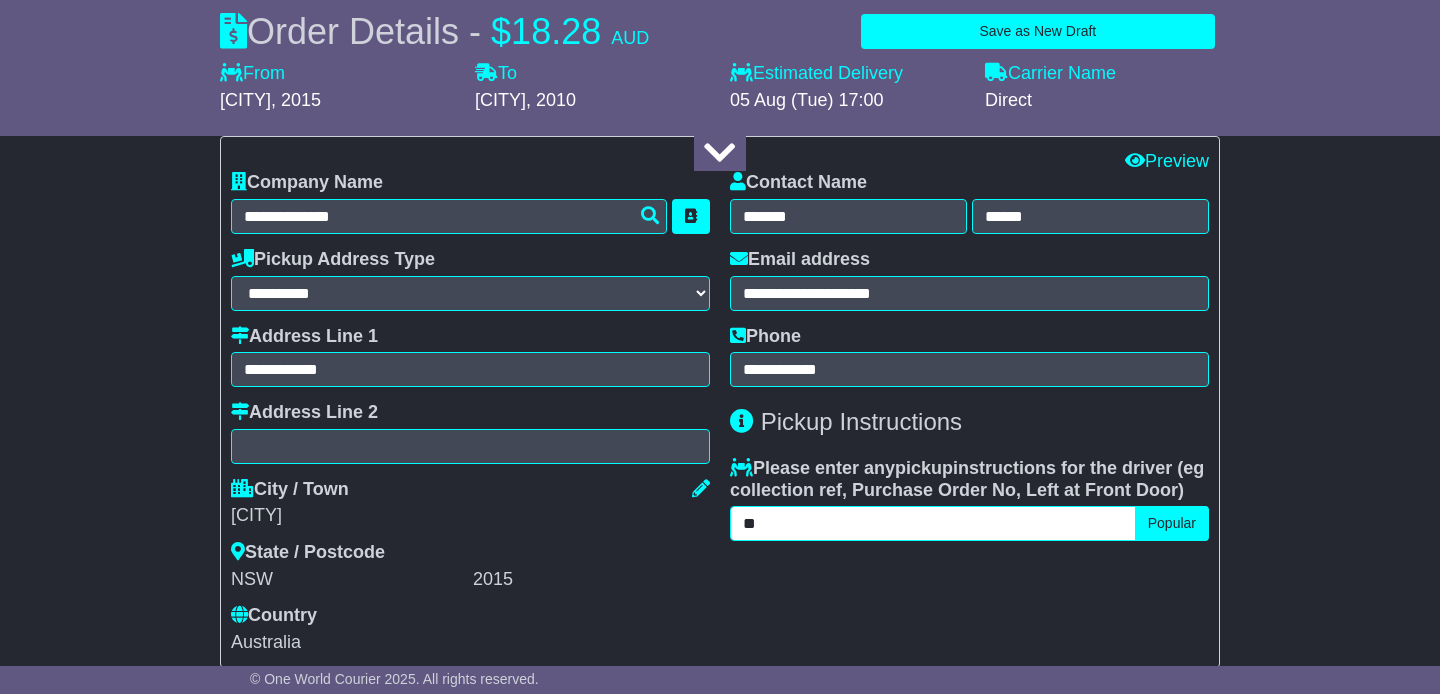 type on "*" 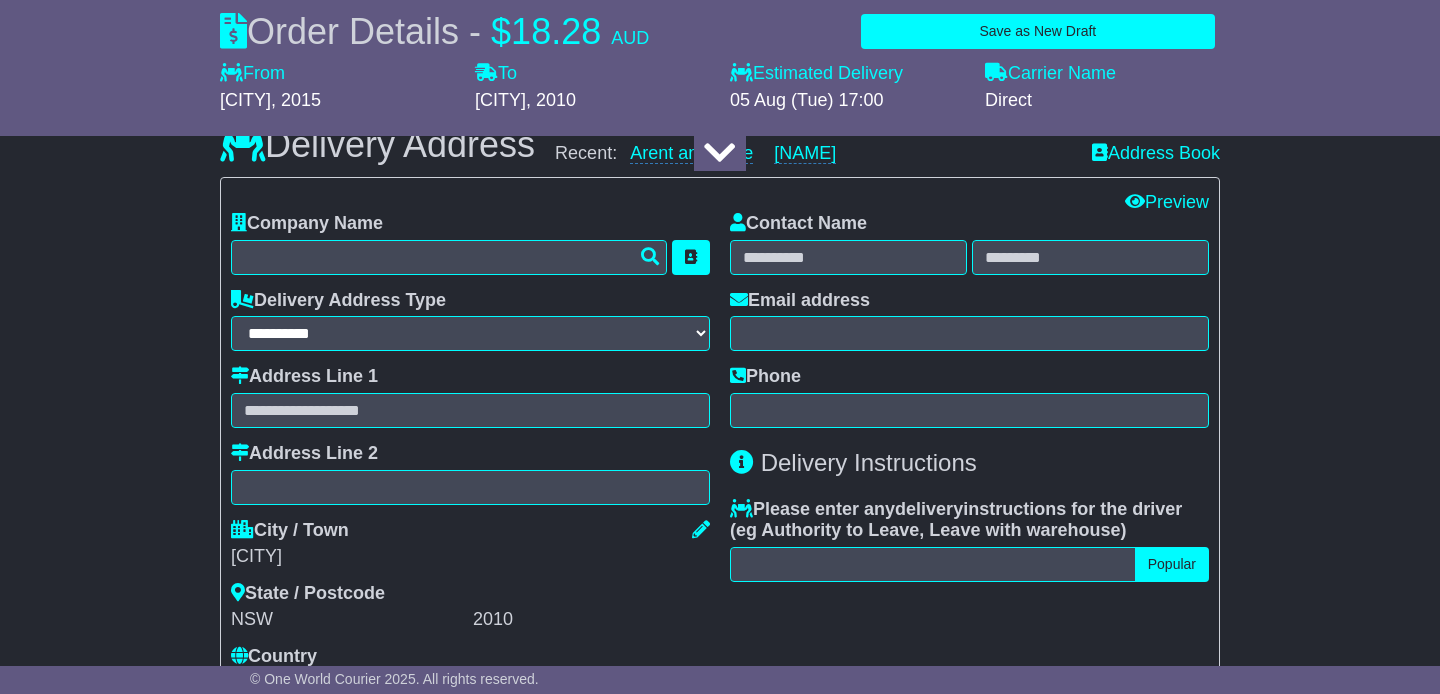 scroll, scrollTop: 1224, scrollLeft: 0, axis: vertical 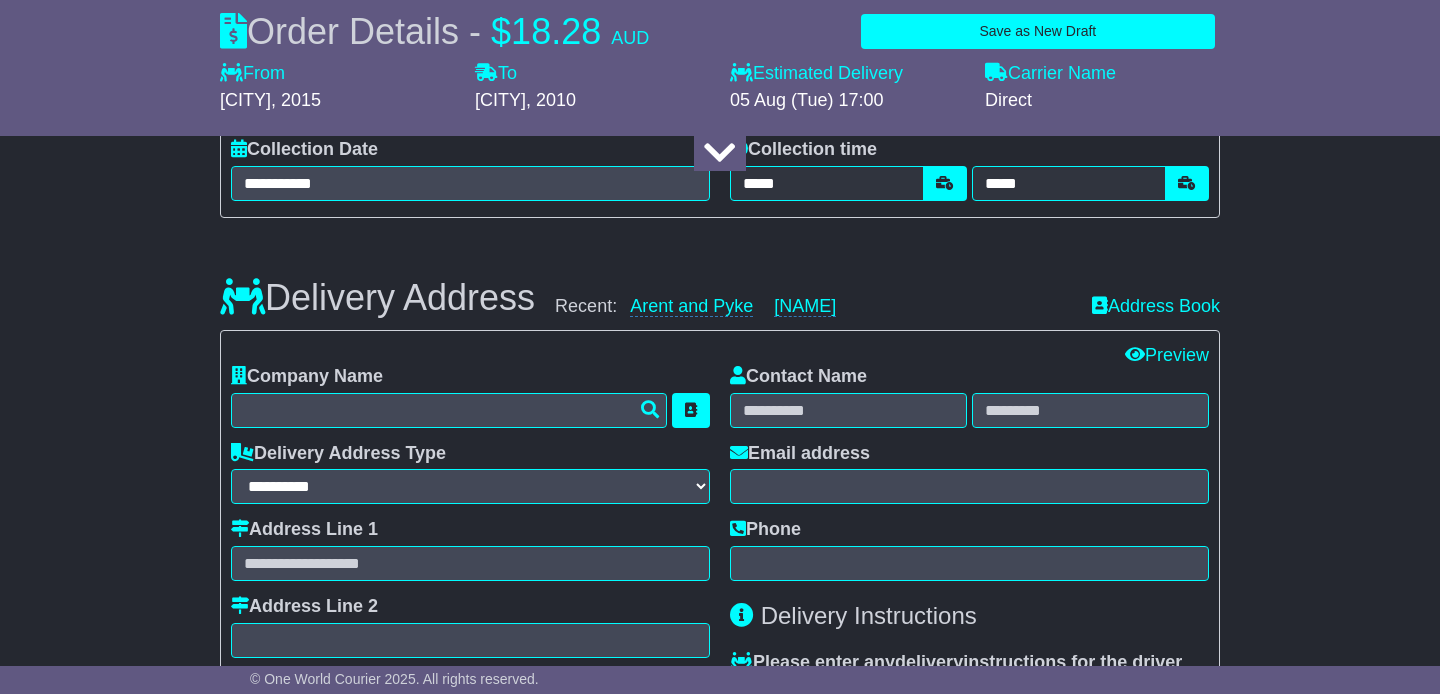 type on "**********" 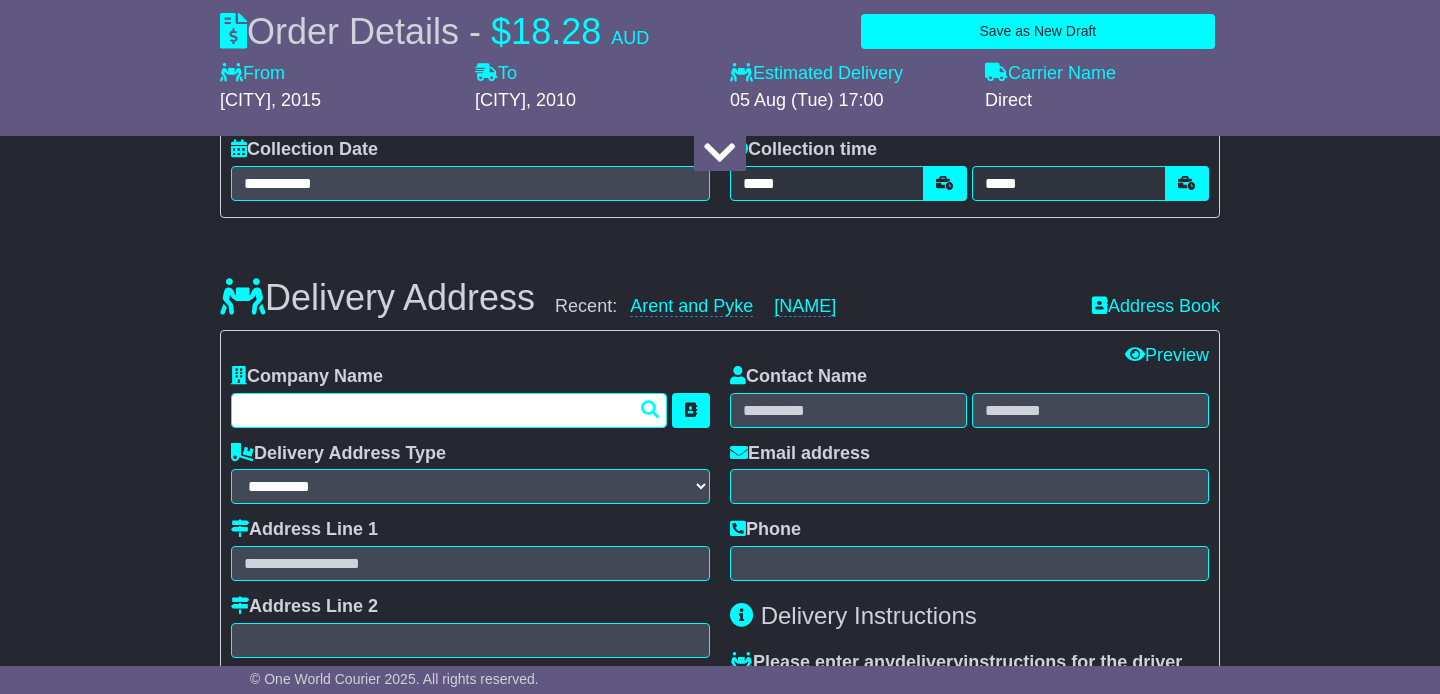 click at bounding box center (449, 410) 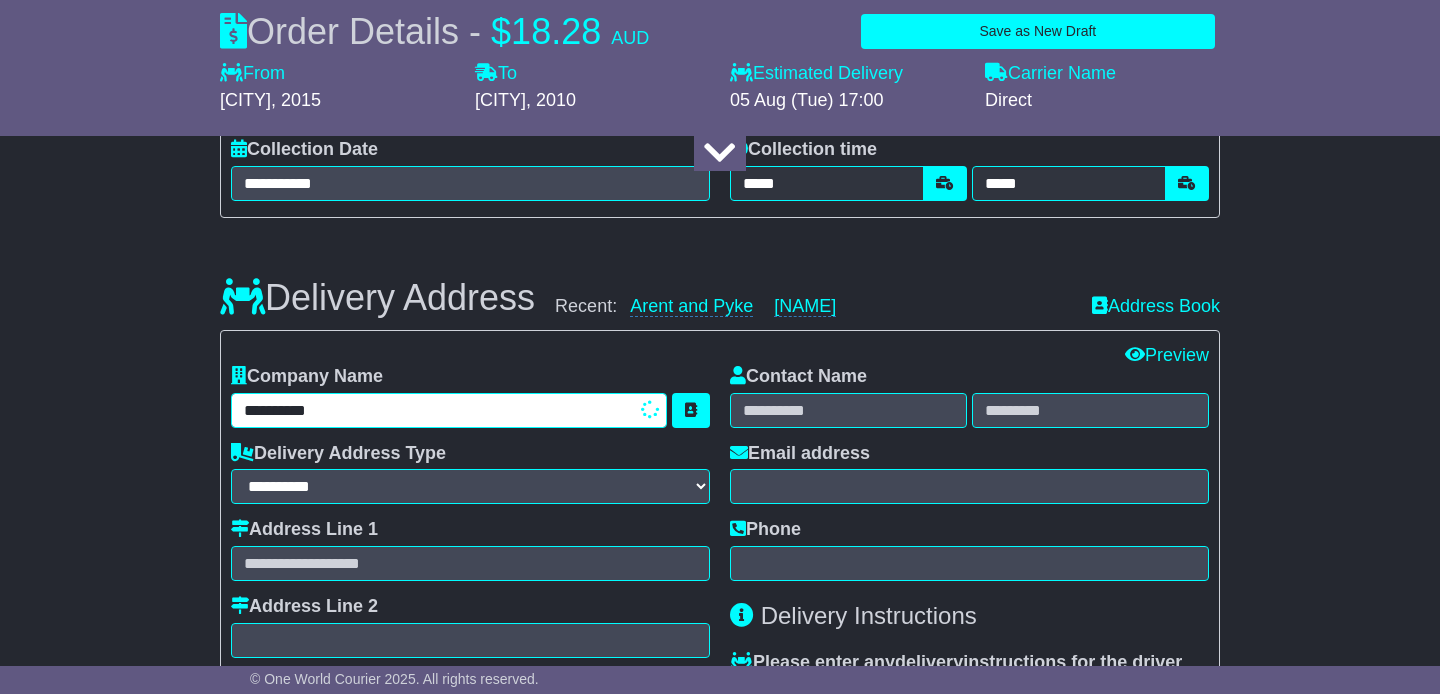 type on "**********" 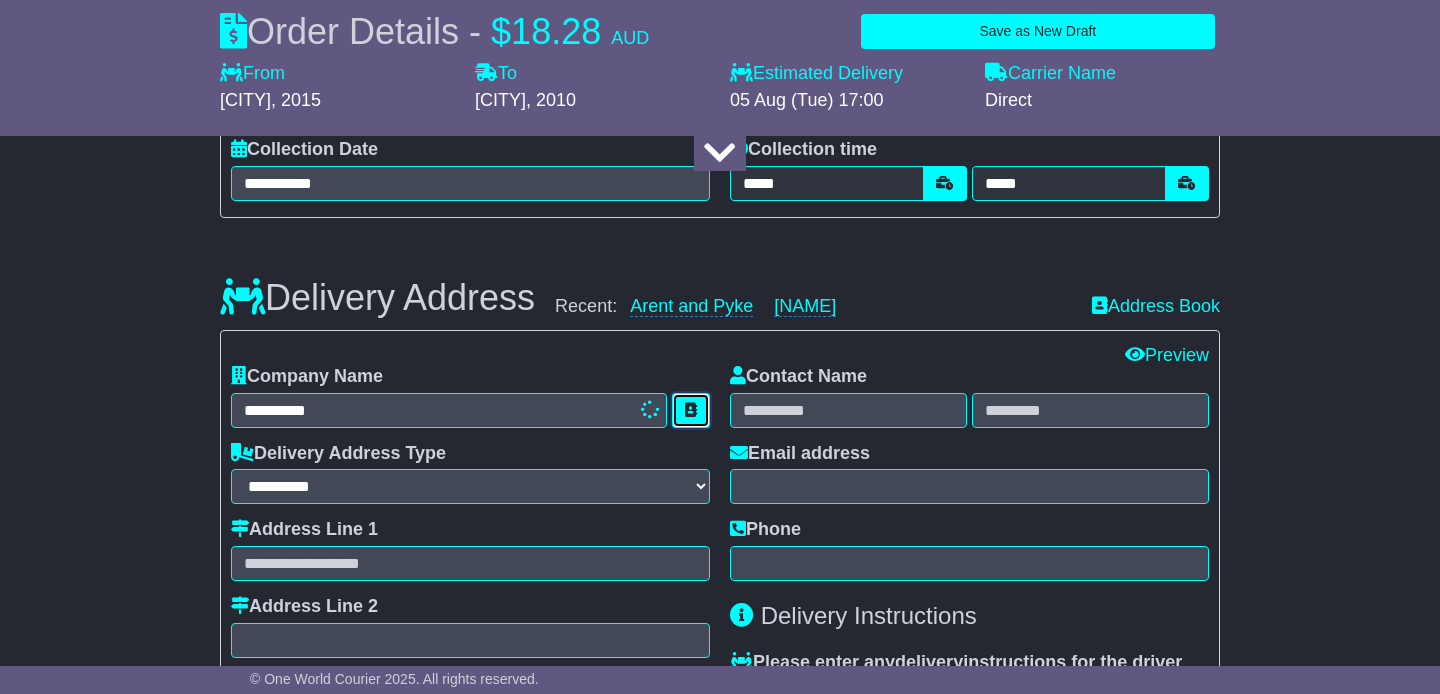 type 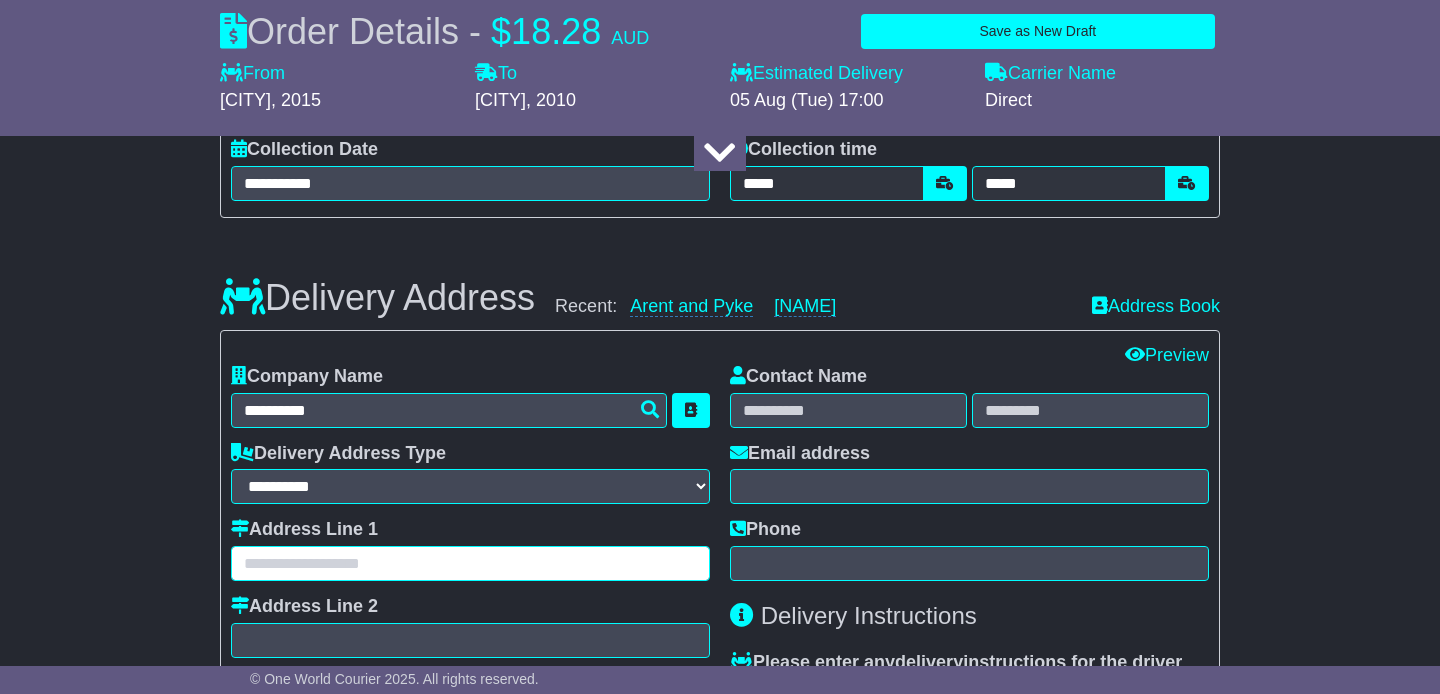 paste on "**********" 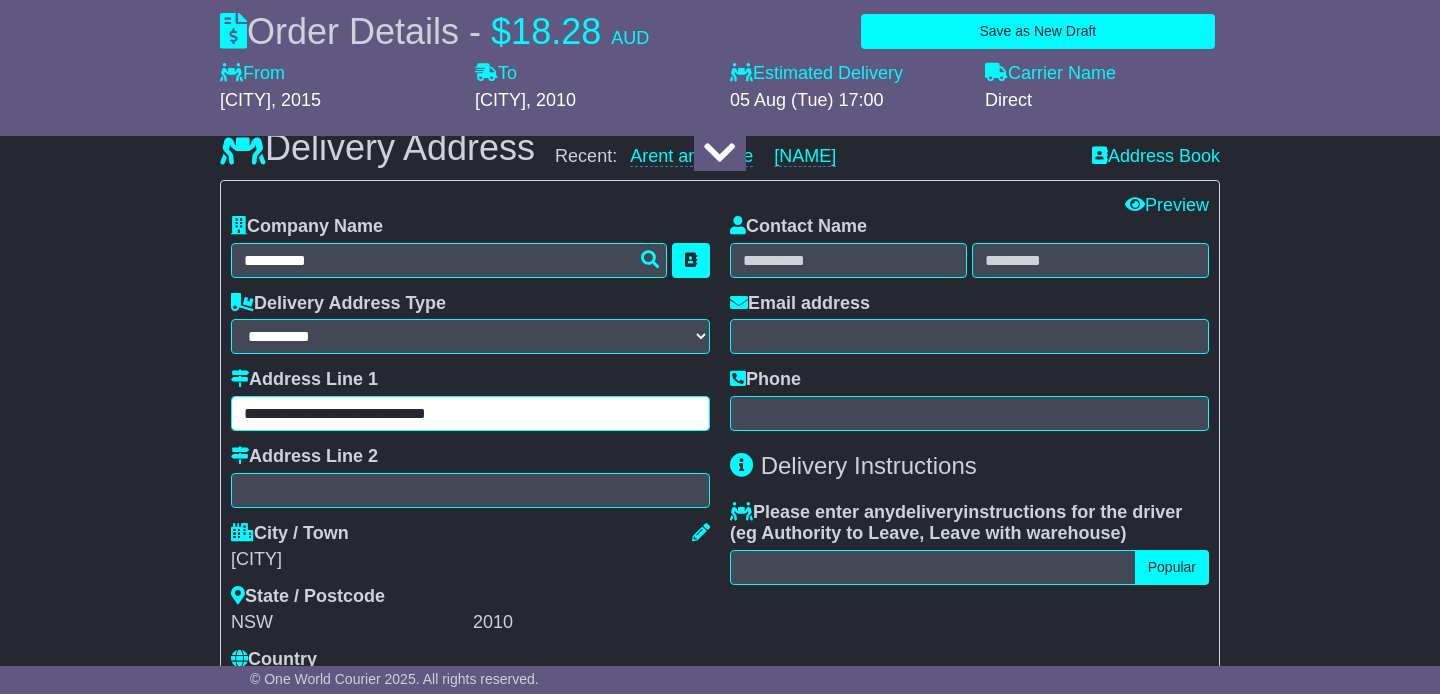scroll, scrollTop: 1382, scrollLeft: 0, axis: vertical 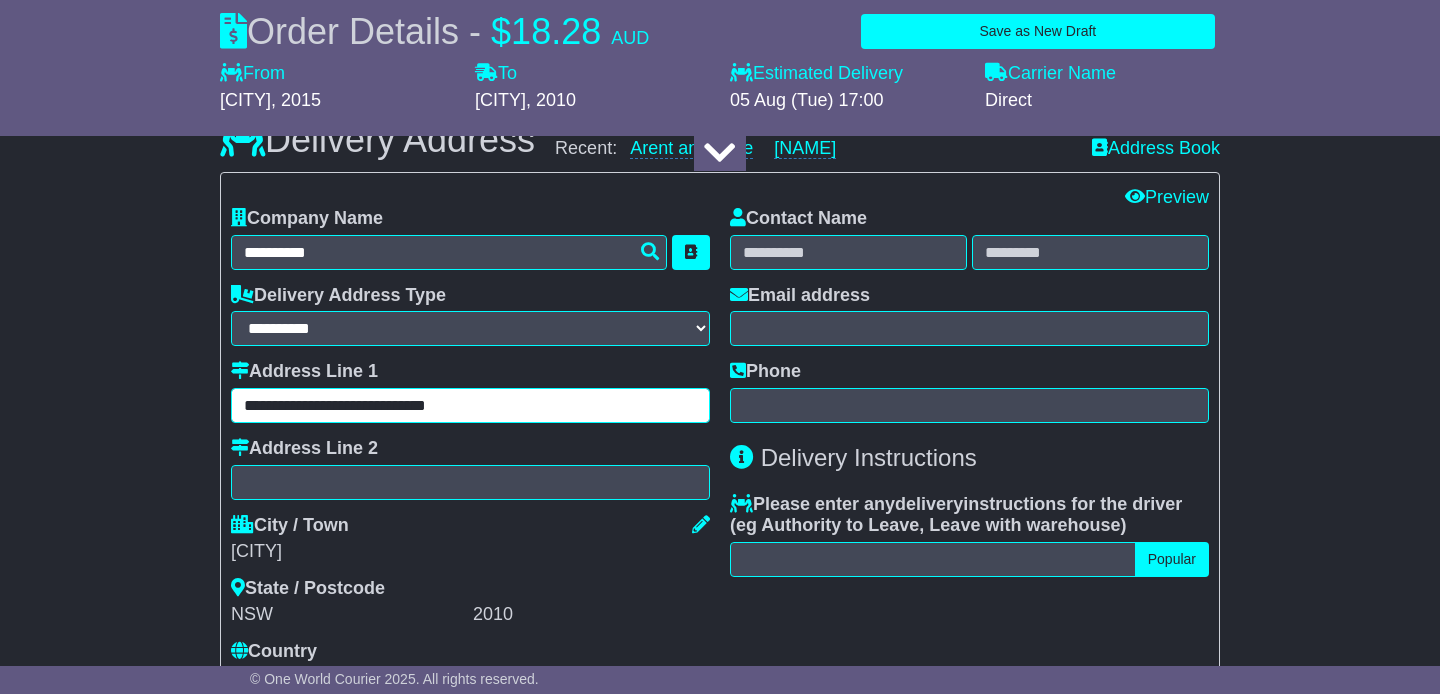 type on "**********" 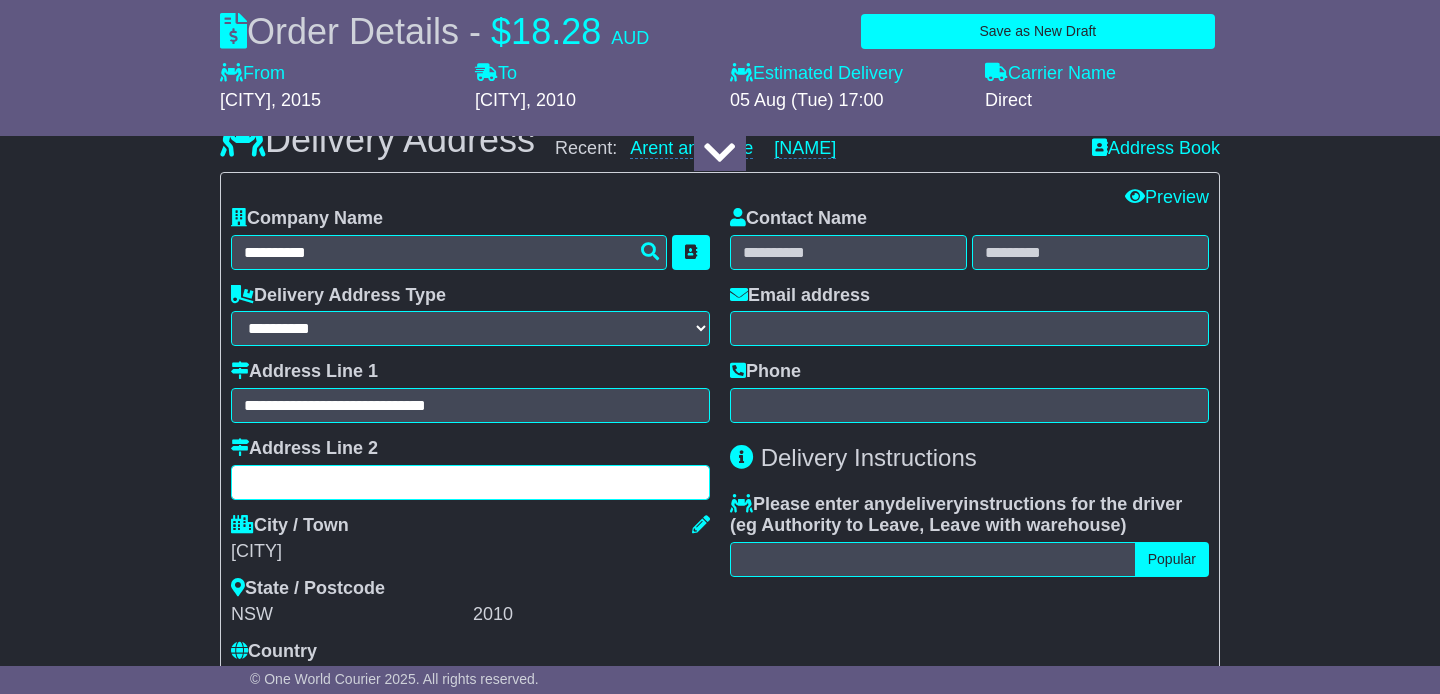 click at bounding box center (470, 482) 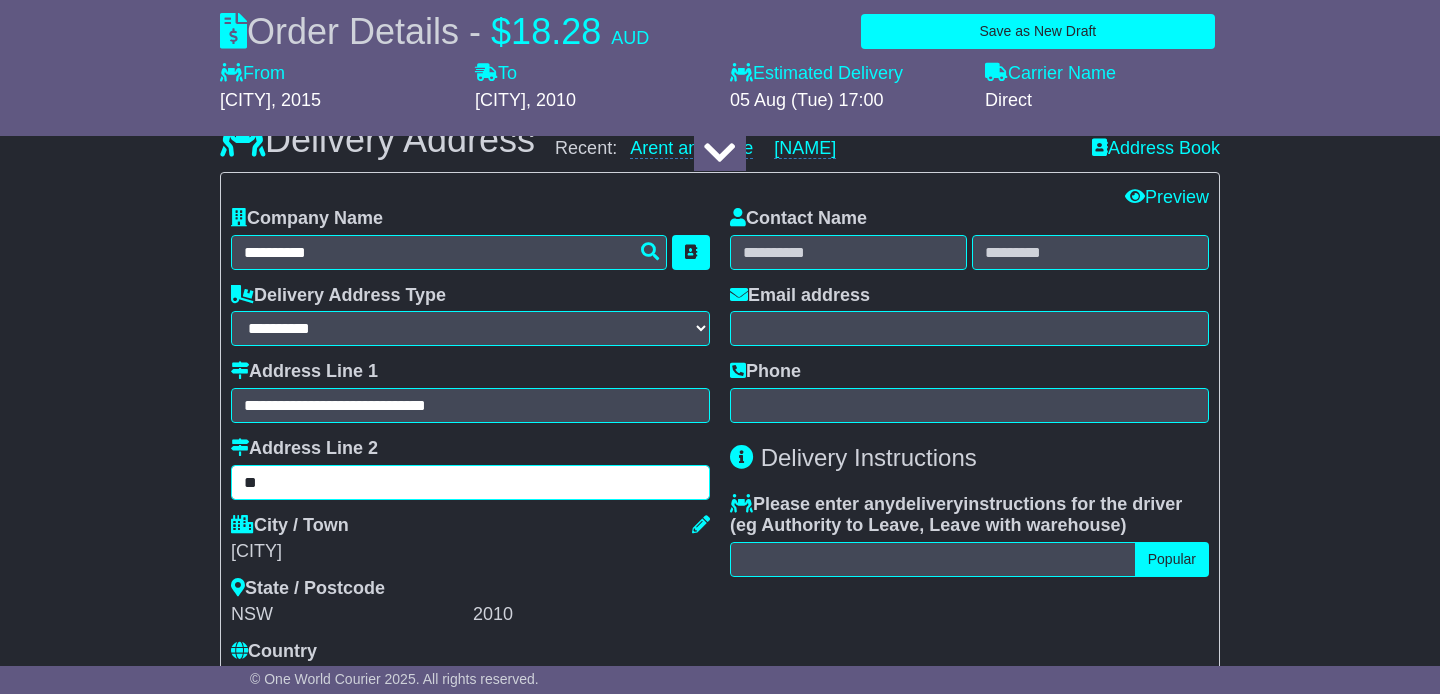 type on "*" 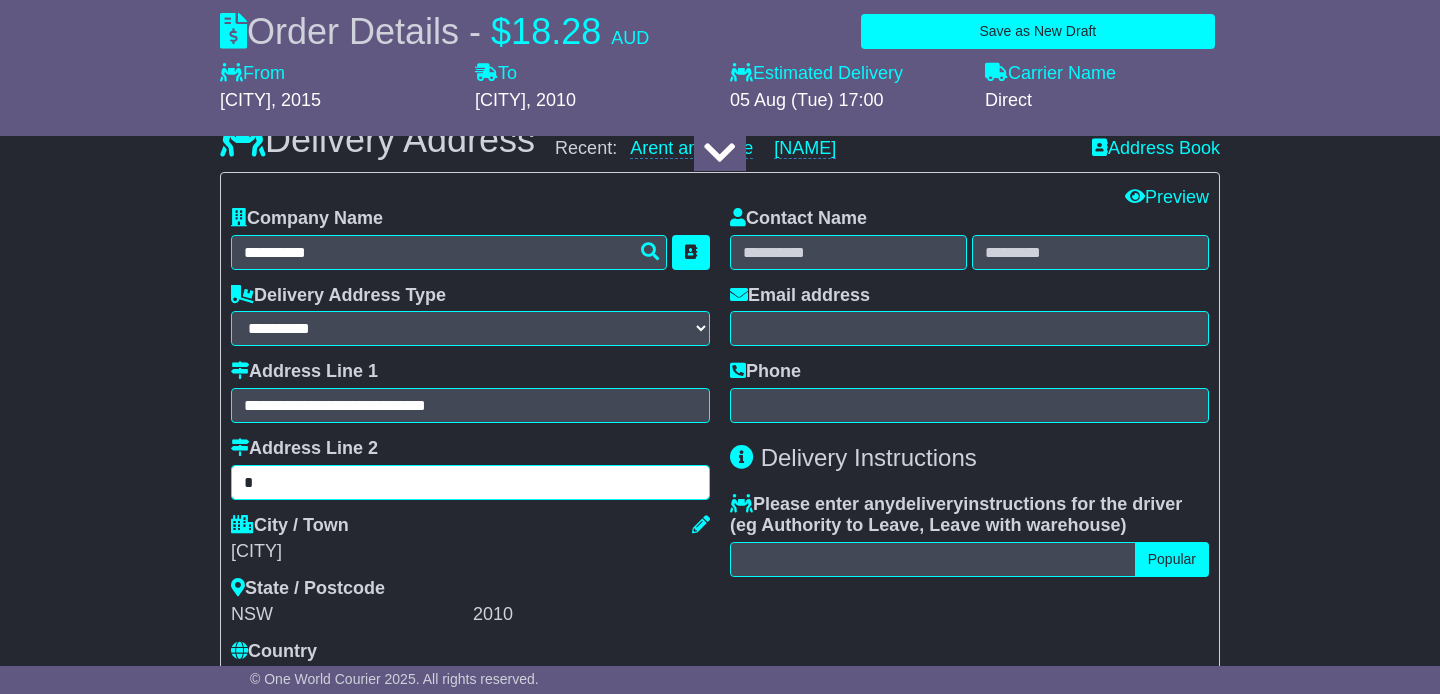 type 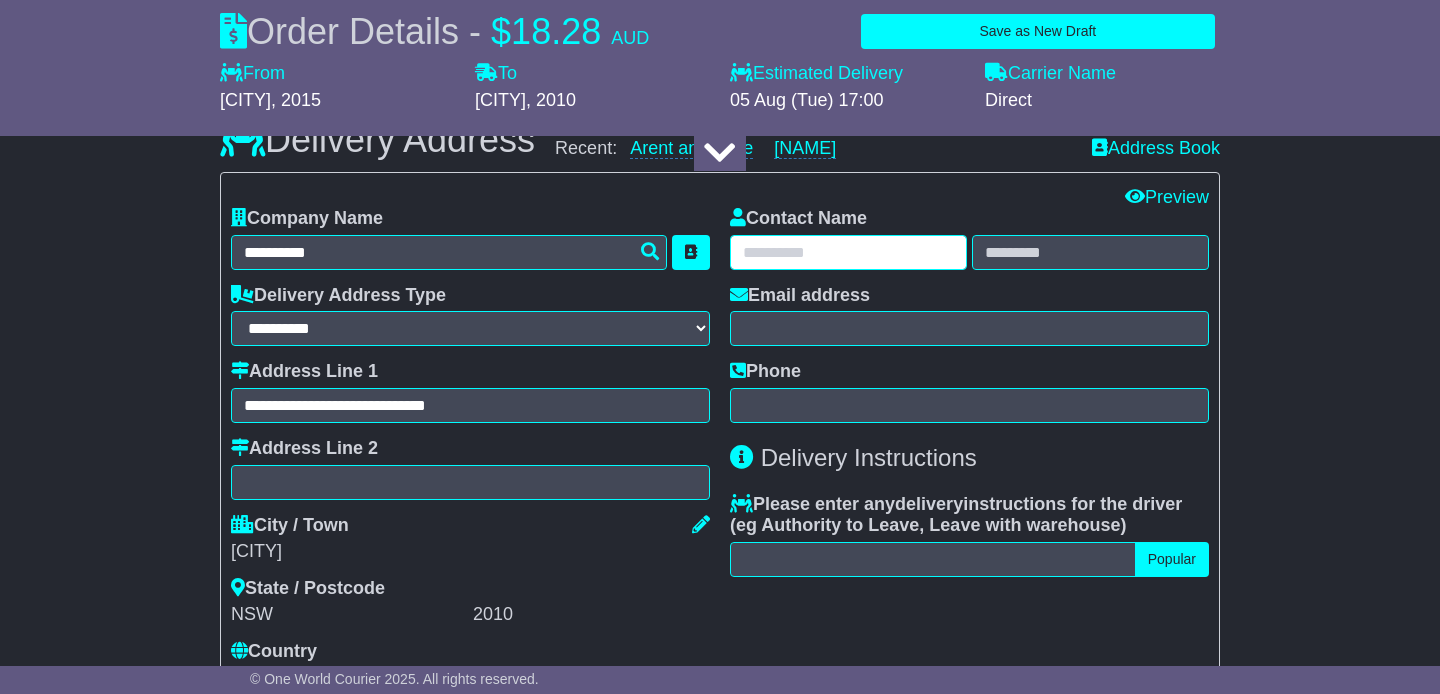 click at bounding box center (848, 252) 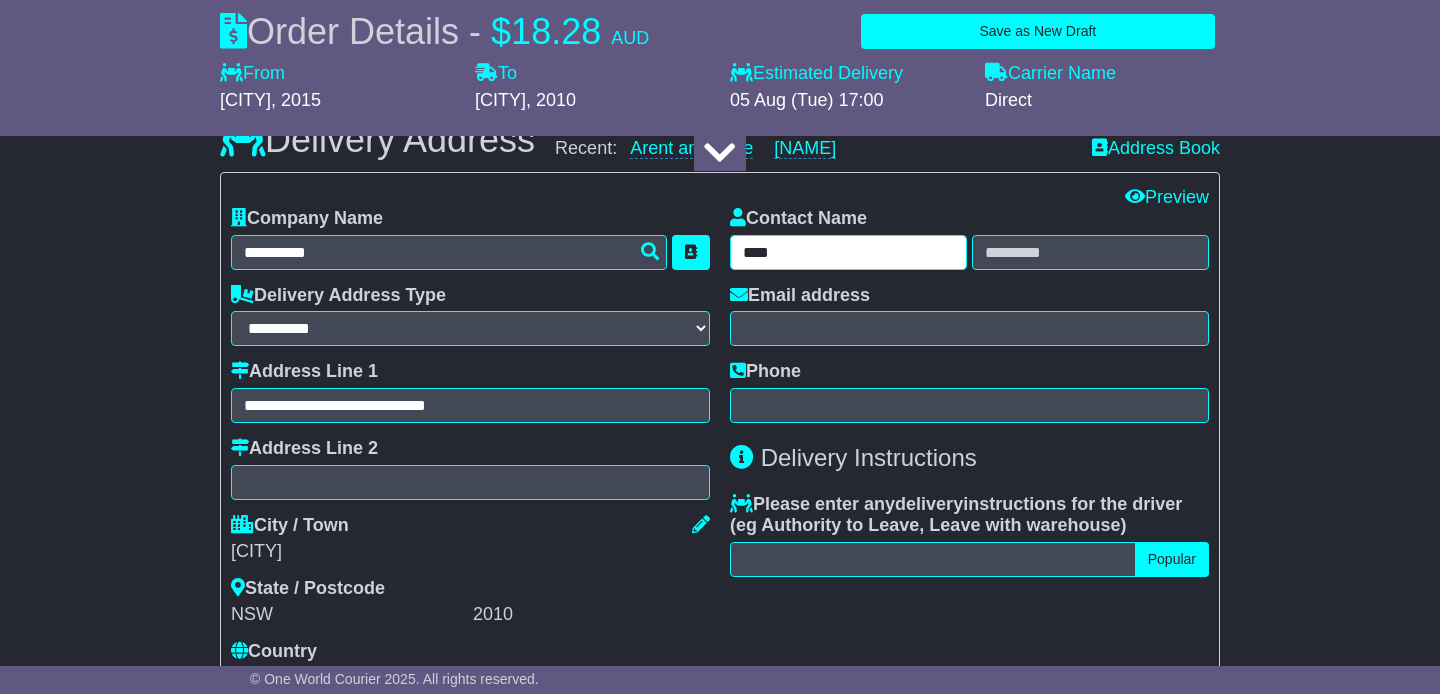 type on "****" 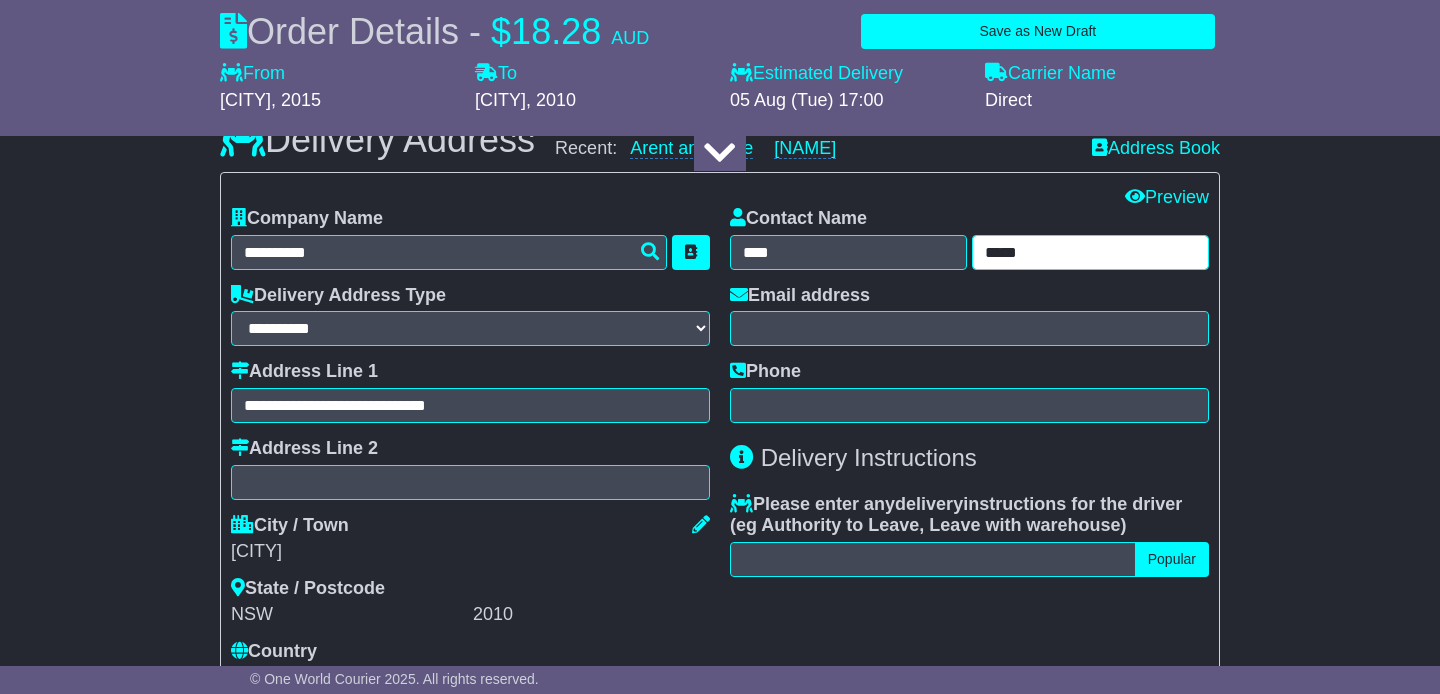 type on "*****" 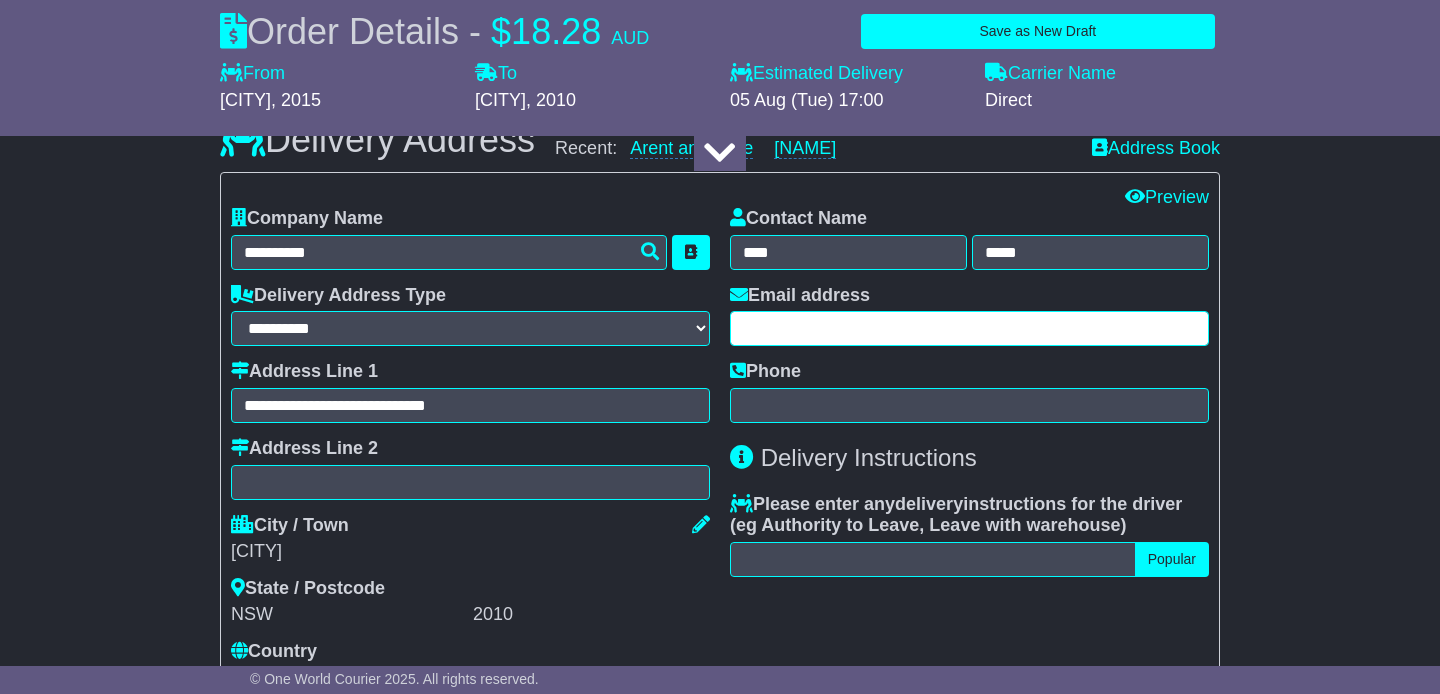 paste on "**********" 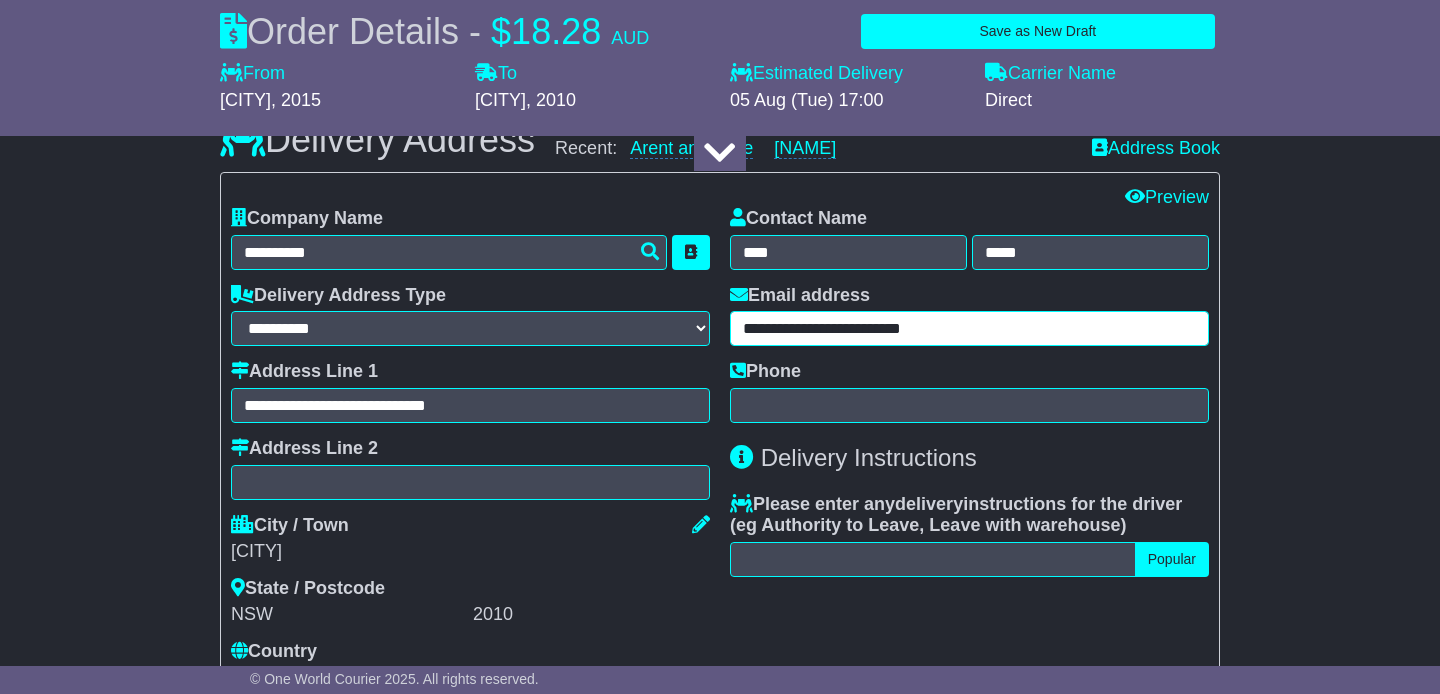 type on "**********" 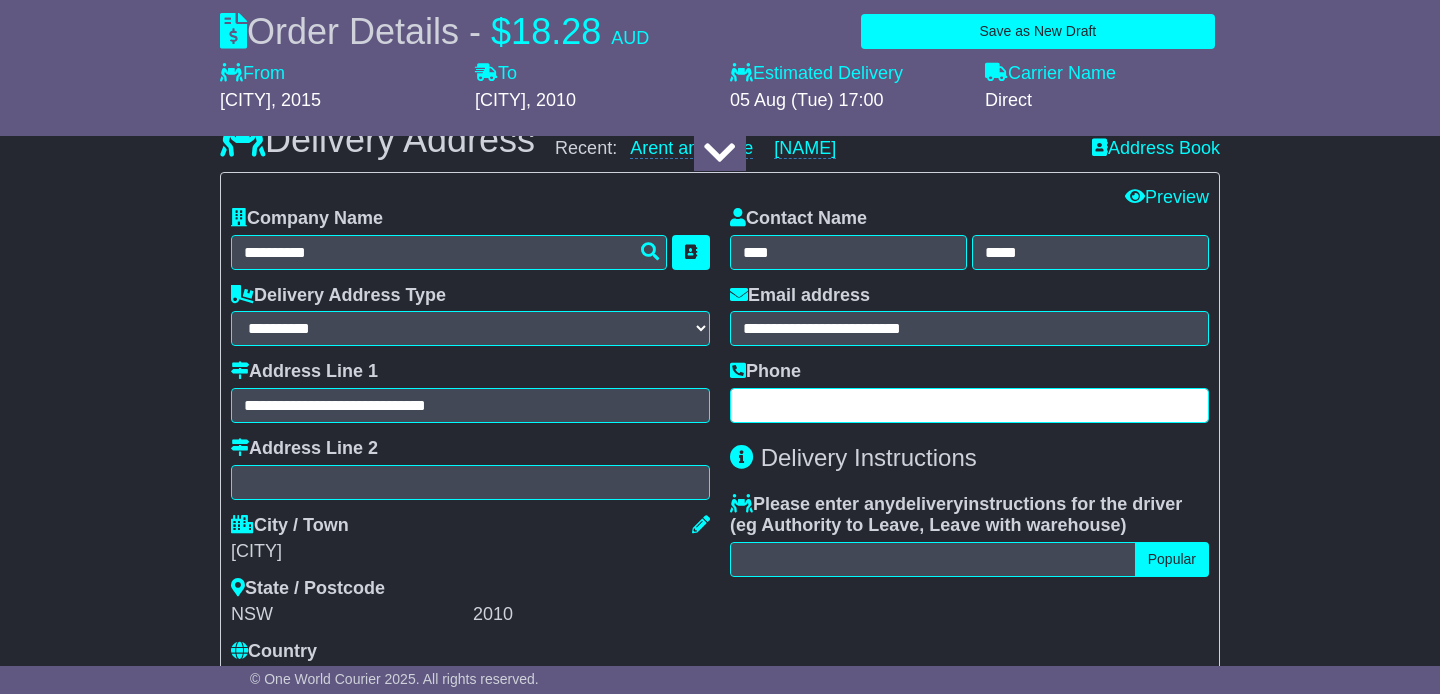 paste on "**********" 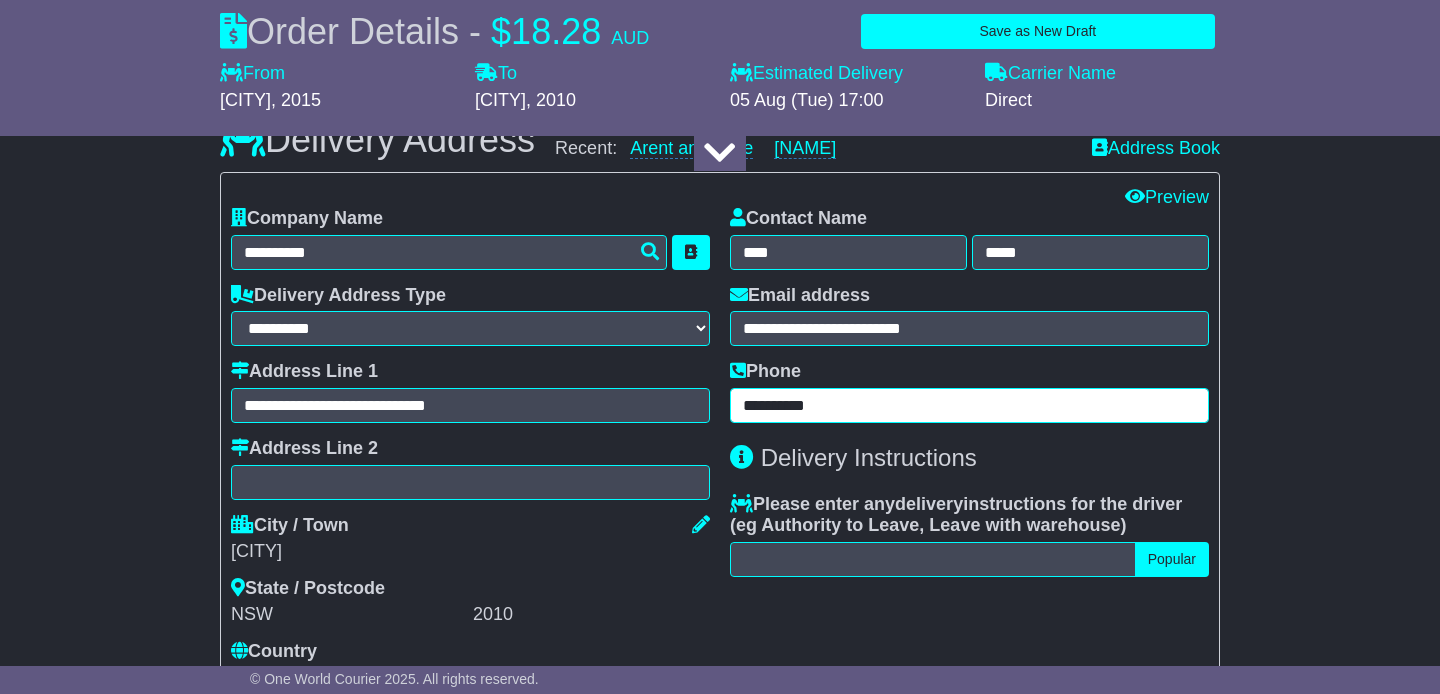type on "**********" 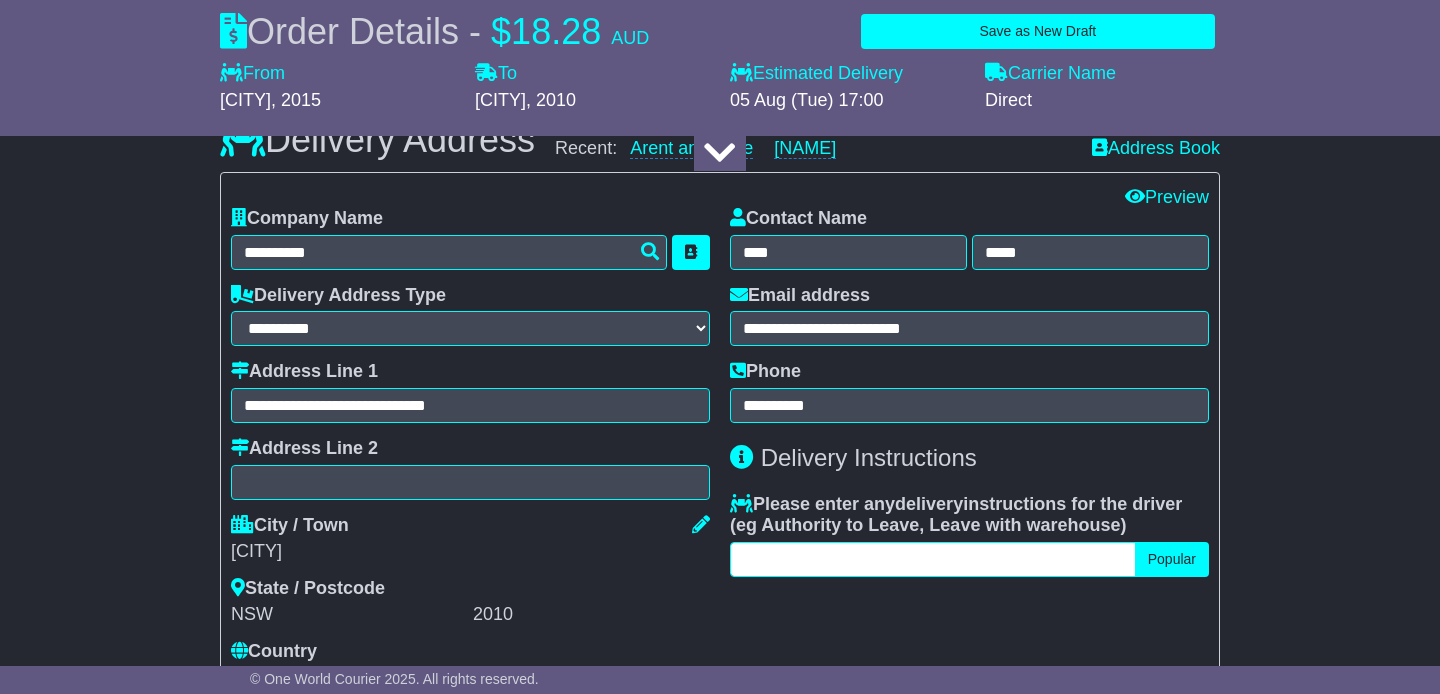 click at bounding box center (933, 559) 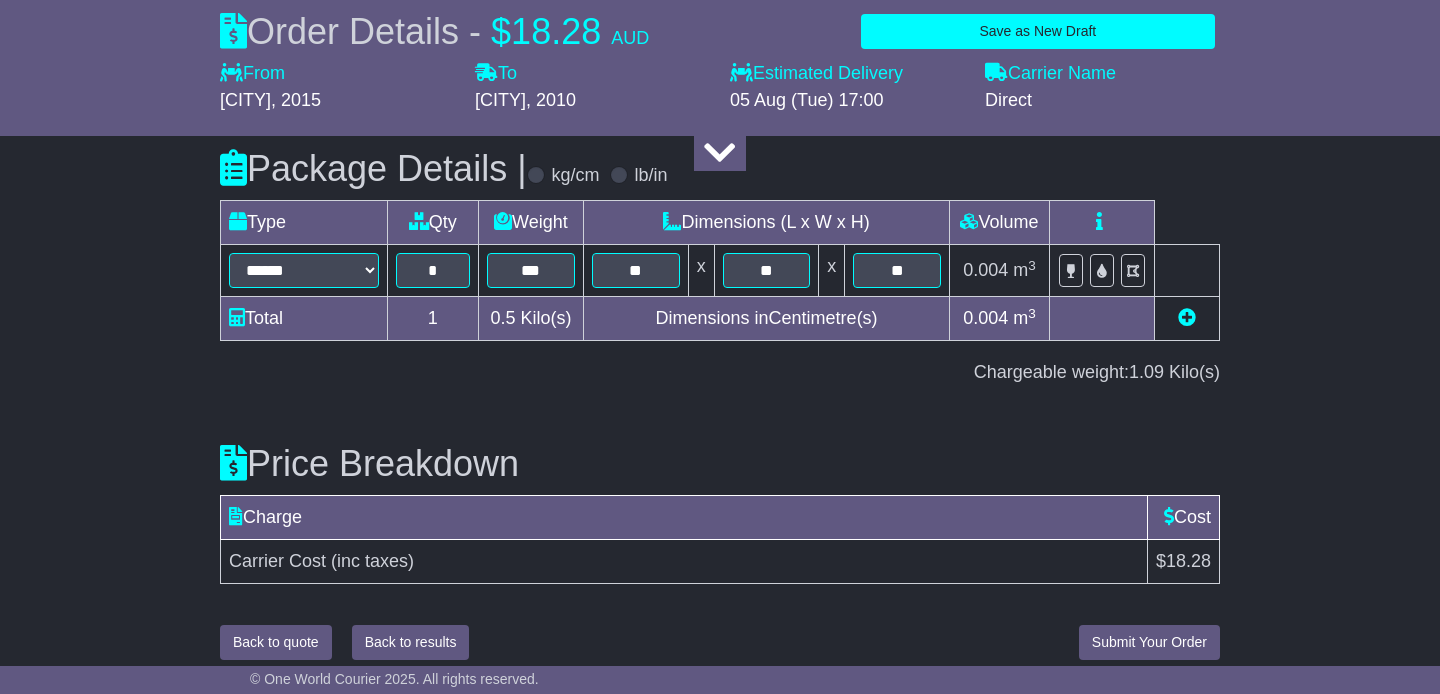 scroll, scrollTop: 2421, scrollLeft: 0, axis: vertical 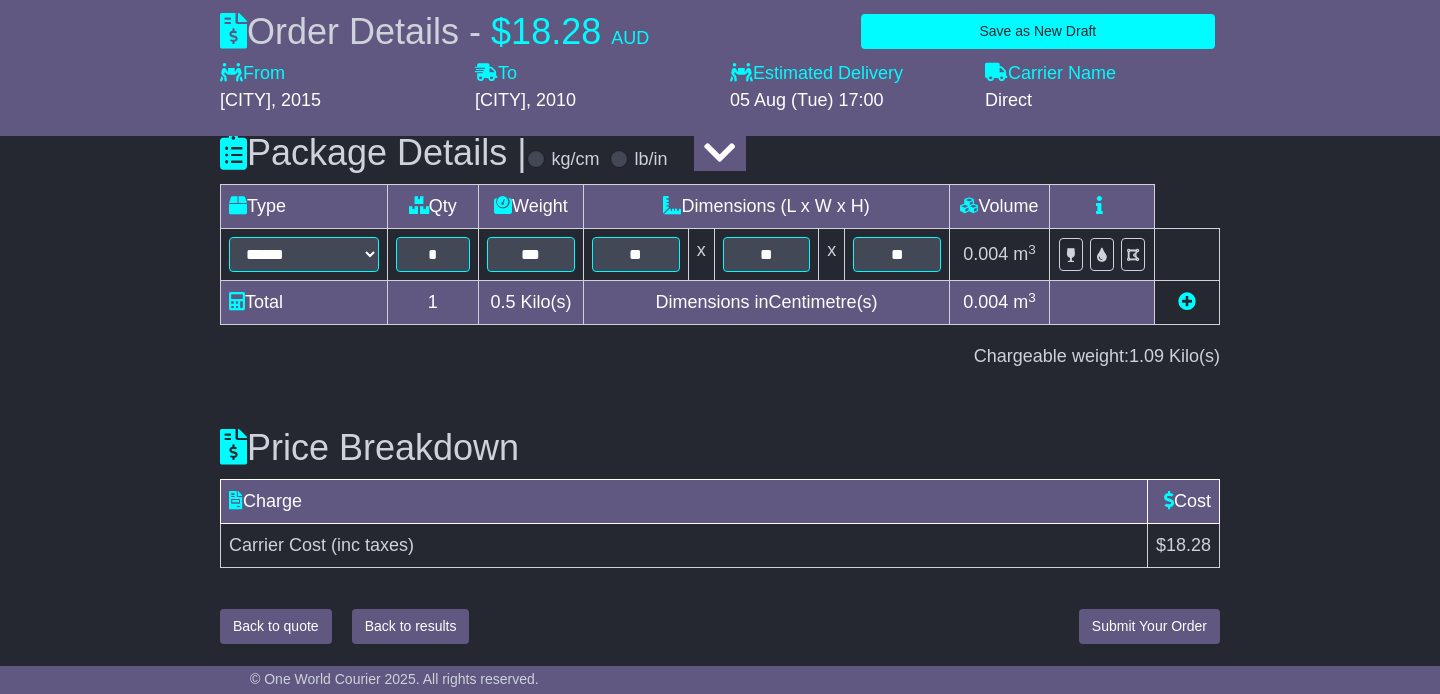 type on "**********" 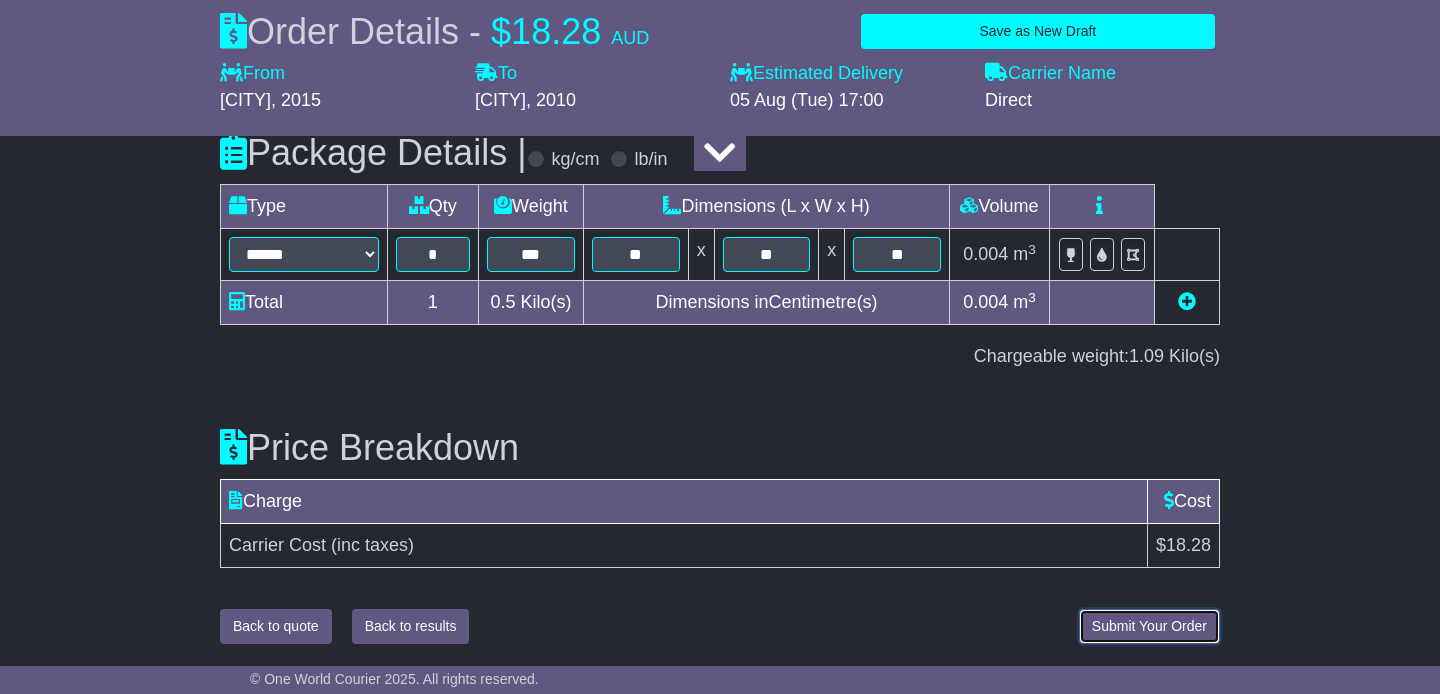 click on "Submit Your Order" at bounding box center [1149, 626] 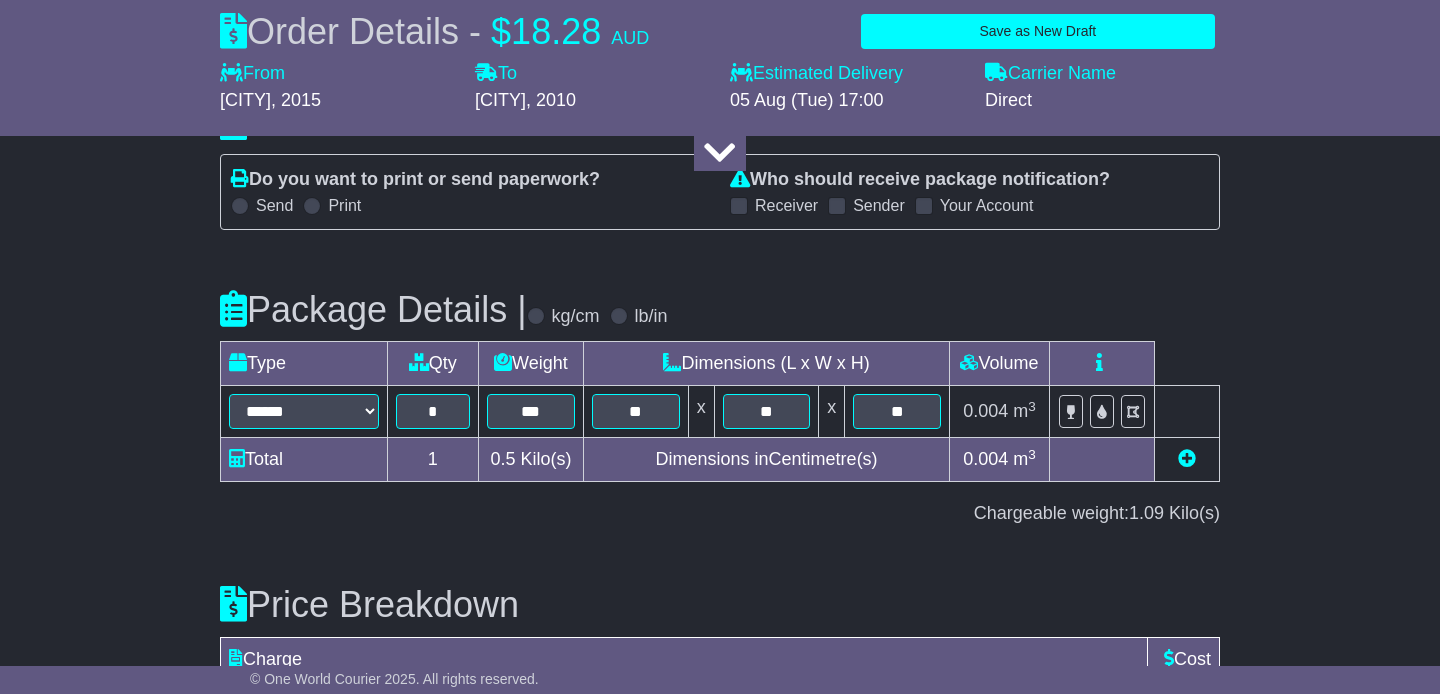 scroll, scrollTop: 292, scrollLeft: 0, axis: vertical 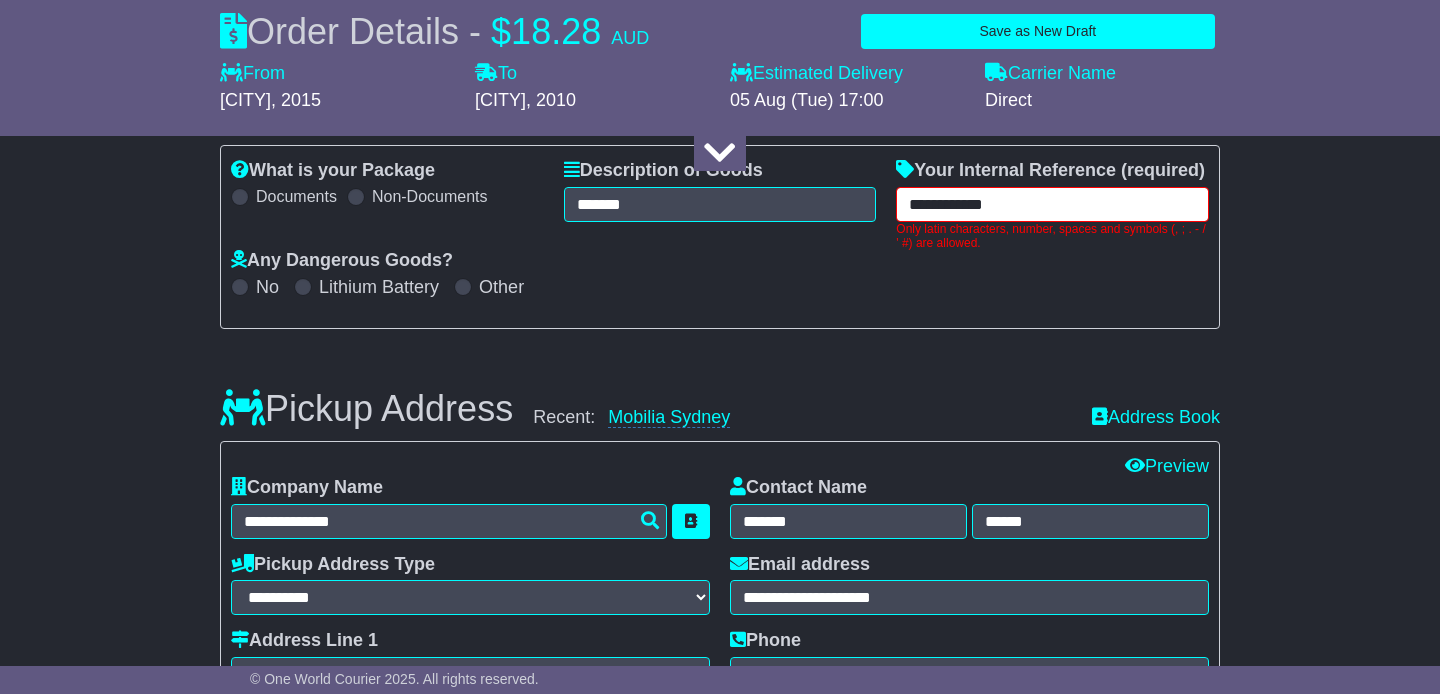 click on "**********" at bounding box center (1052, 204) 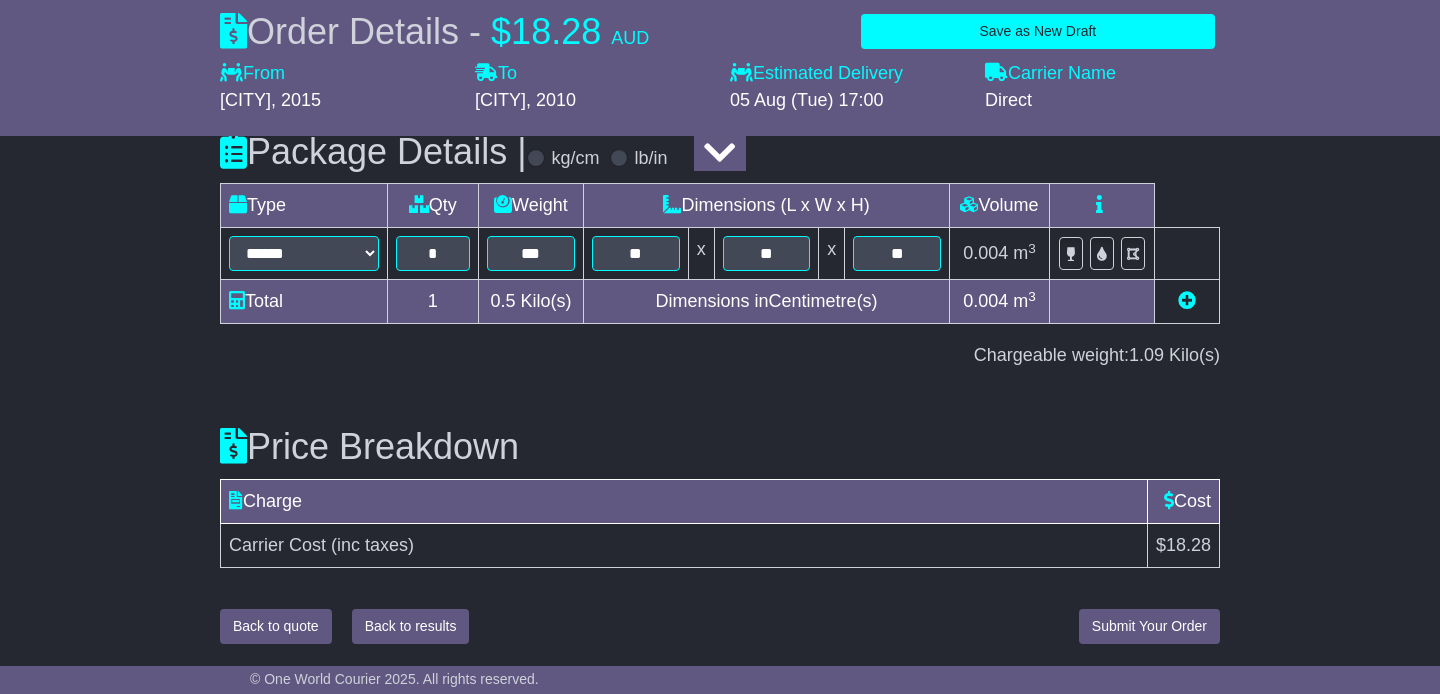 type on "**********" 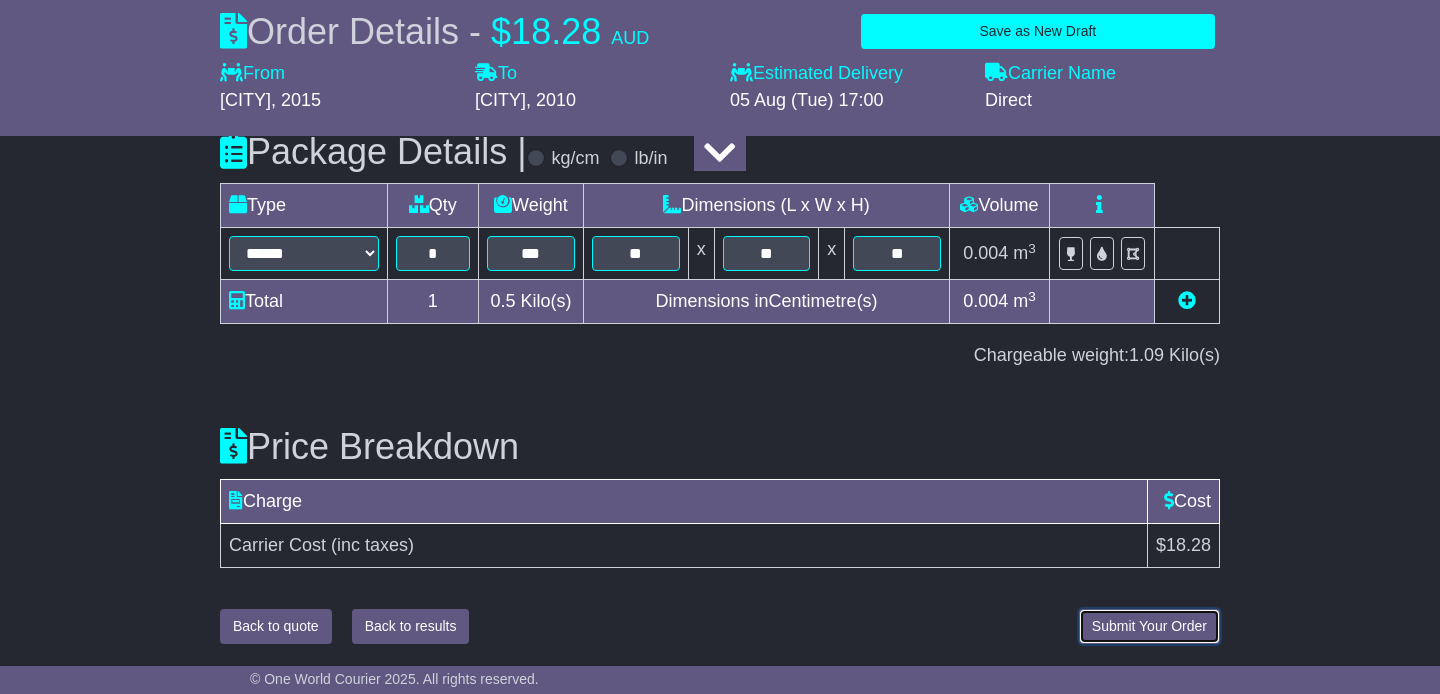 click on "Submit Your Order" at bounding box center (1149, 626) 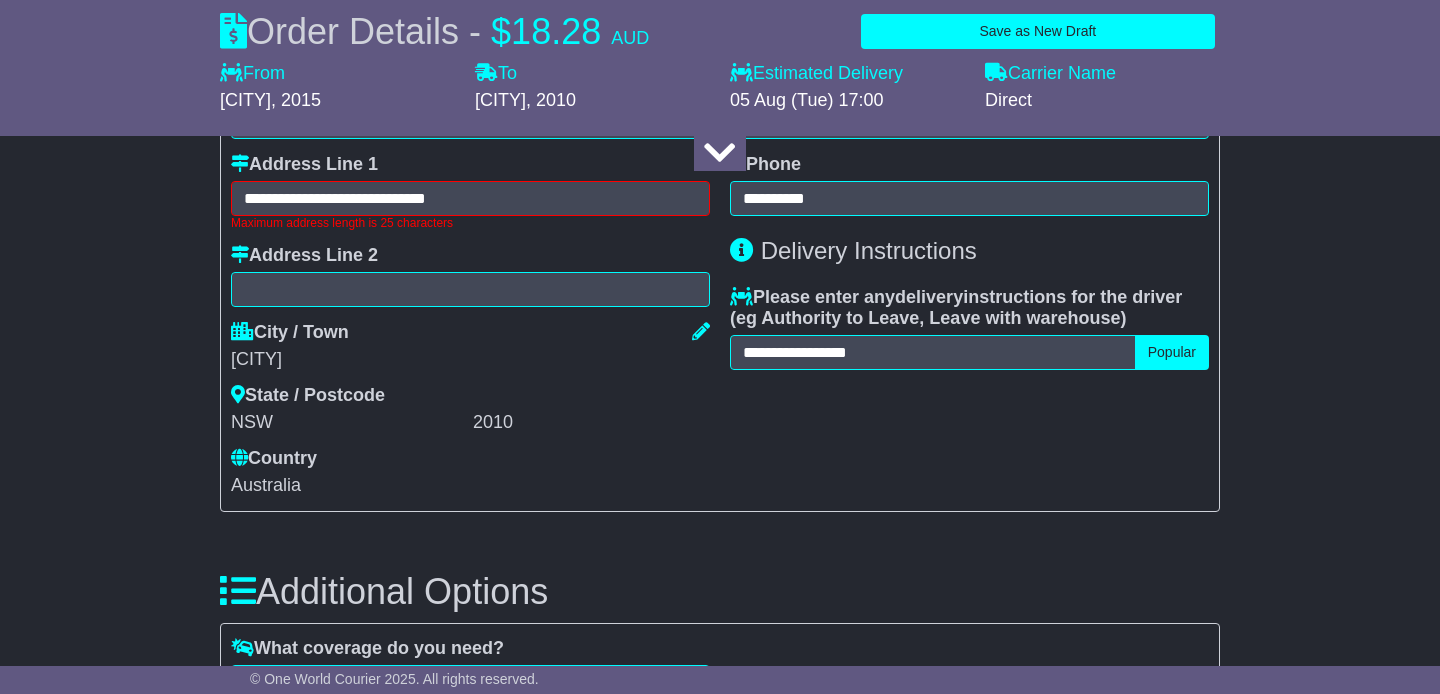 scroll, scrollTop: 1585, scrollLeft: 0, axis: vertical 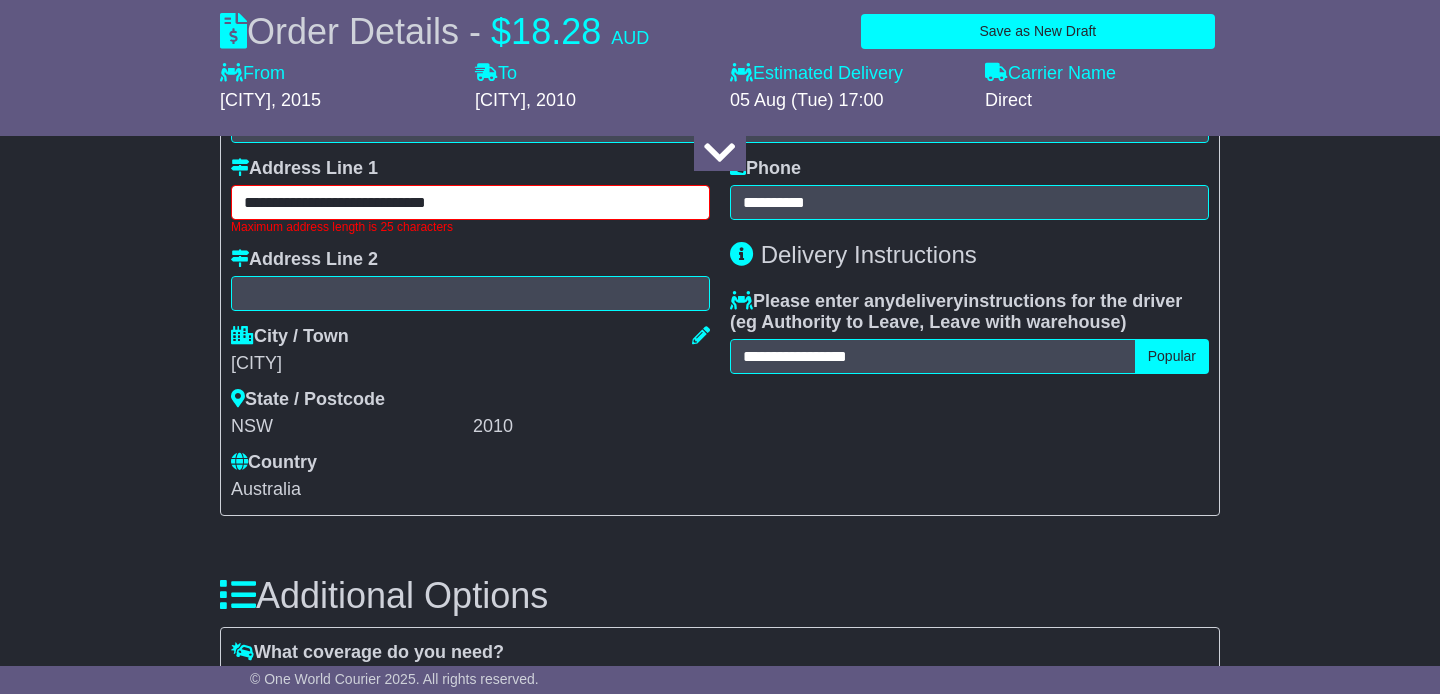drag, startPoint x: 313, startPoint y: 208, endPoint x: 141, endPoint y: 191, distance: 172.83807 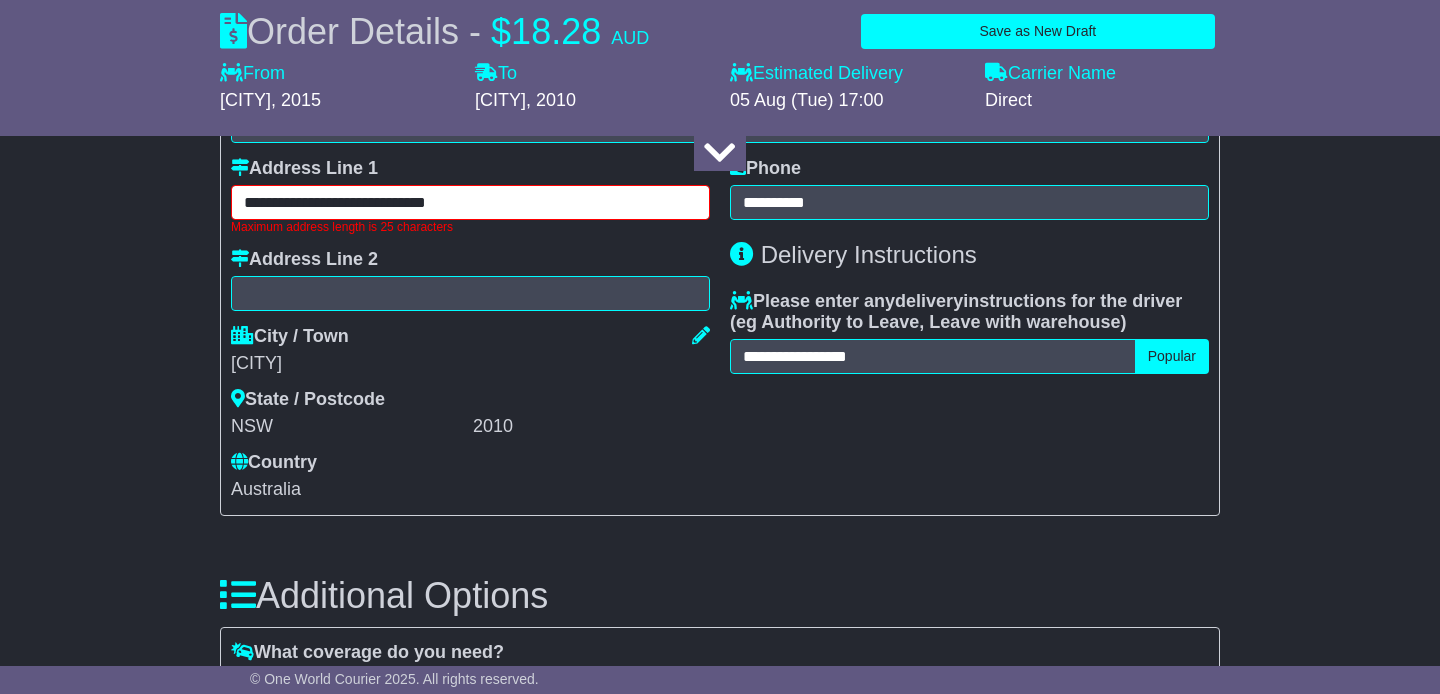 click on "**********" at bounding box center (720, 104) 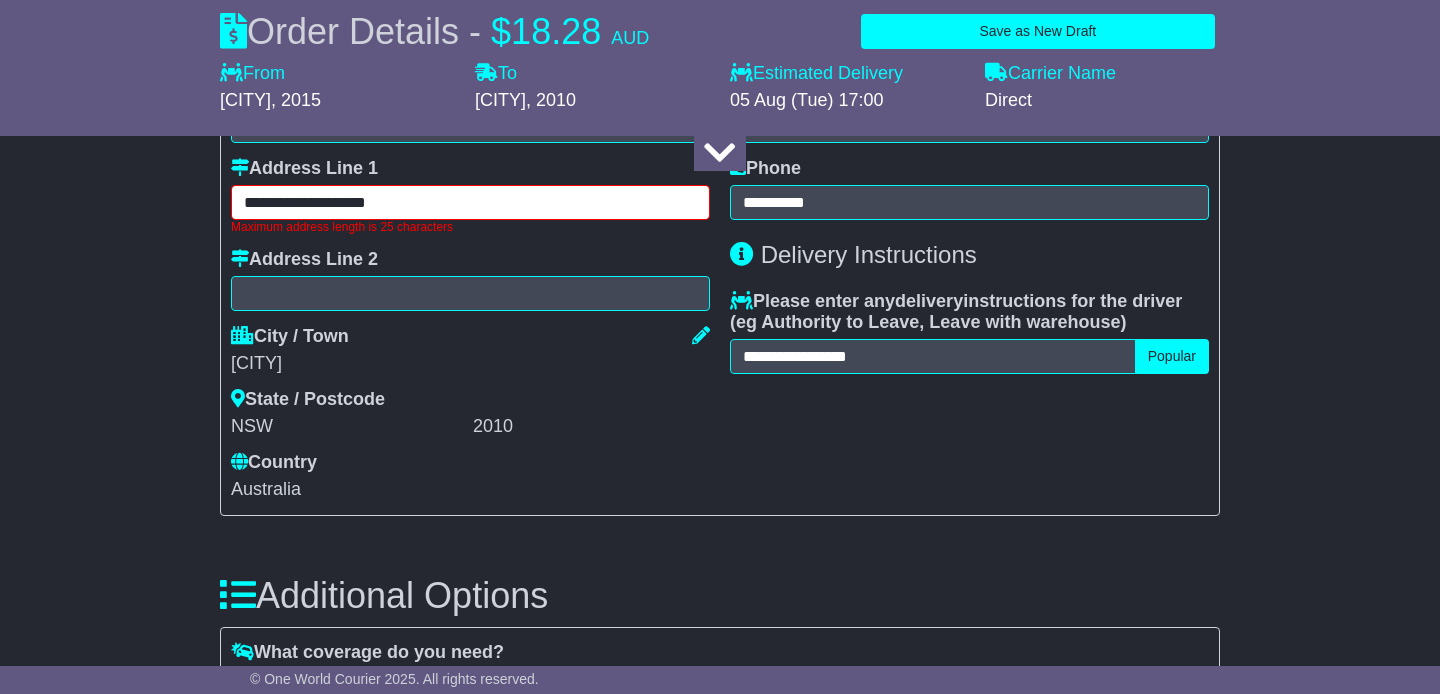 type on "**********" 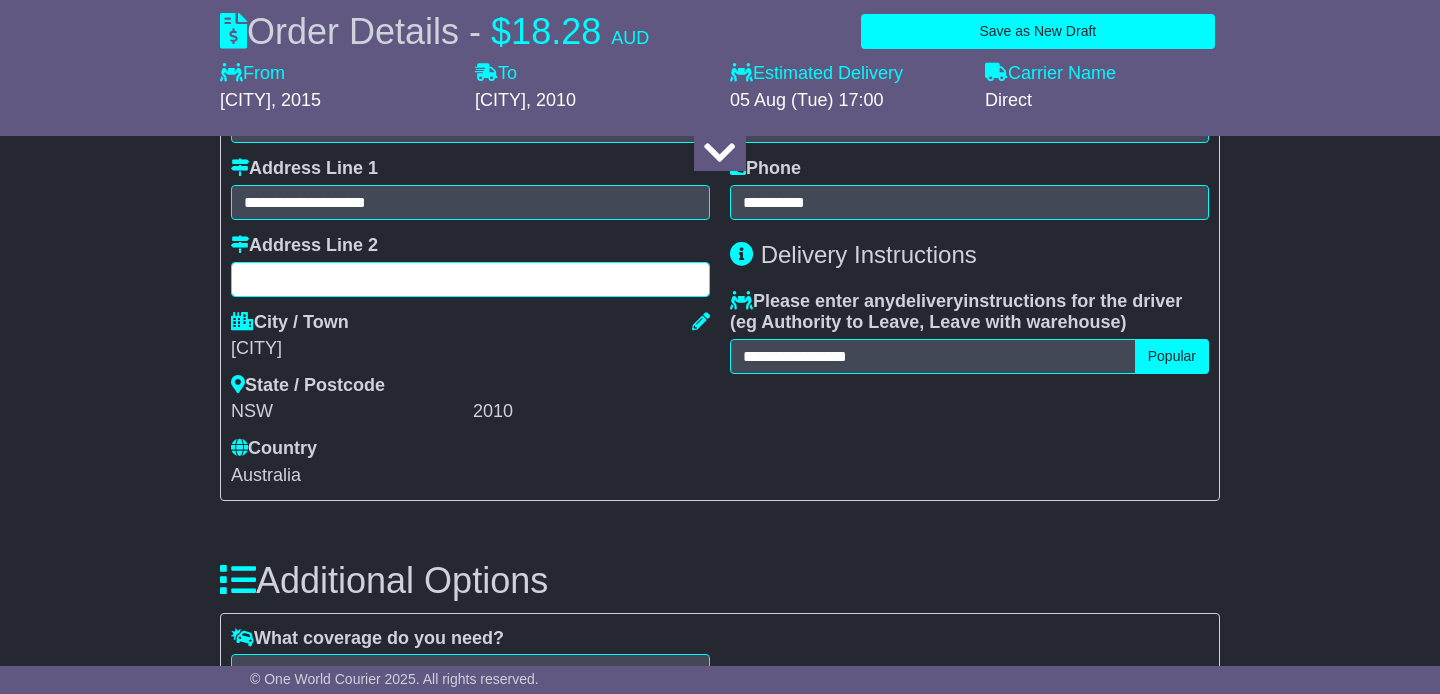click at bounding box center [470, 279] 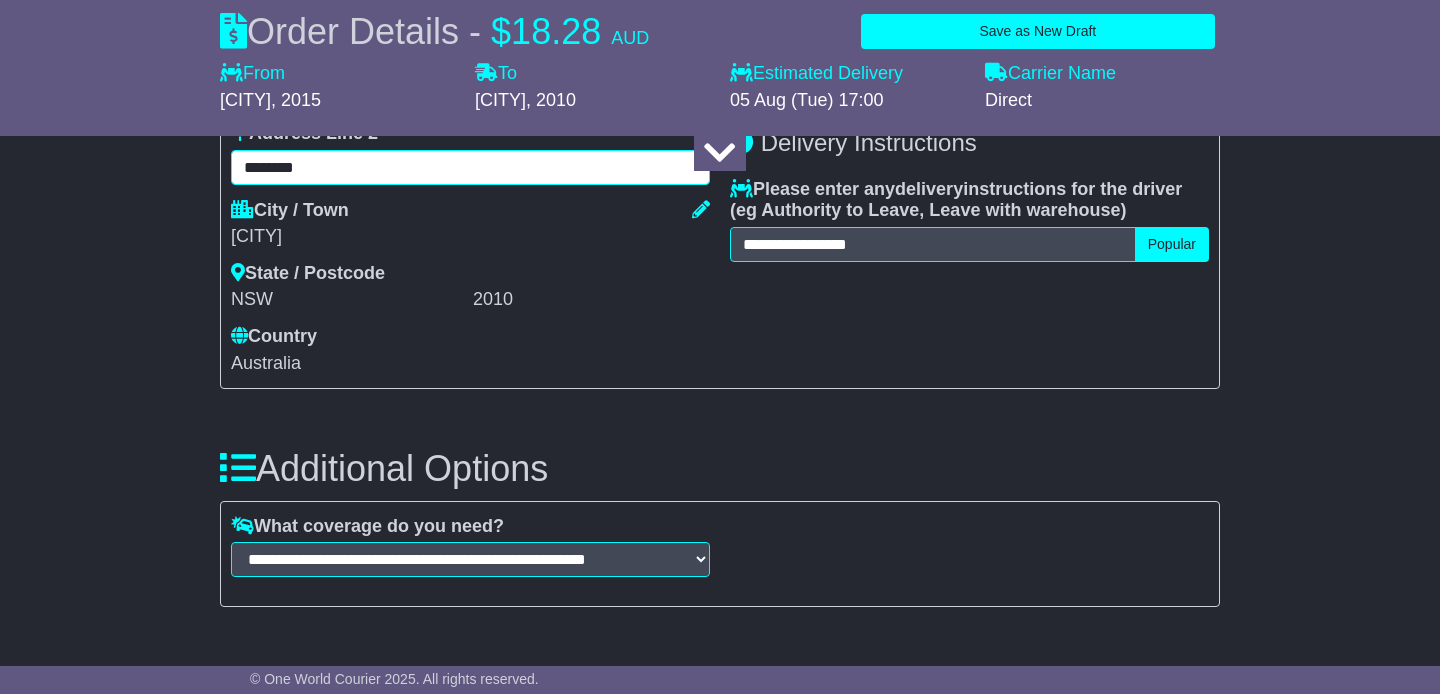 scroll, scrollTop: 2421, scrollLeft: 0, axis: vertical 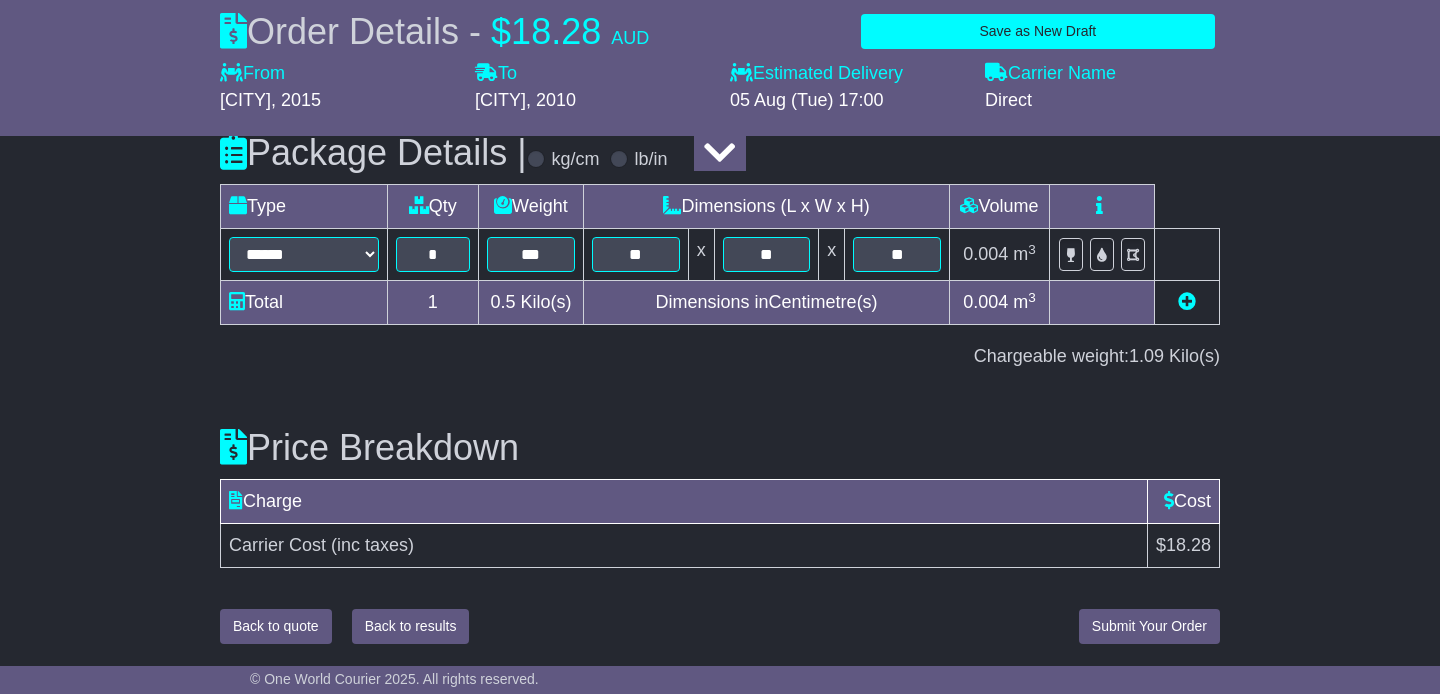 type on "********" 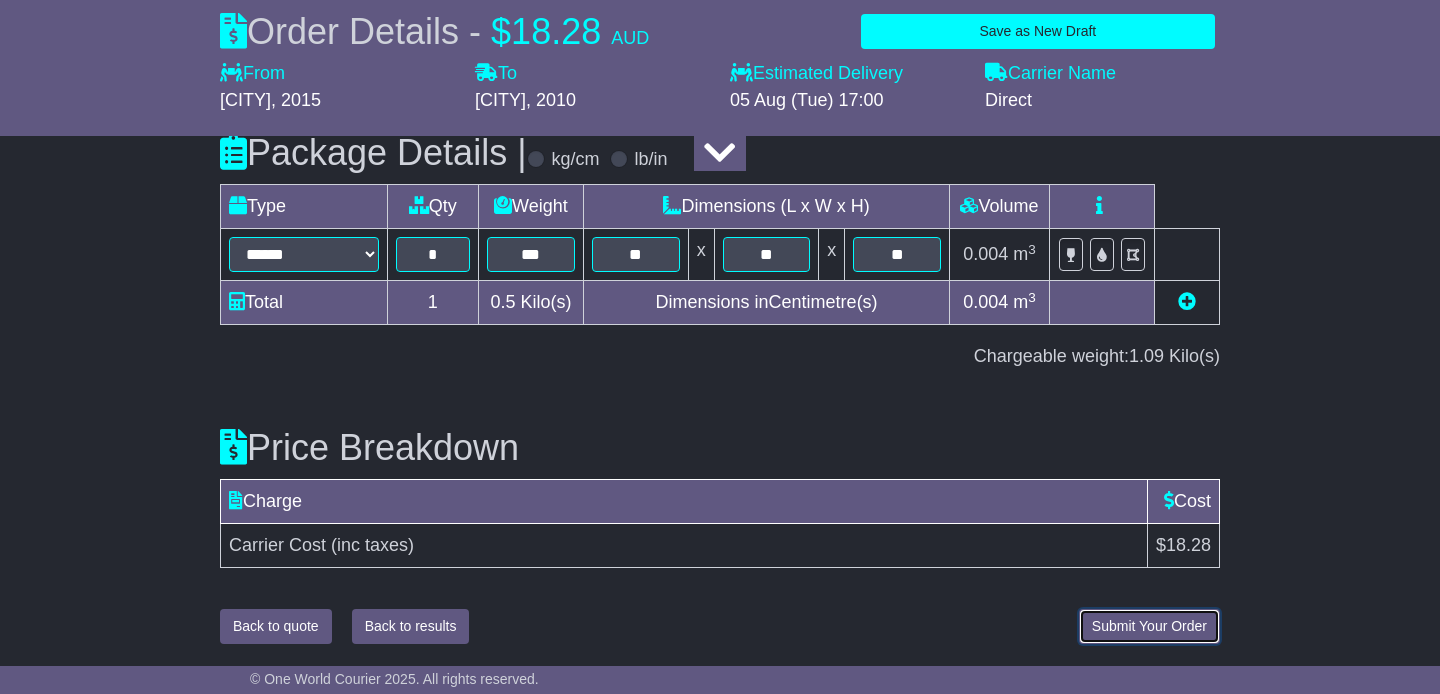 click on "Submit Your Order" at bounding box center [1149, 626] 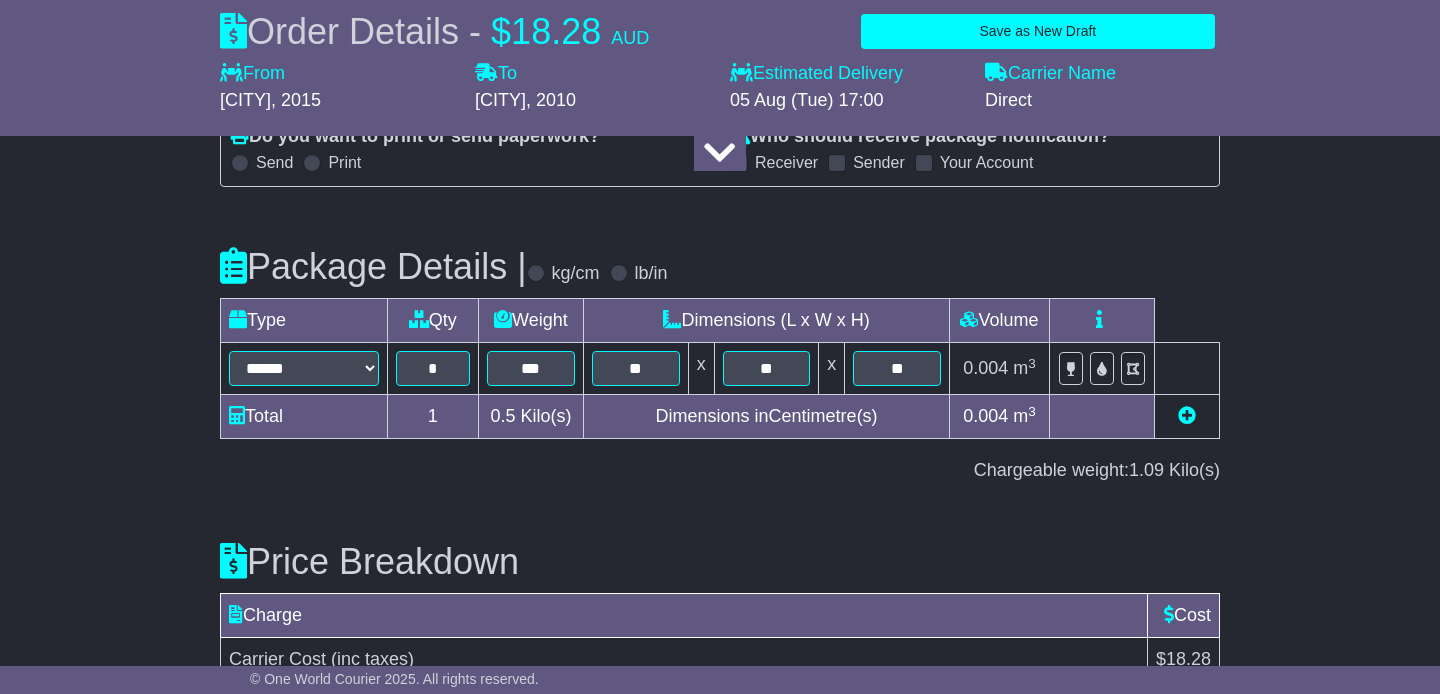 scroll, scrollTop: 2421, scrollLeft: 0, axis: vertical 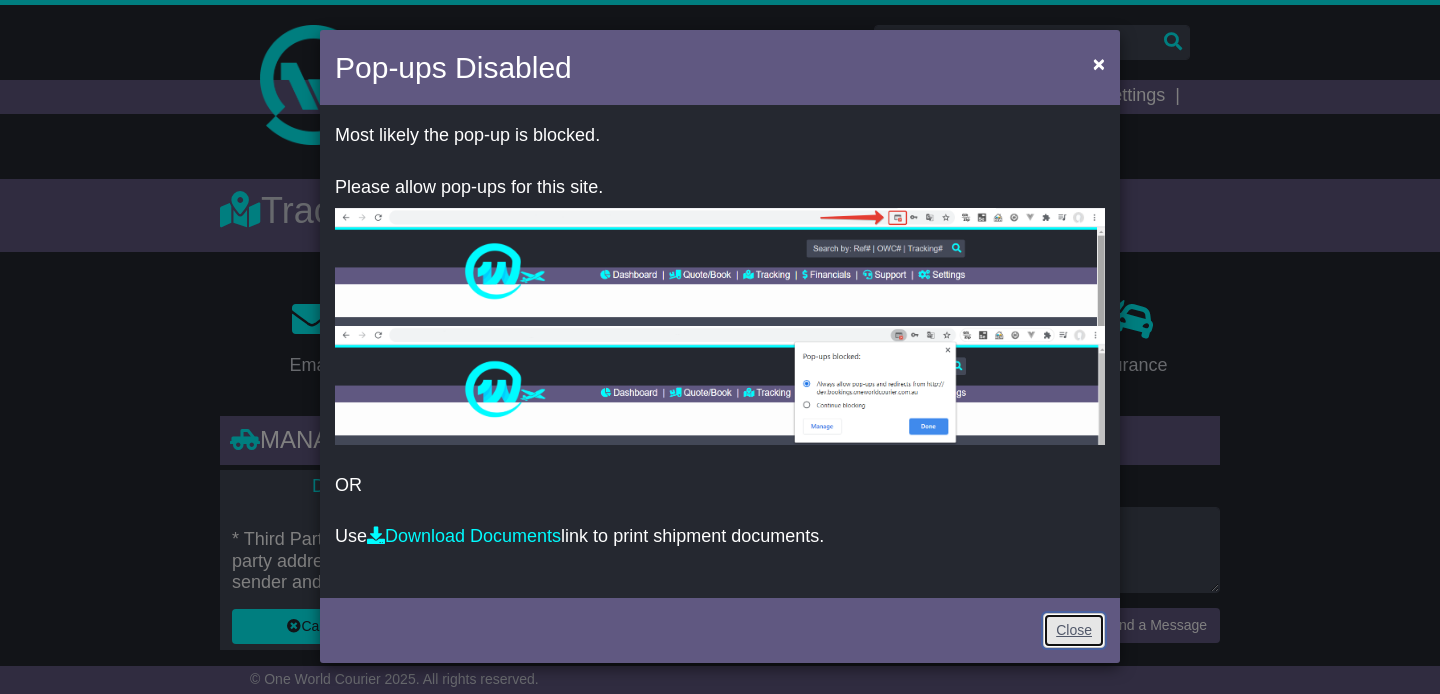 click on "Close" at bounding box center [1074, 630] 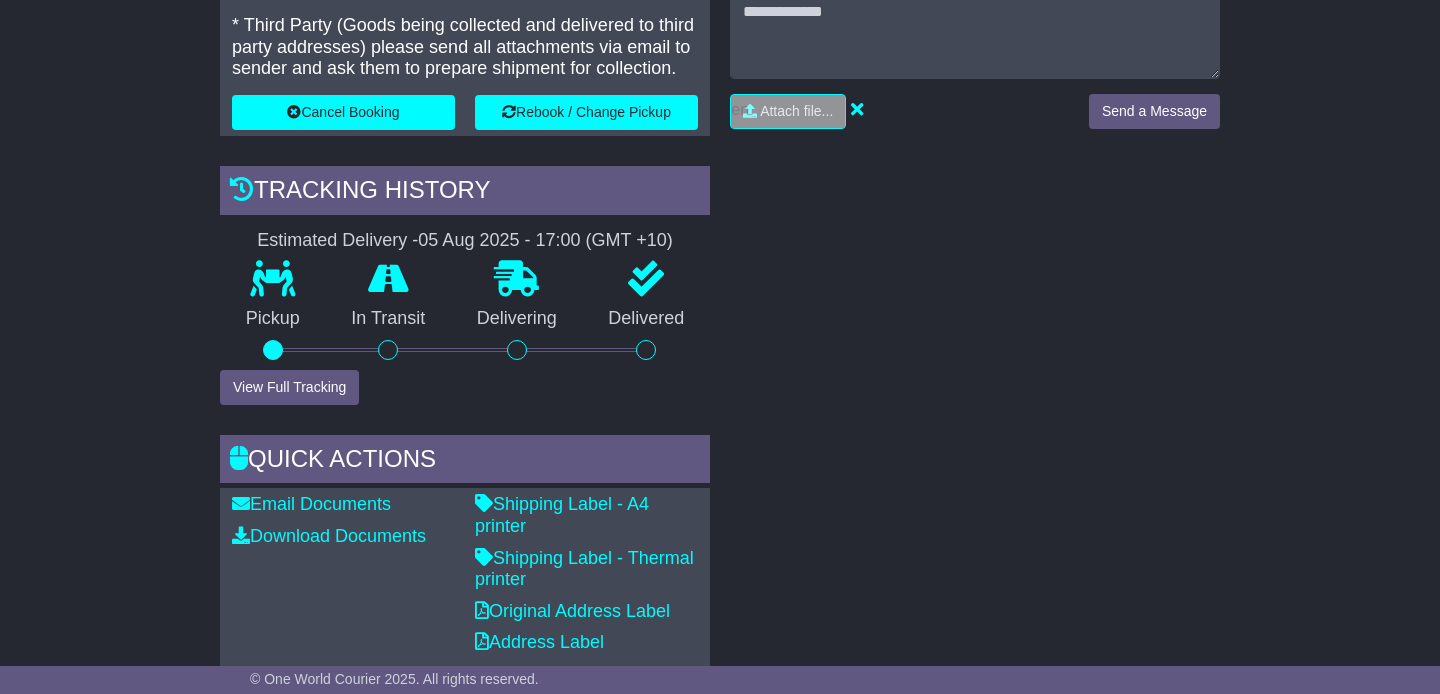 scroll, scrollTop: 614, scrollLeft: 0, axis: vertical 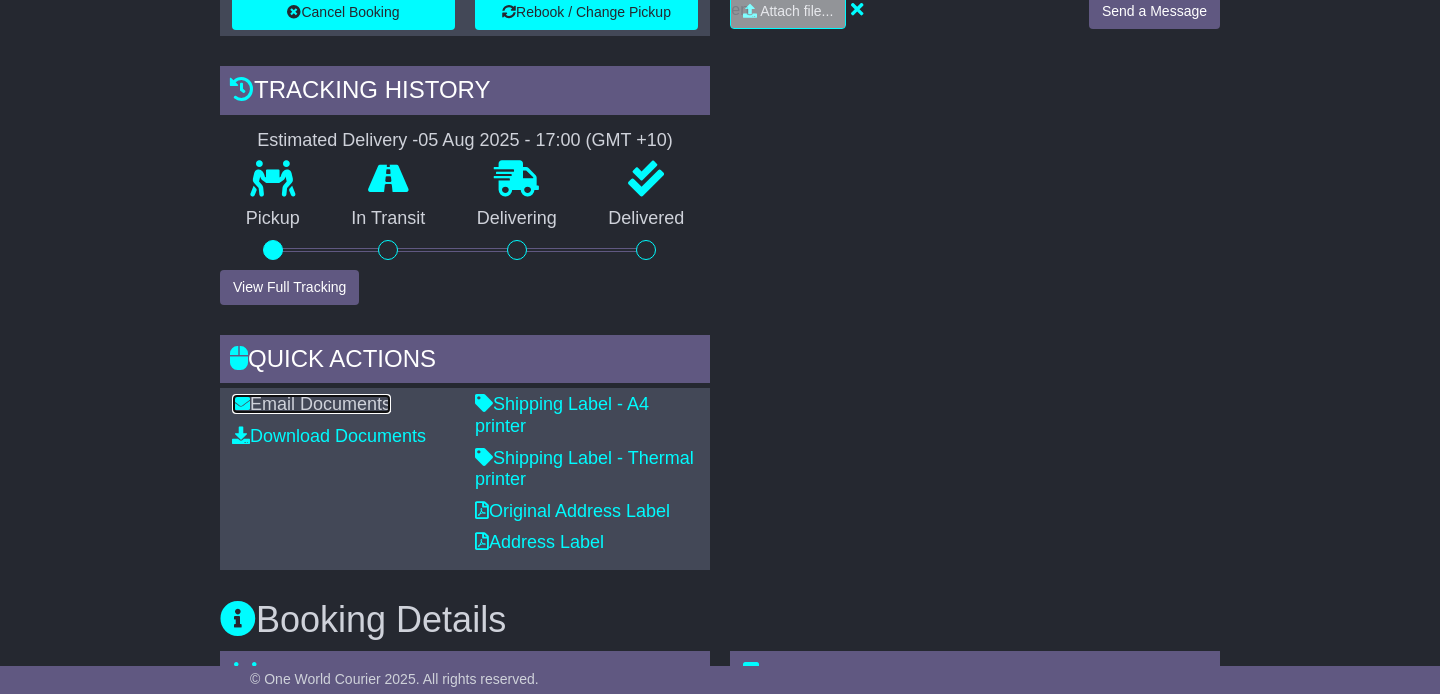click on "Email Documents" at bounding box center [311, 404] 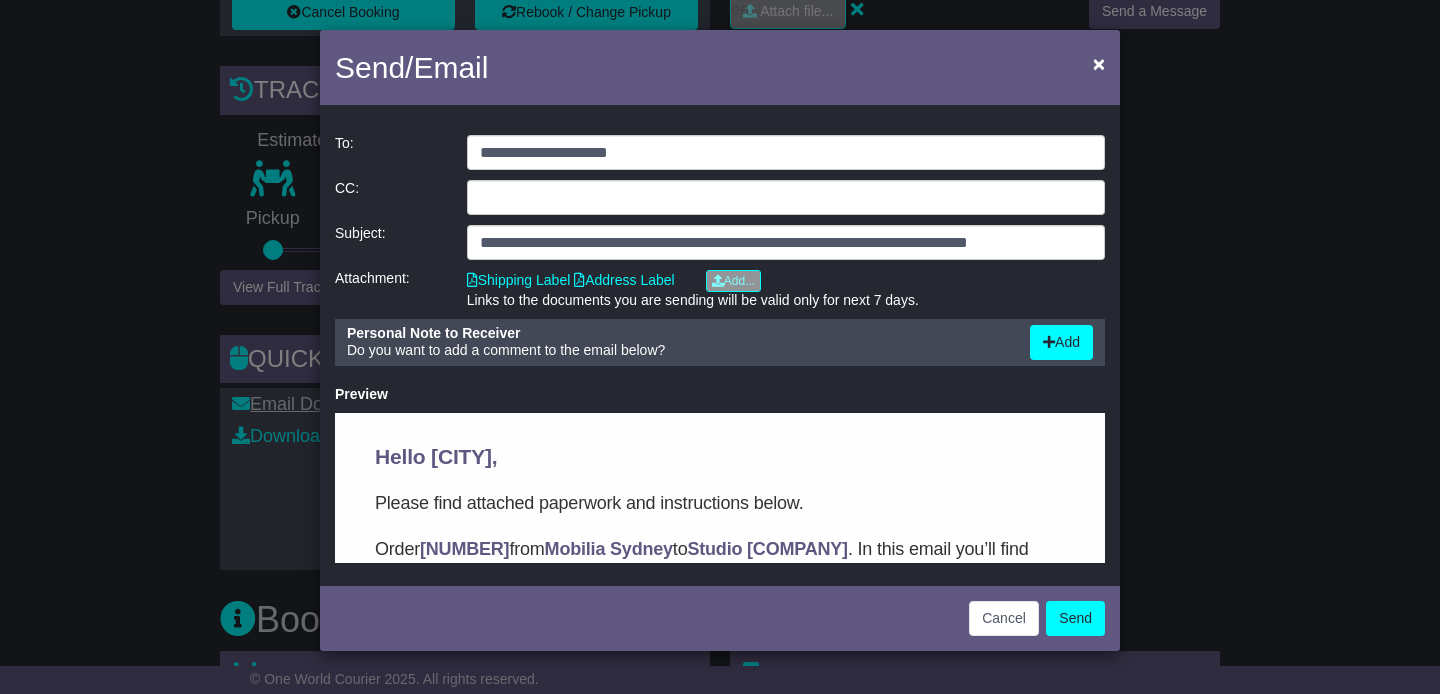 scroll, scrollTop: 0, scrollLeft: 0, axis: both 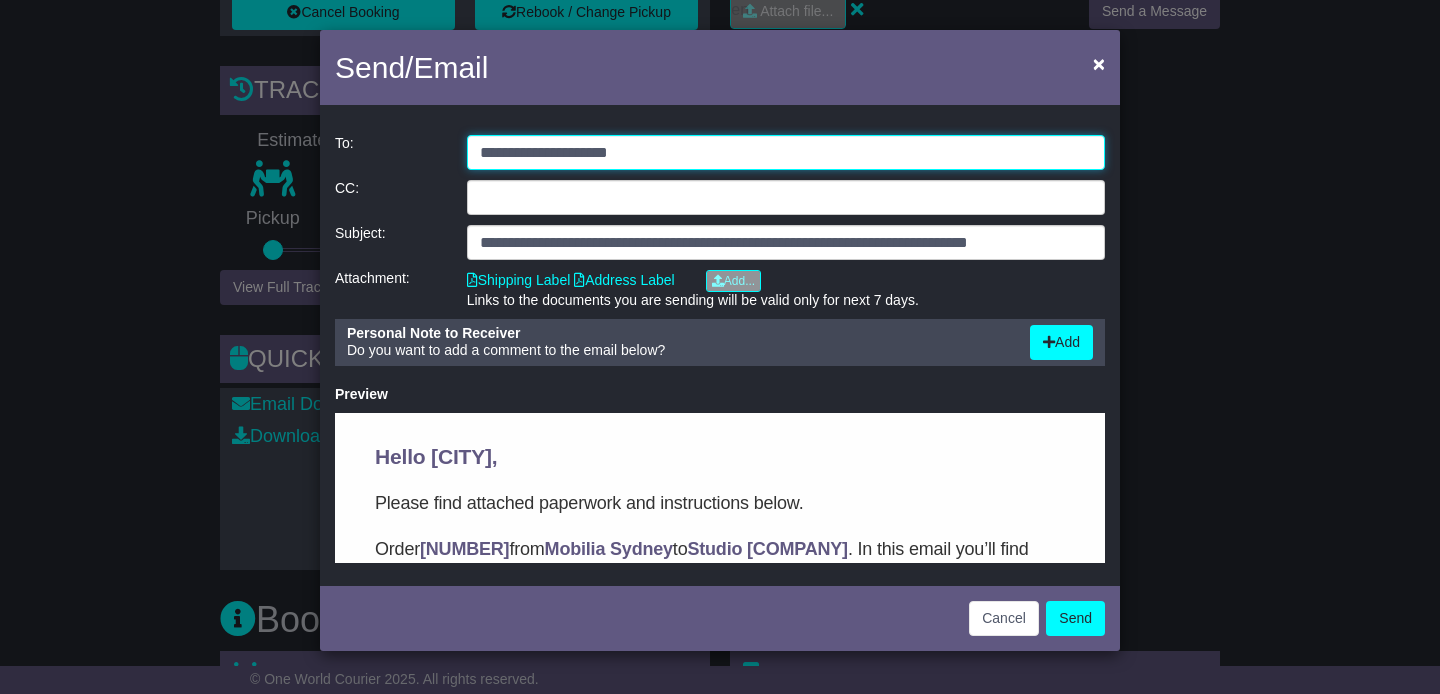 click on "**********" 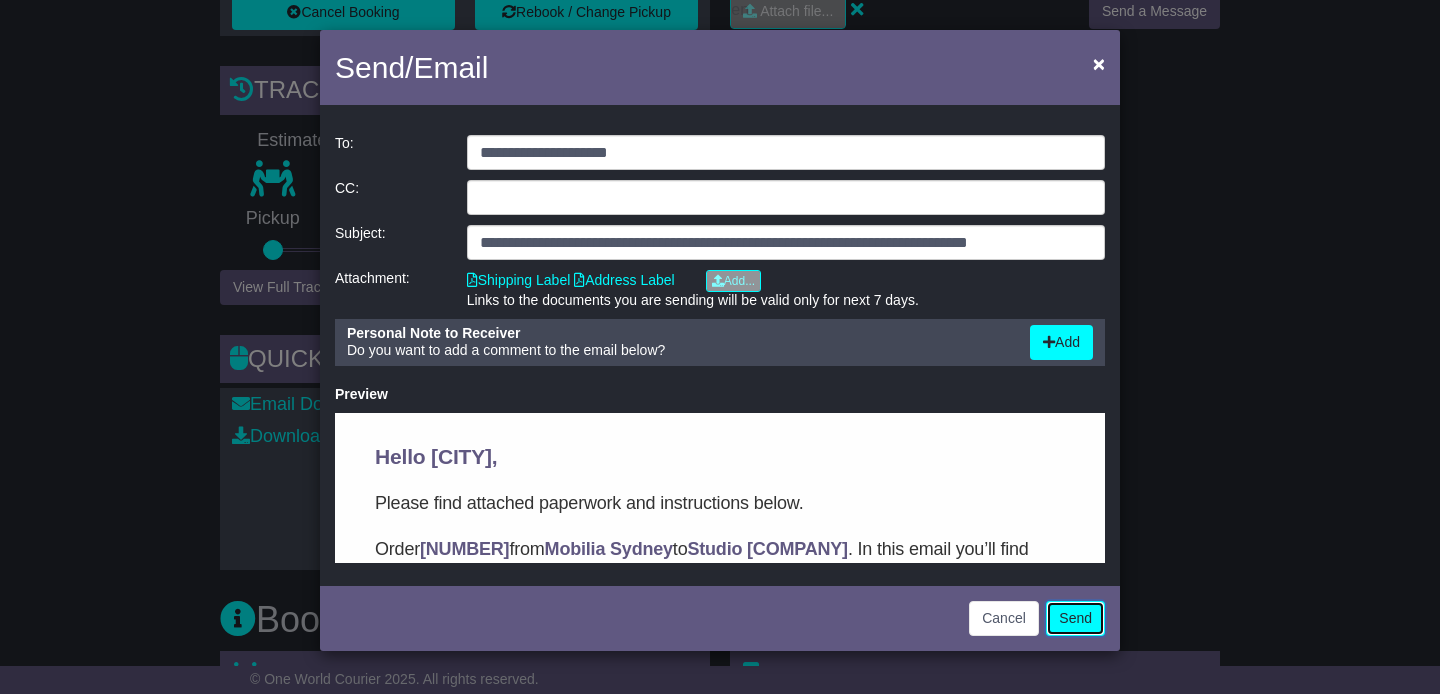 click on "Send" 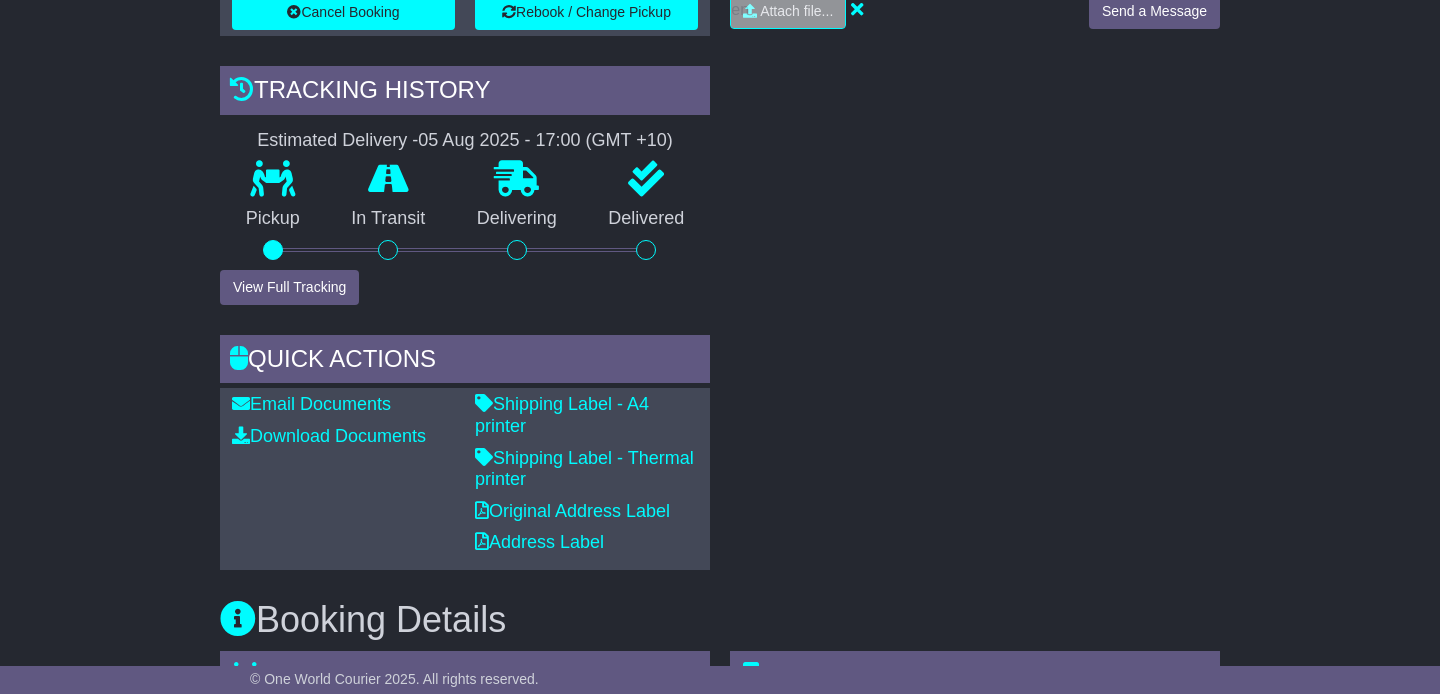 click on "RECENT CHAT
Loading...
No messages
Attach file..." at bounding box center [975, 186] 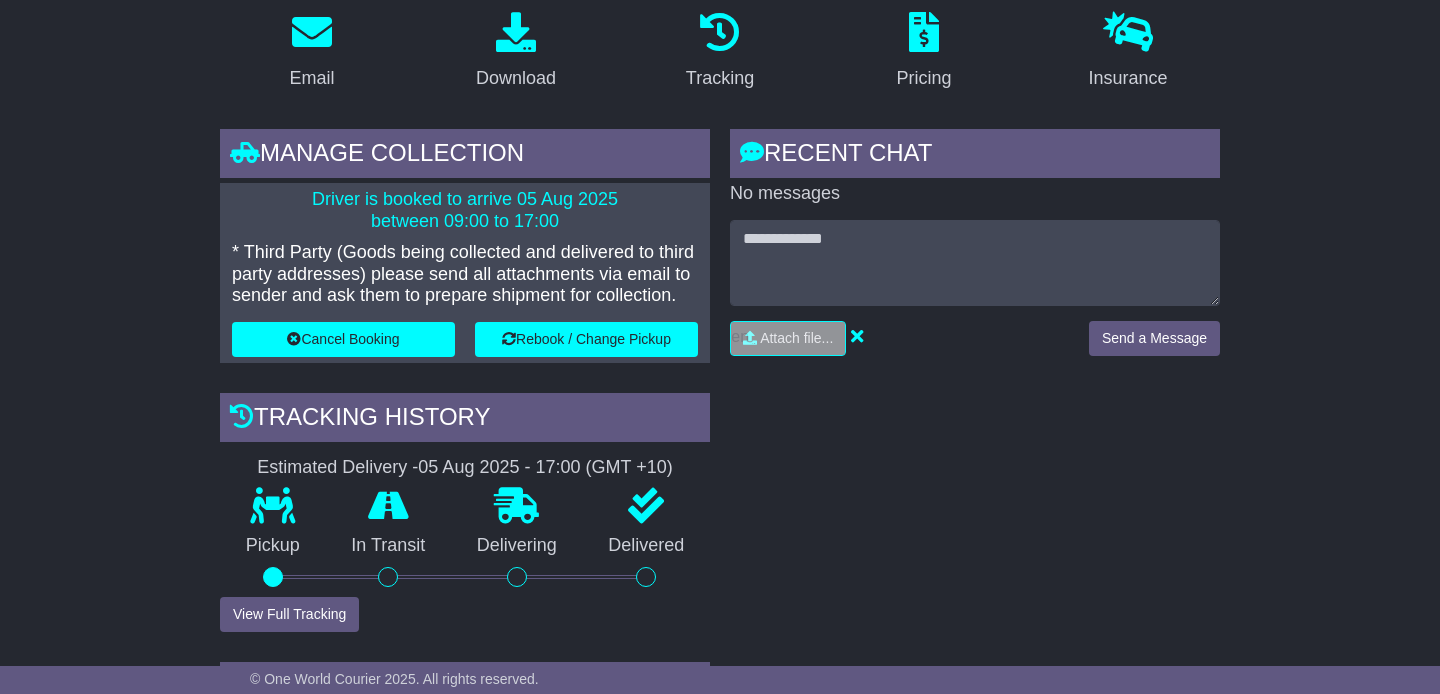 scroll, scrollTop: 0, scrollLeft: 0, axis: both 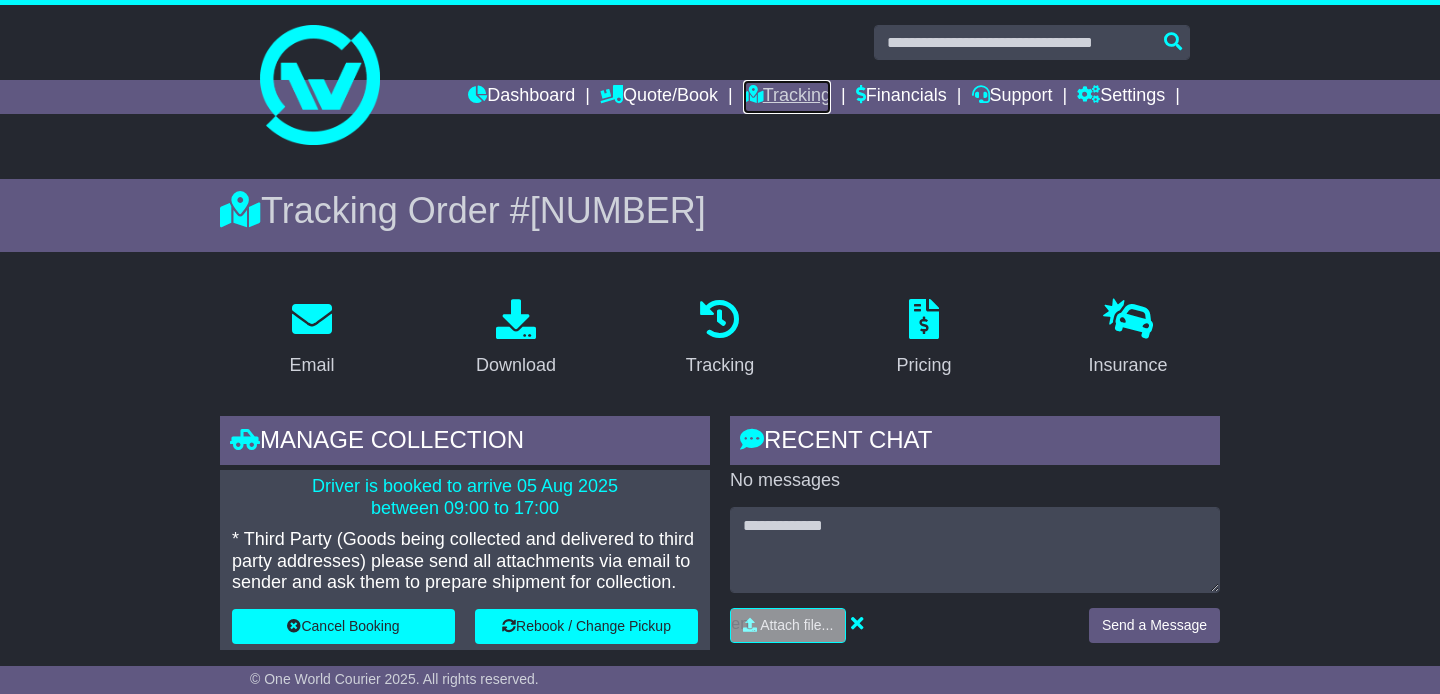 click on "Tracking" at bounding box center (787, 97) 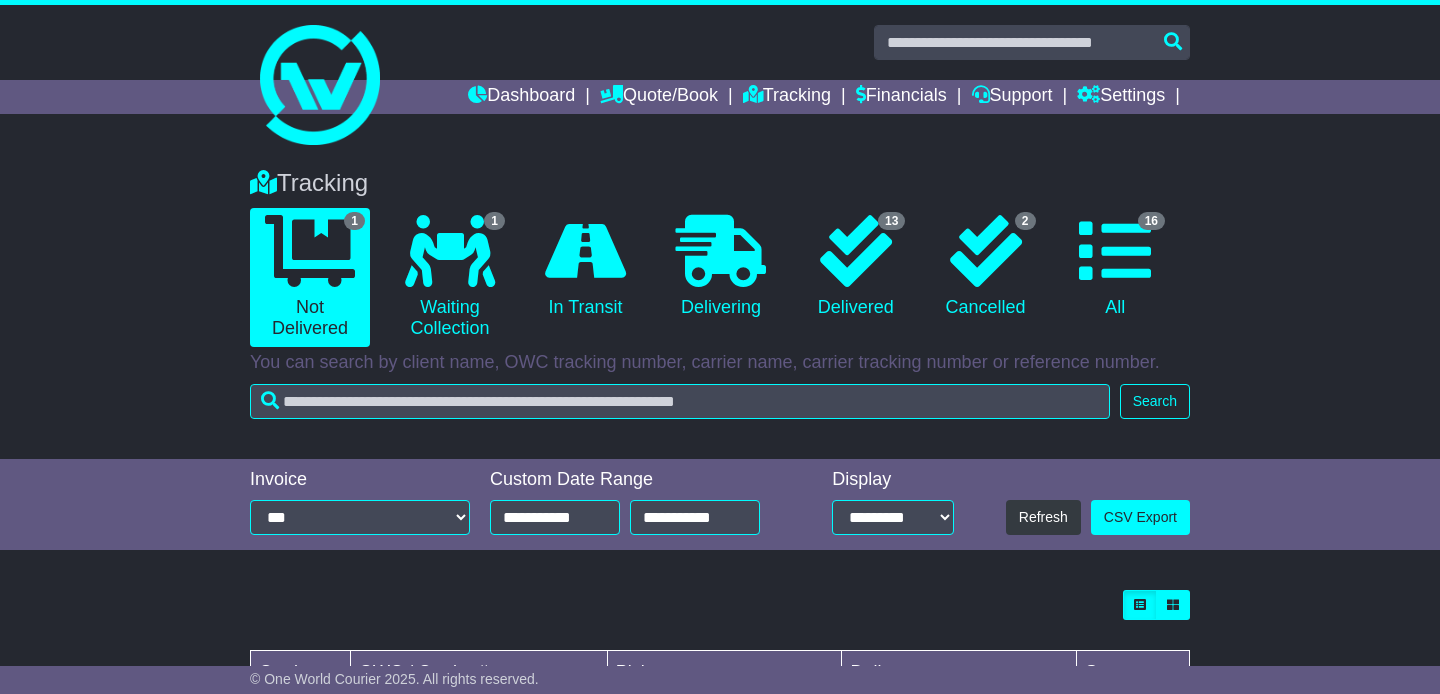 scroll, scrollTop: 0, scrollLeft: 0, axis: both 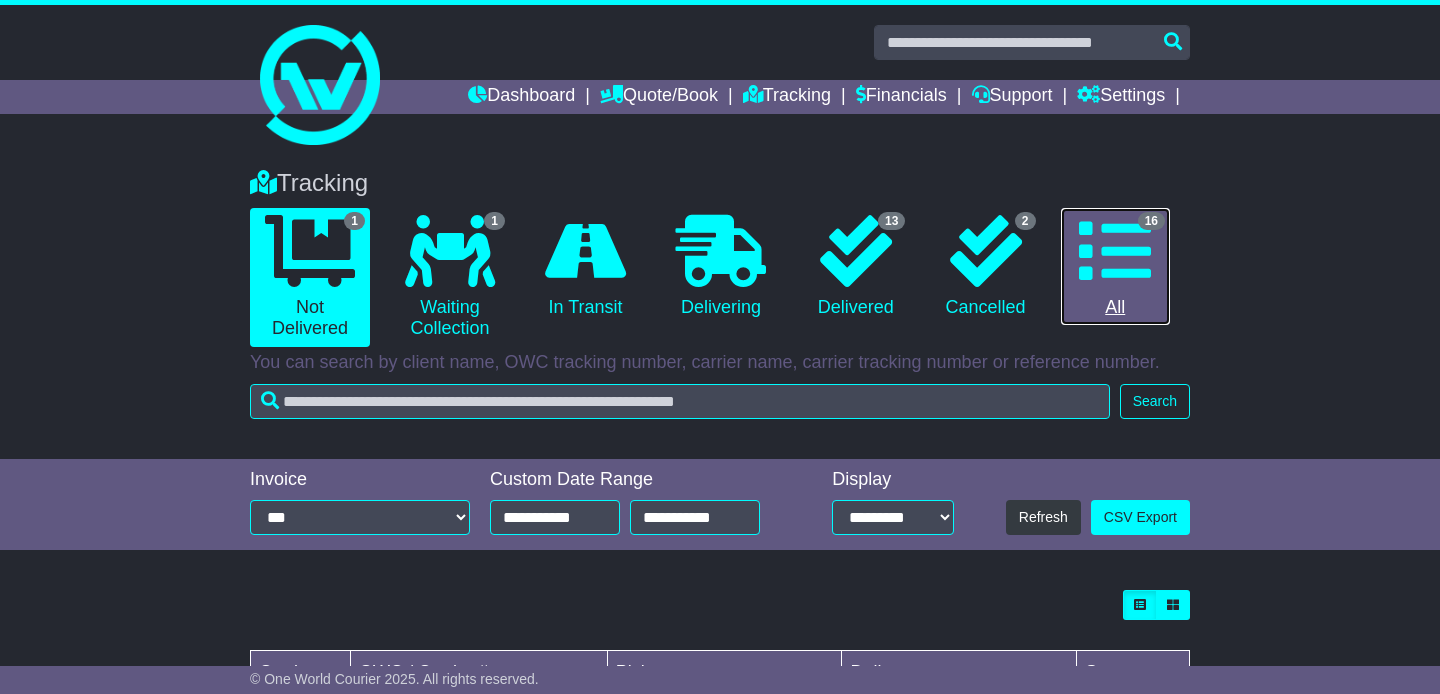 click at bounding box center (1115, 251) 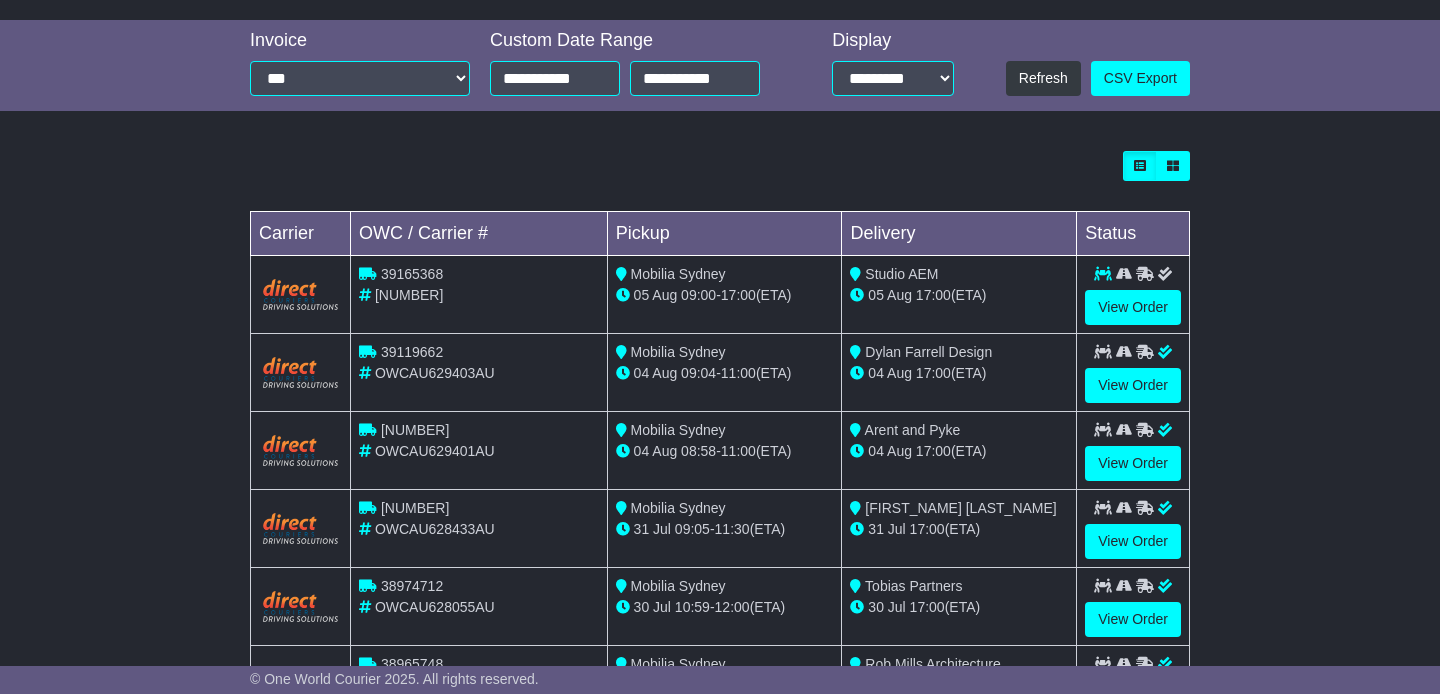 scroll, scrollTop: 437, scrollLeft: 0, axis: vertical 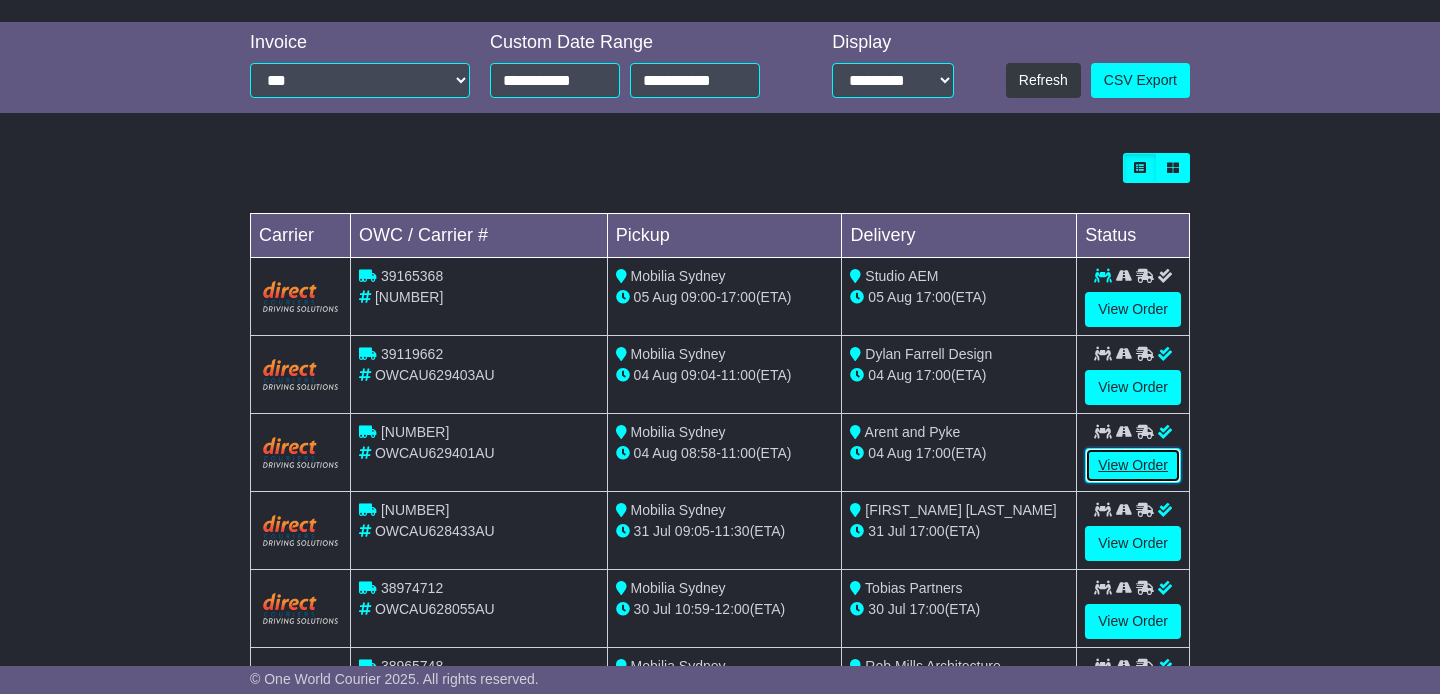 click on "View Order" at bounding box center (1133, 465) 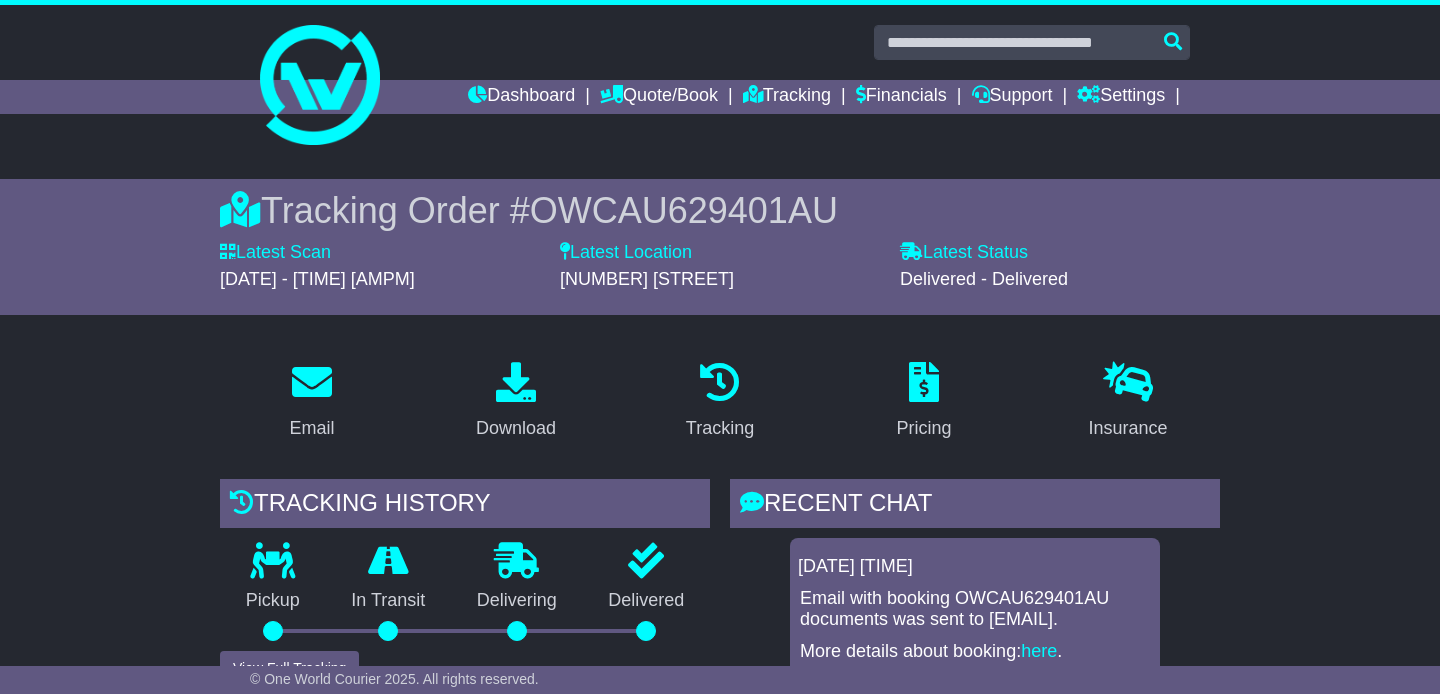 scroll, scrollTop: 0, scrollLeft: 0, axis: both 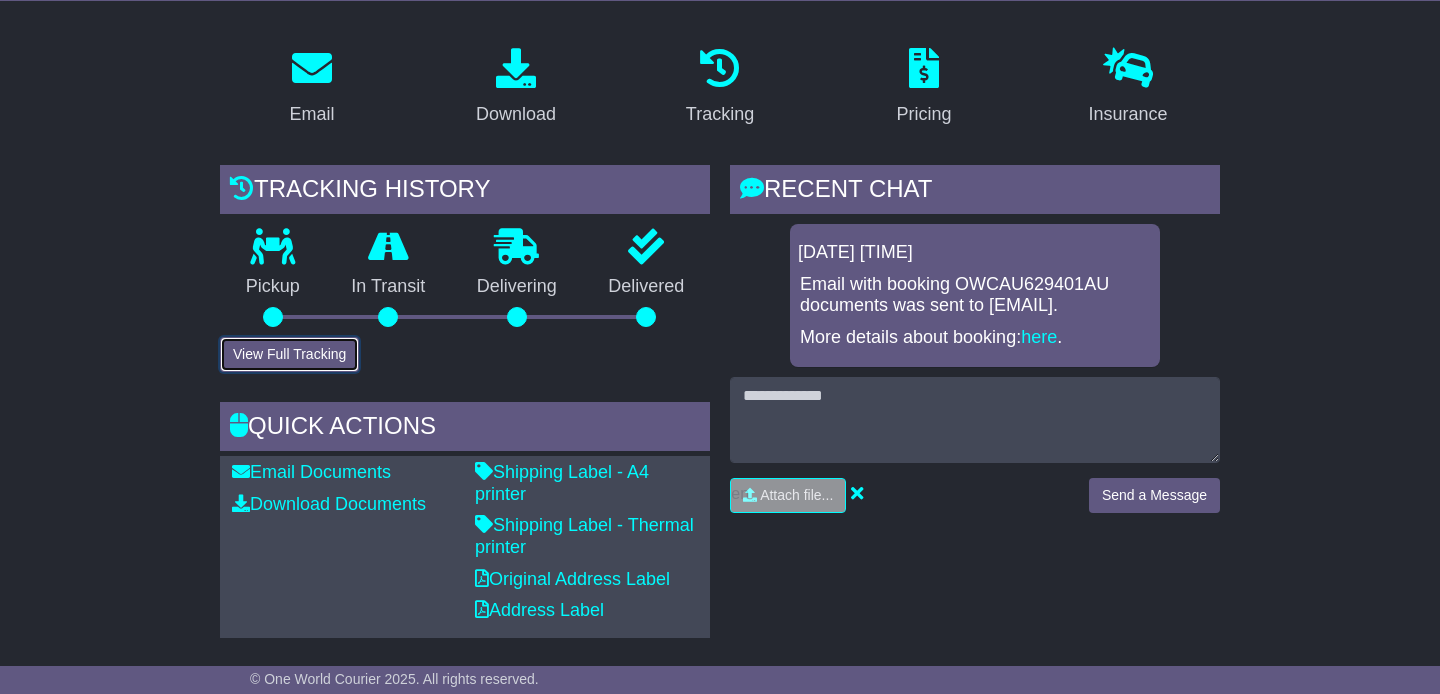 click on "View Full Tracking" at bounding box center (289, 354) 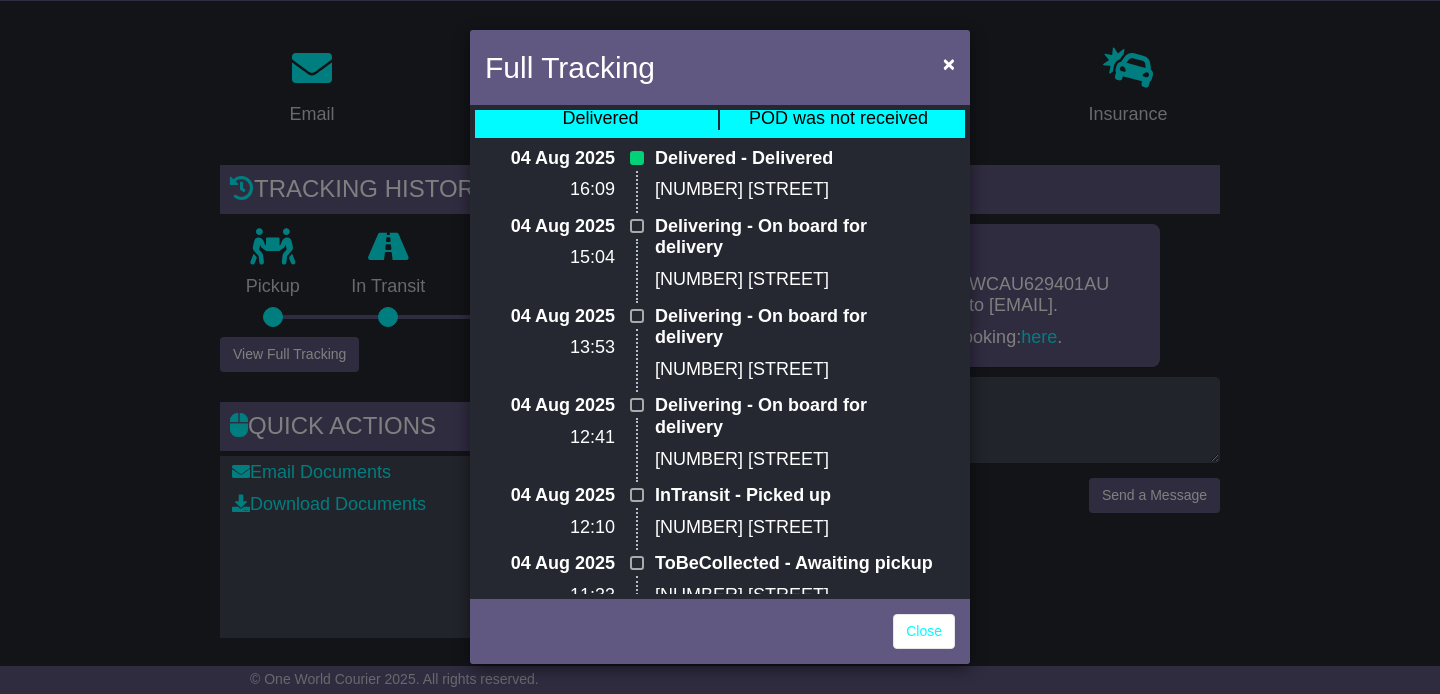 scroll, scrollTop: 0, scrollLeft: 0, axis: both 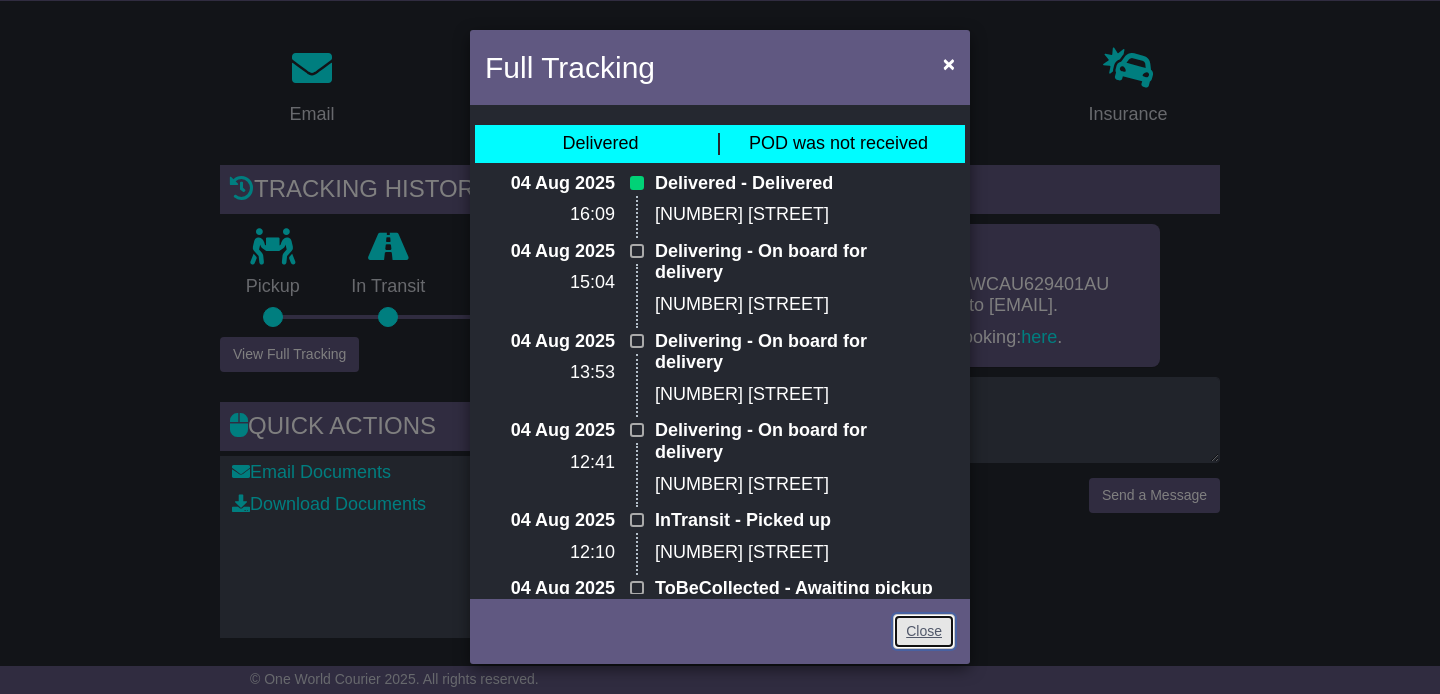 click on "Close" at bounding box center [924, 631] 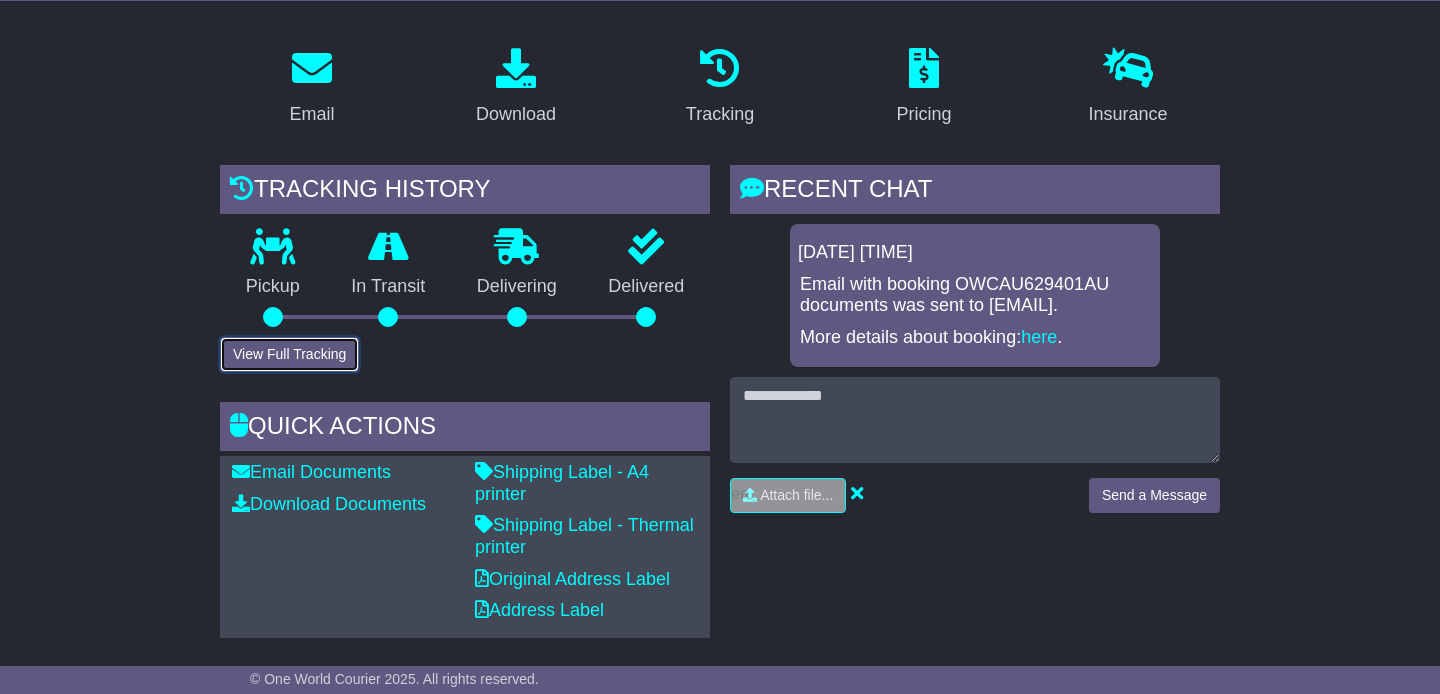 type 